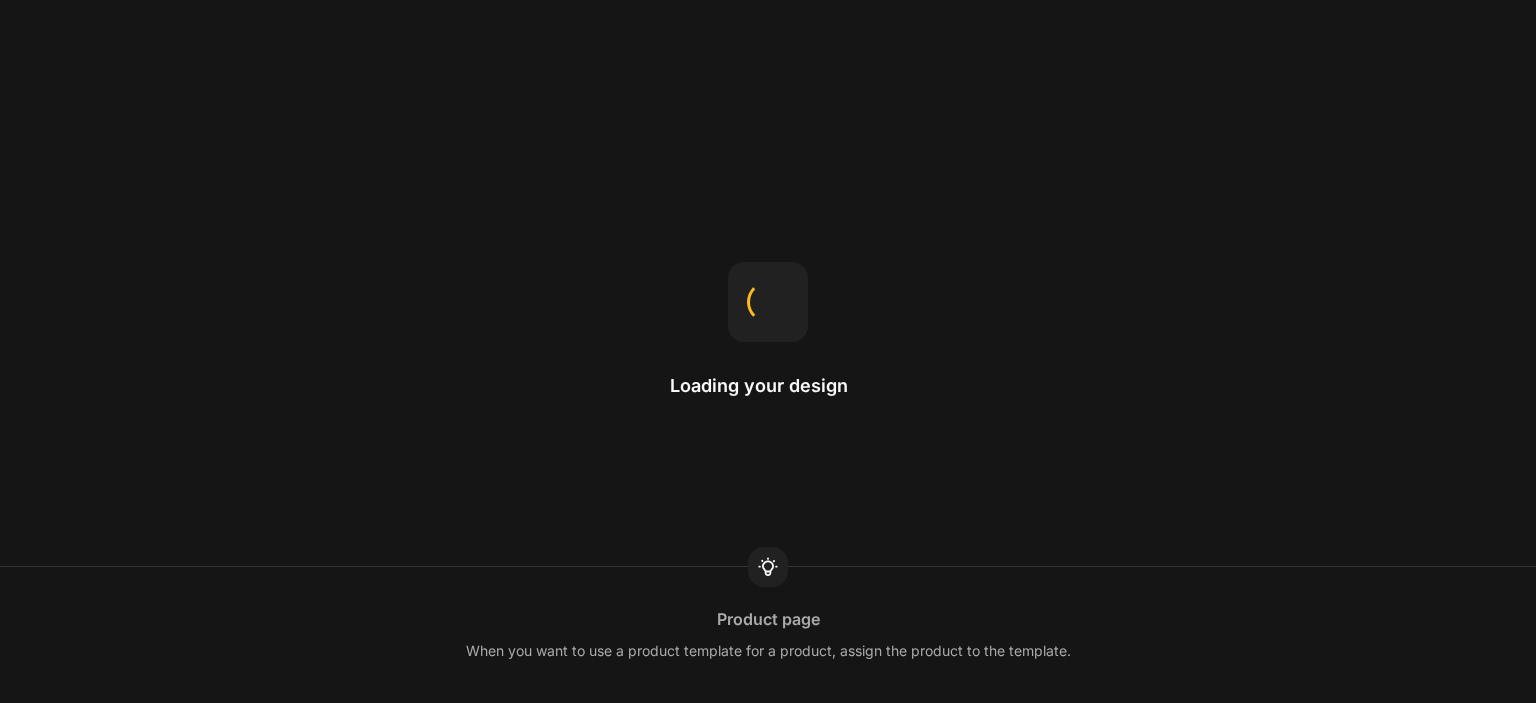 scroll, scrollTop: 0, scrollLeft: 0, axis: both 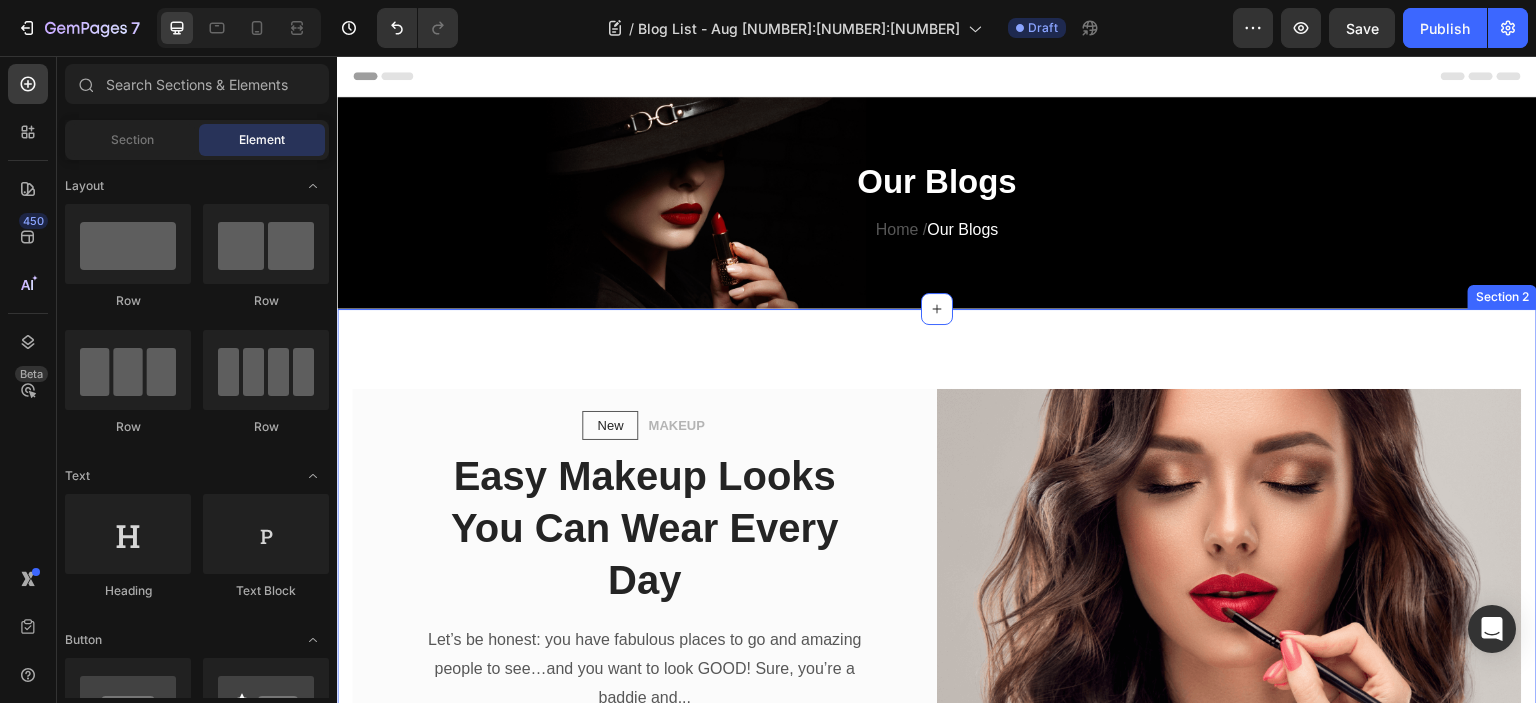 click on "New Text block Row MAKEUP Text block Row Easy Makeup Looks You Can Wear Every Day Heading Let’s be honest: you have fabulous places to go and amazing people to see…and you want to look GOOD! Sure, you’re a baddie and... Text block
Icon By Admin Text block Row
Icon December 2, 2022 Text block Row Row READ MORE Button Row Image Row Section 2" at bounding box center [937, 583] 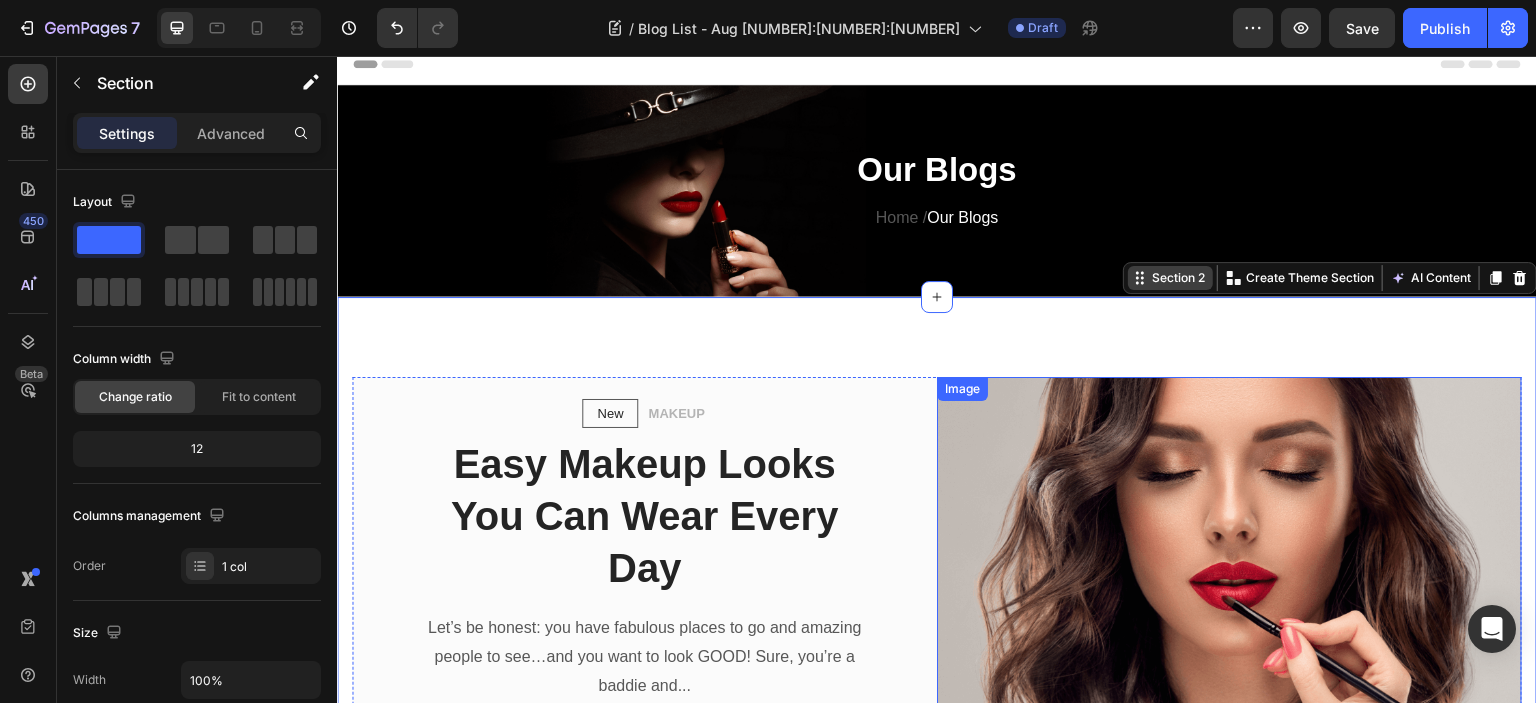 scroll, scrollTop: 0, scrollLeft: 0, axis: both 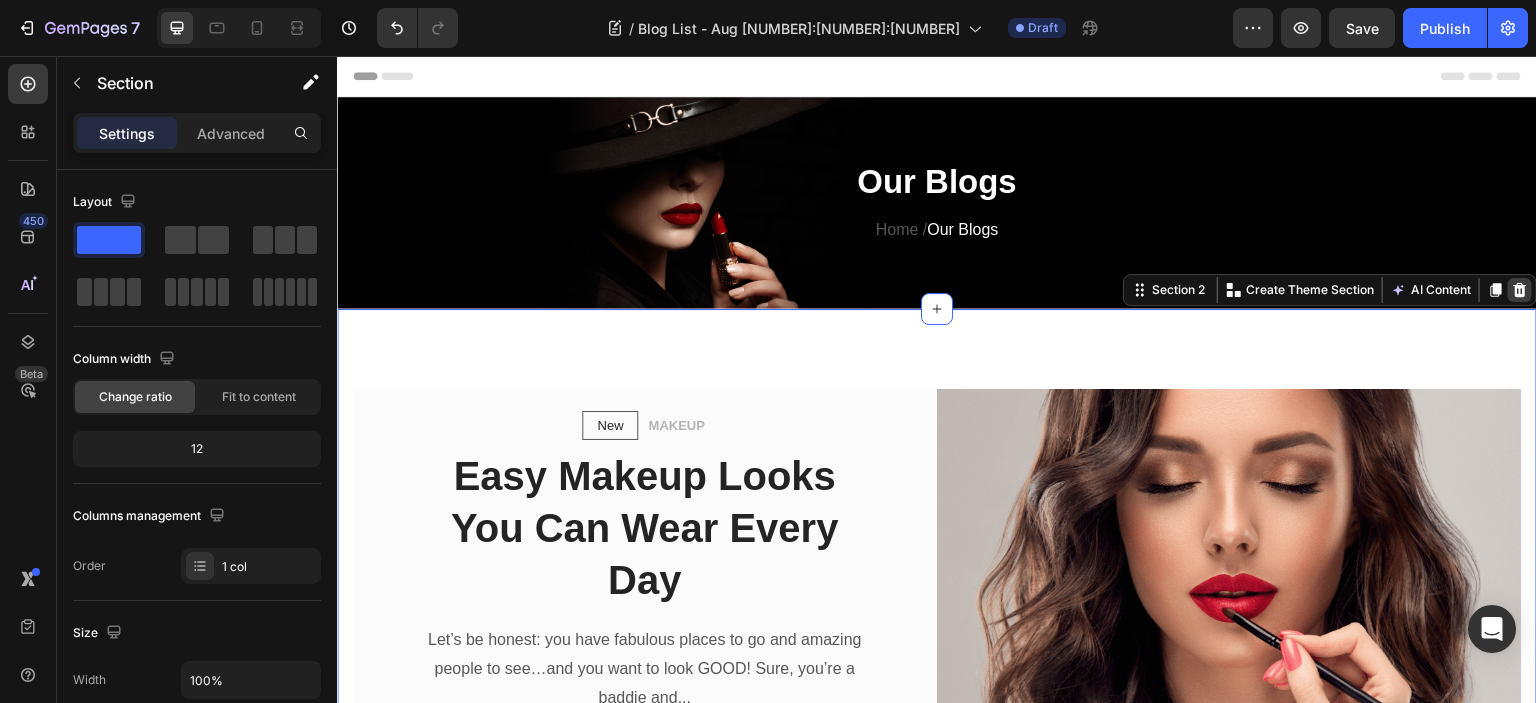 click 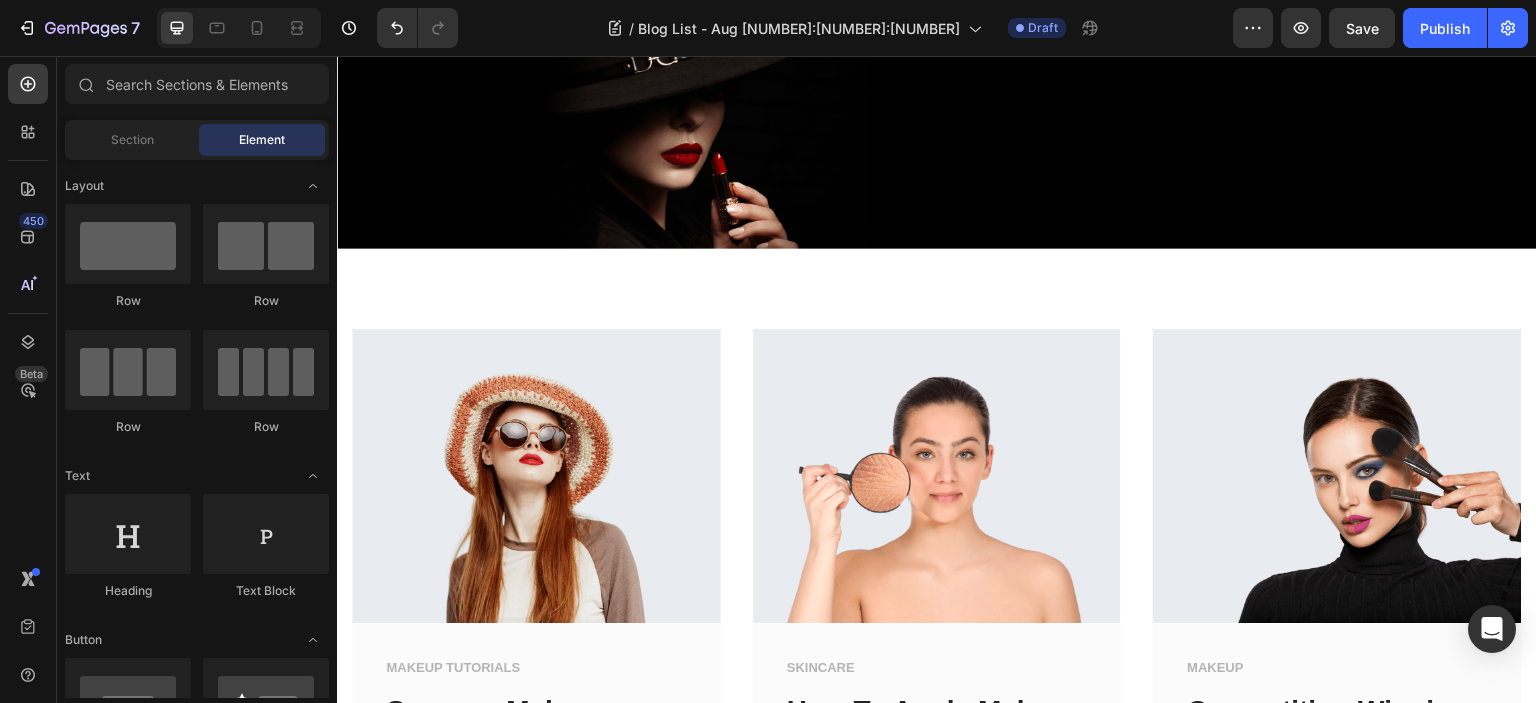 scroll, scrollTop: 0, scrollLeft: 0, axis: both 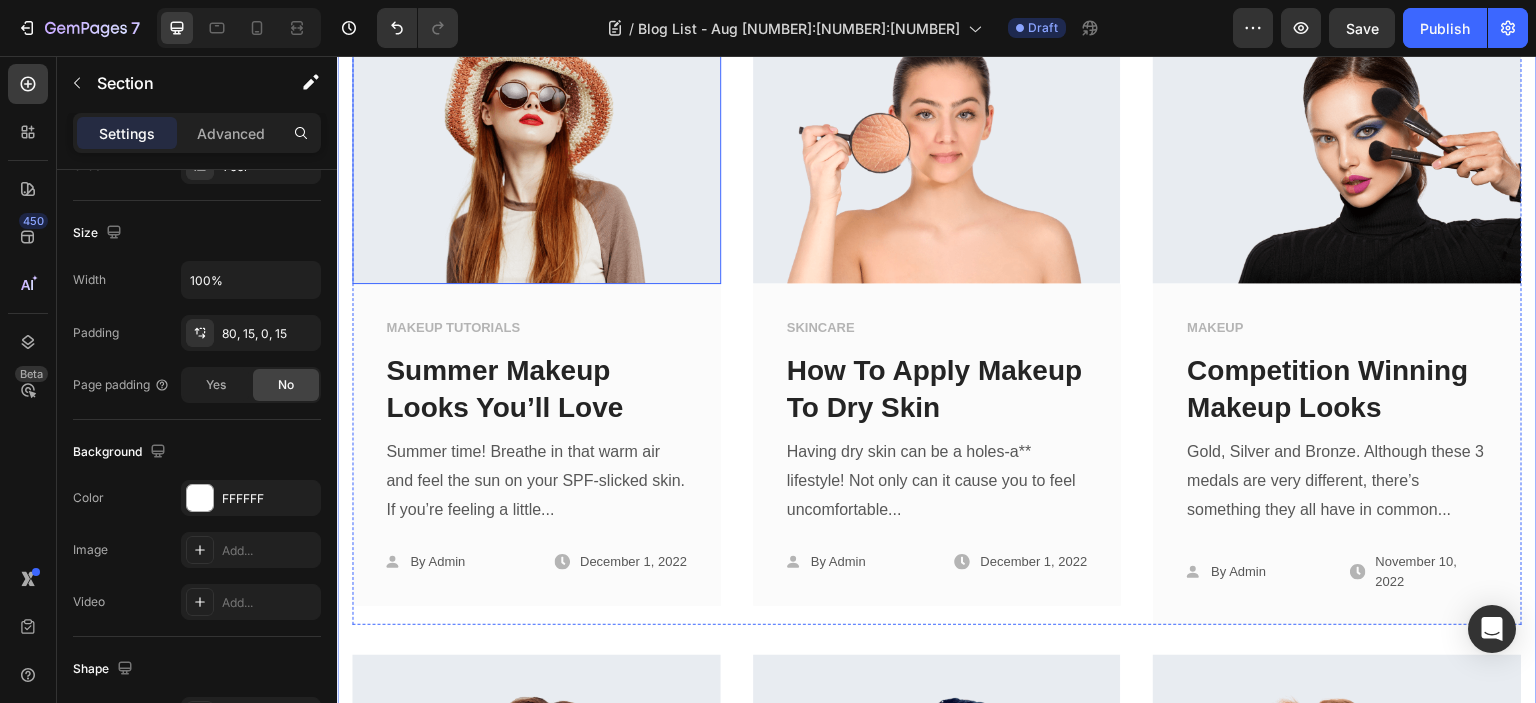 click at bounding box center [536, 136] 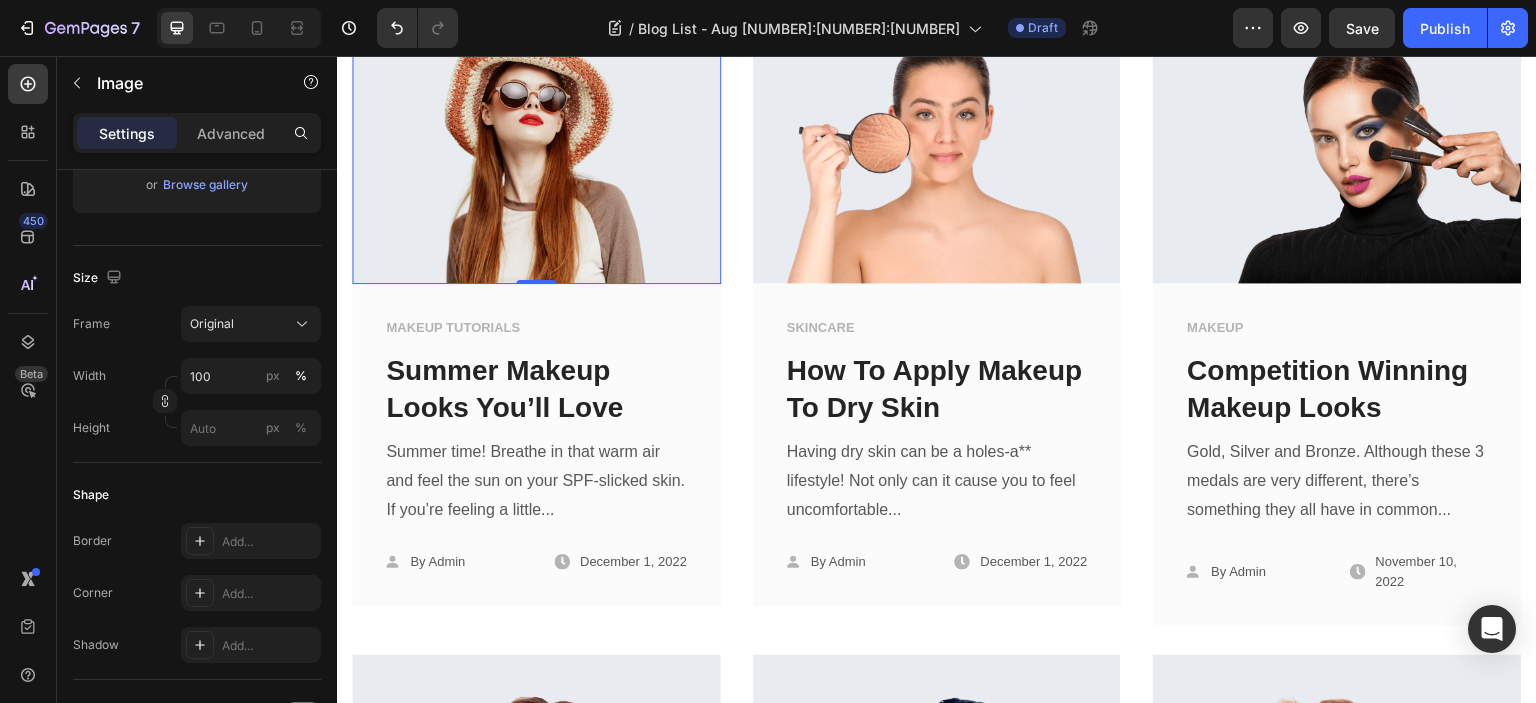 scroll, scrollTop: 0, scrollLeft: 0, axis: both 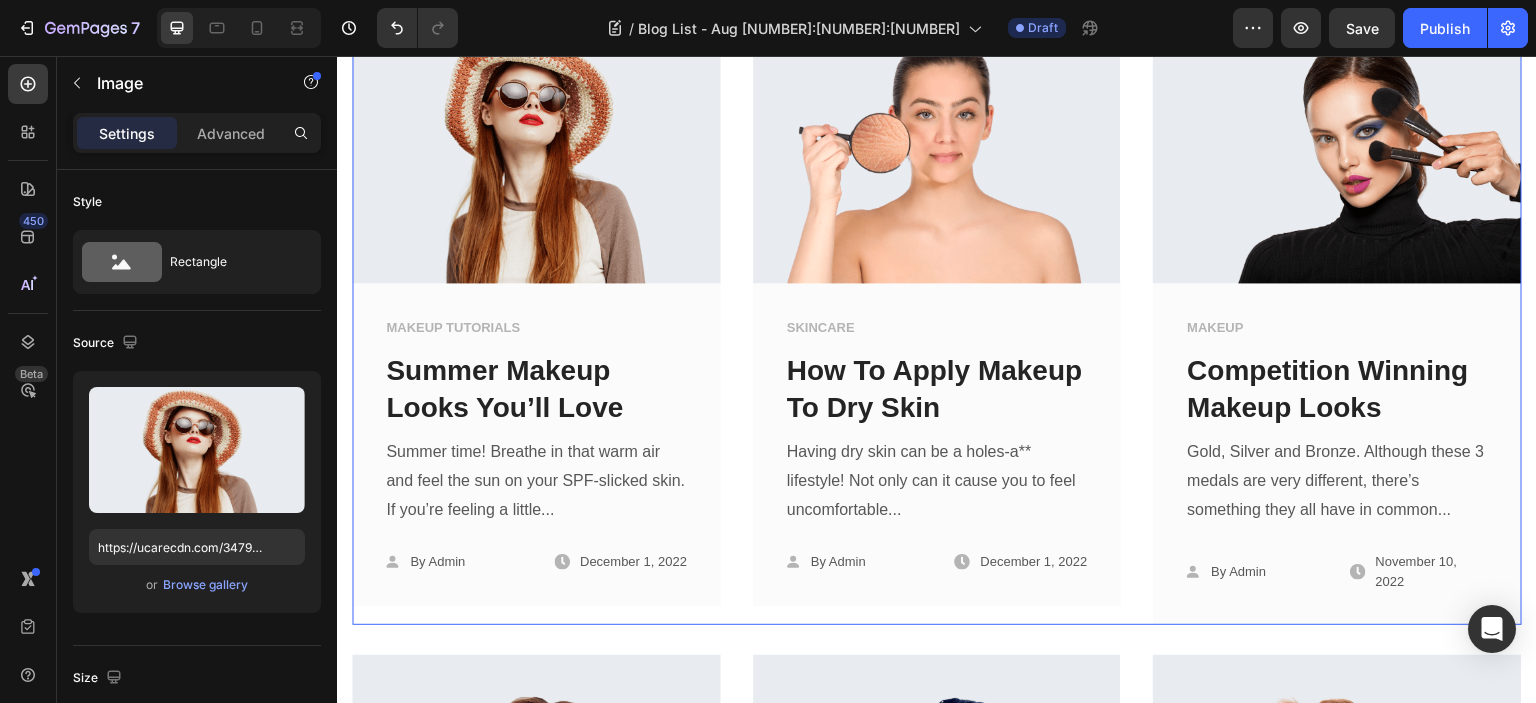click on "Image MAKEUP TUTORIALS Text block Summer Makeup Looks You’ll Love Text block Summer time! Breathe in that warm air and feel the sun on your SPF-slicked skin. If you’re feeling a little... Text block
Icon By Admin Text block Row
Icon December [NUMBER], [NUMBER] Text block Row Row Row Image SKINCARE Text block How To Apply Makeup To Dry Skin Text block Having dry skin can be a holes-a** lifestyle! Not only can it cause you to feel uncomfortable... Text block
Icon By Admin Text block Row
Icon December [NUMBER], [NUMBER] Text block Row Row Row Image MAKEUP Text block Competition Winning Makeup Looks Text block Gold, Silver and Bronze. Although these [NUMBER] medals are very different, there’s something they all have in common... Text block
Icon By Admin Text block Row
Icon November [NUMBER], [NUMBER] Text block Row Row Row Row   [NUMBER]" at bounding box center [937, 307] 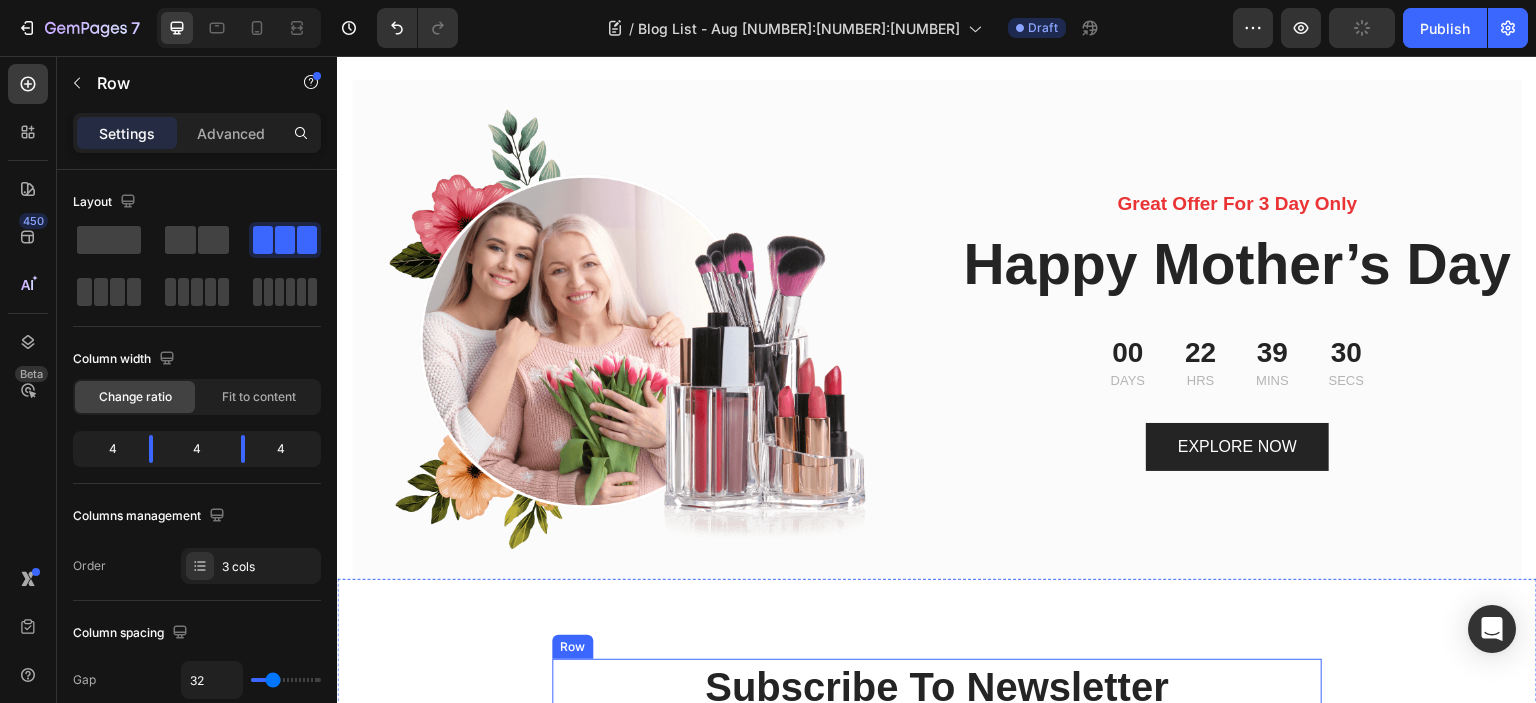 scroll, scrollTop: 2296, scrollLeft: 0, axis: vertical 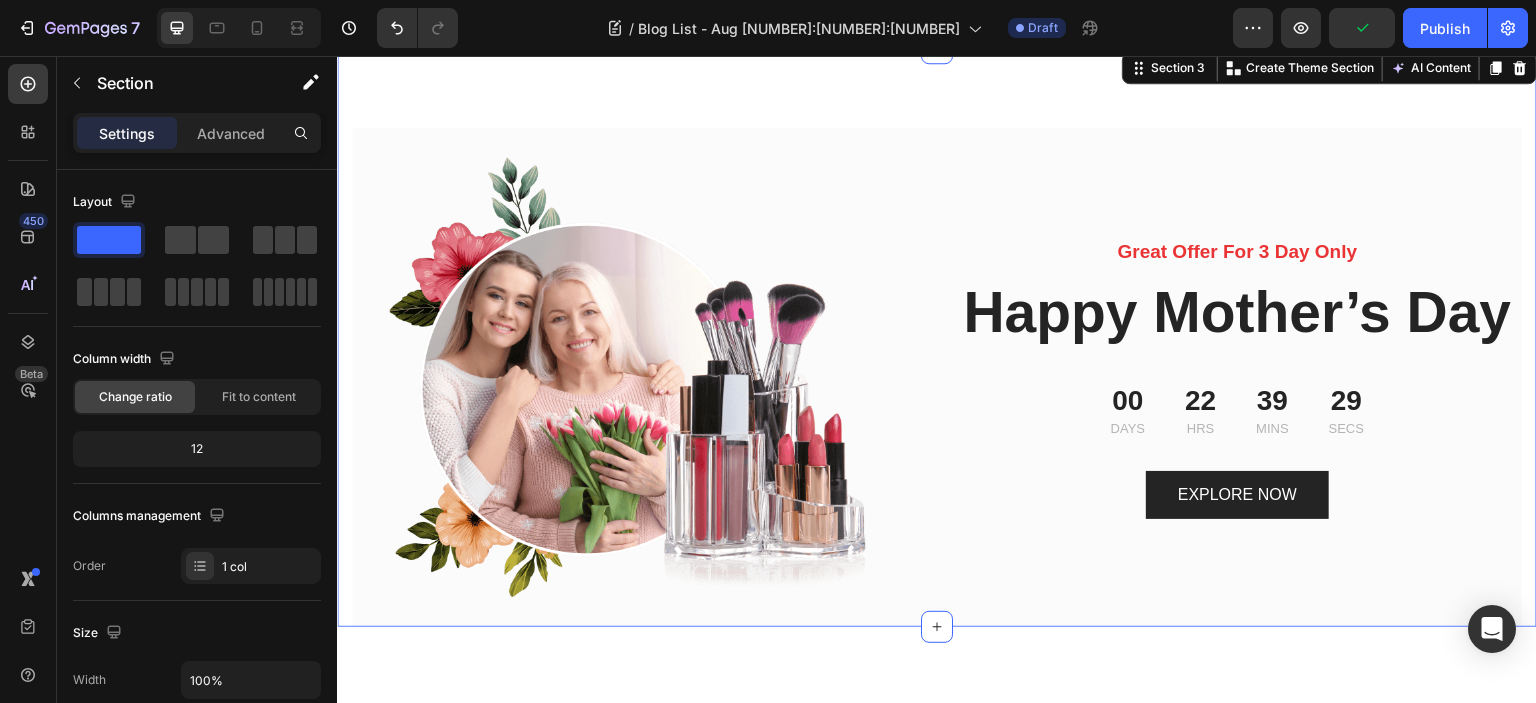 click on "Image Great Offer For [NUMBER] Day Only Text block Happy Mother’s Day Heading [NUMBER] Days [NUMBER] Hrs [NUMBER] Mins [NUMBER] Secs Countdown Timer EXPLORE NOW Button Row Section [NUMBER]   Create Theme Section AI Content Write with GemAI What would you like to describe here? Tone and Voice Persuasive Product SUKESHA SCALP CLEANSER ( [NUMBER] ML ) Show more Generate" at bounding box center [937, 337] 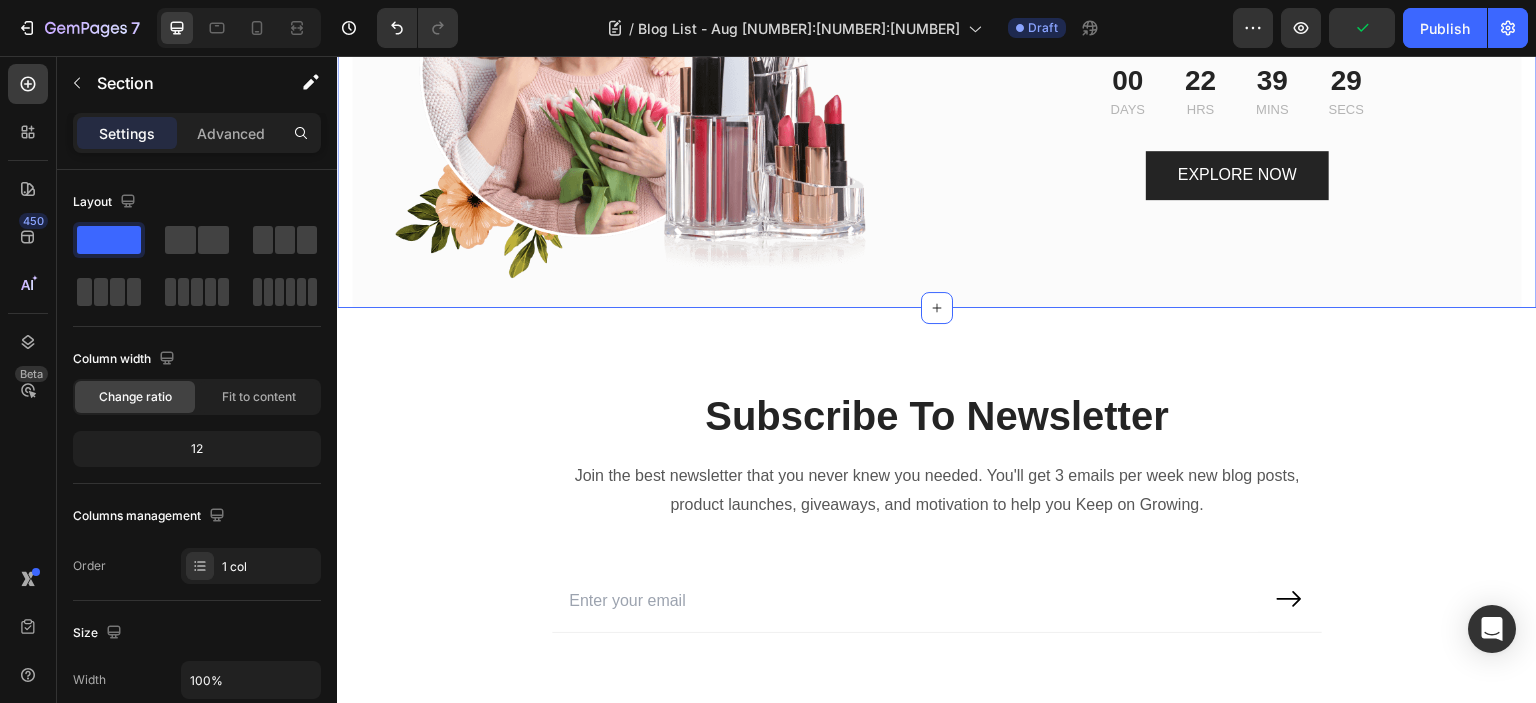 scroll, scrollTop: 2096, scrollLeft: 0, axis: vertical 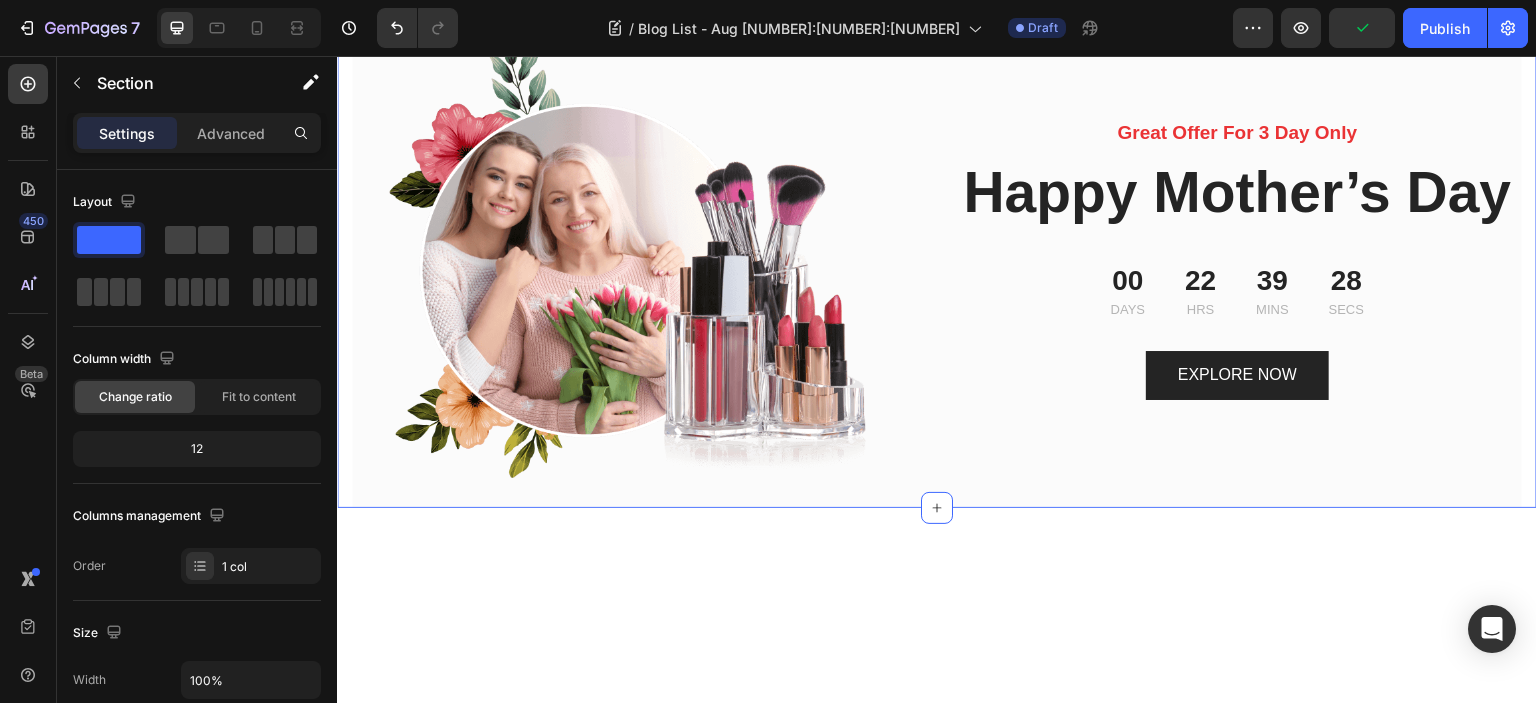 click on "Section [NUMBER]   Create Theme Section AI Content Write with GemAI What would you like to describe here? Tone and Voice Persuasive Product SUKESHA SCALP CLEANSER ( [NUMBER] ML ) Show more Generate" at bounding box center (1329, -51) 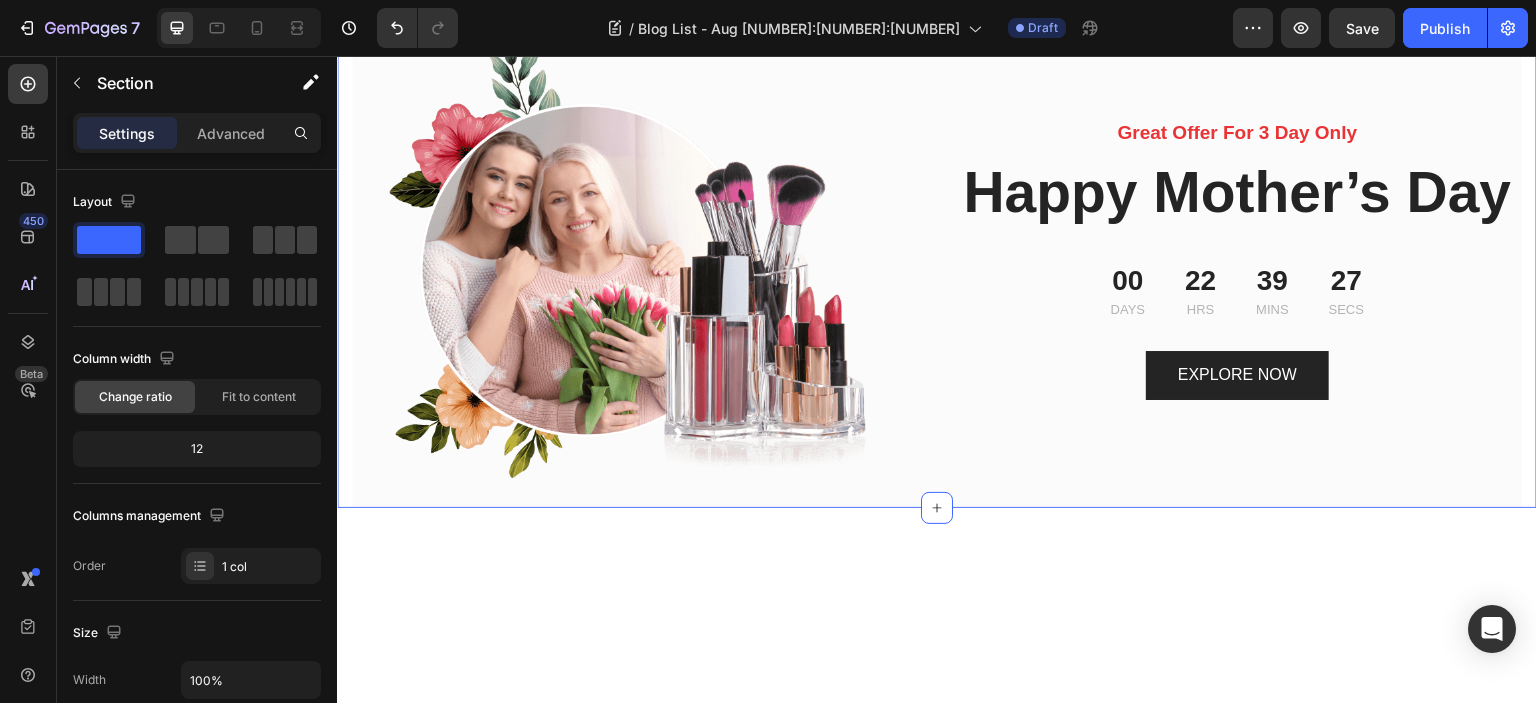 click 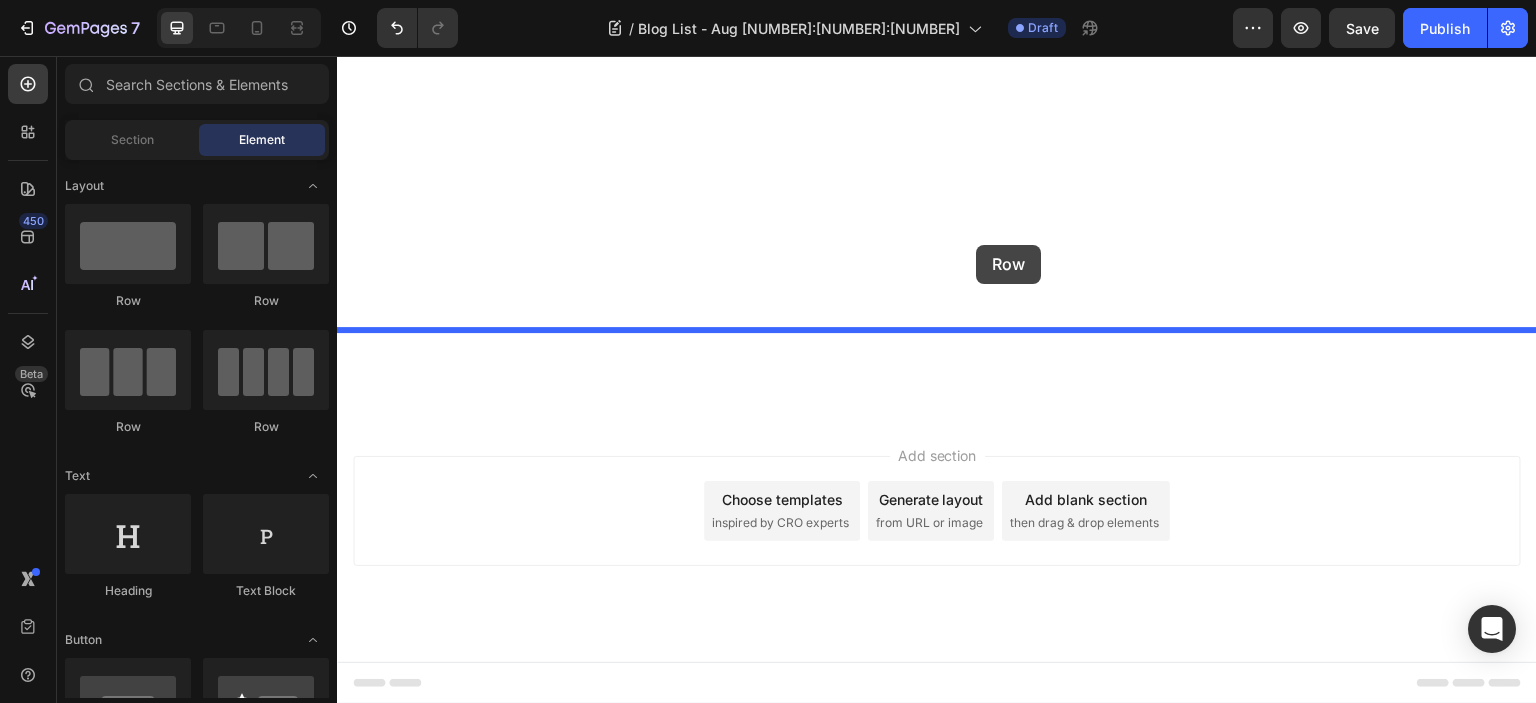 drag, startPoint x: 445, startPoint y: 312, endPoint x: 975, endPoint y: 245, distance: 534.21814 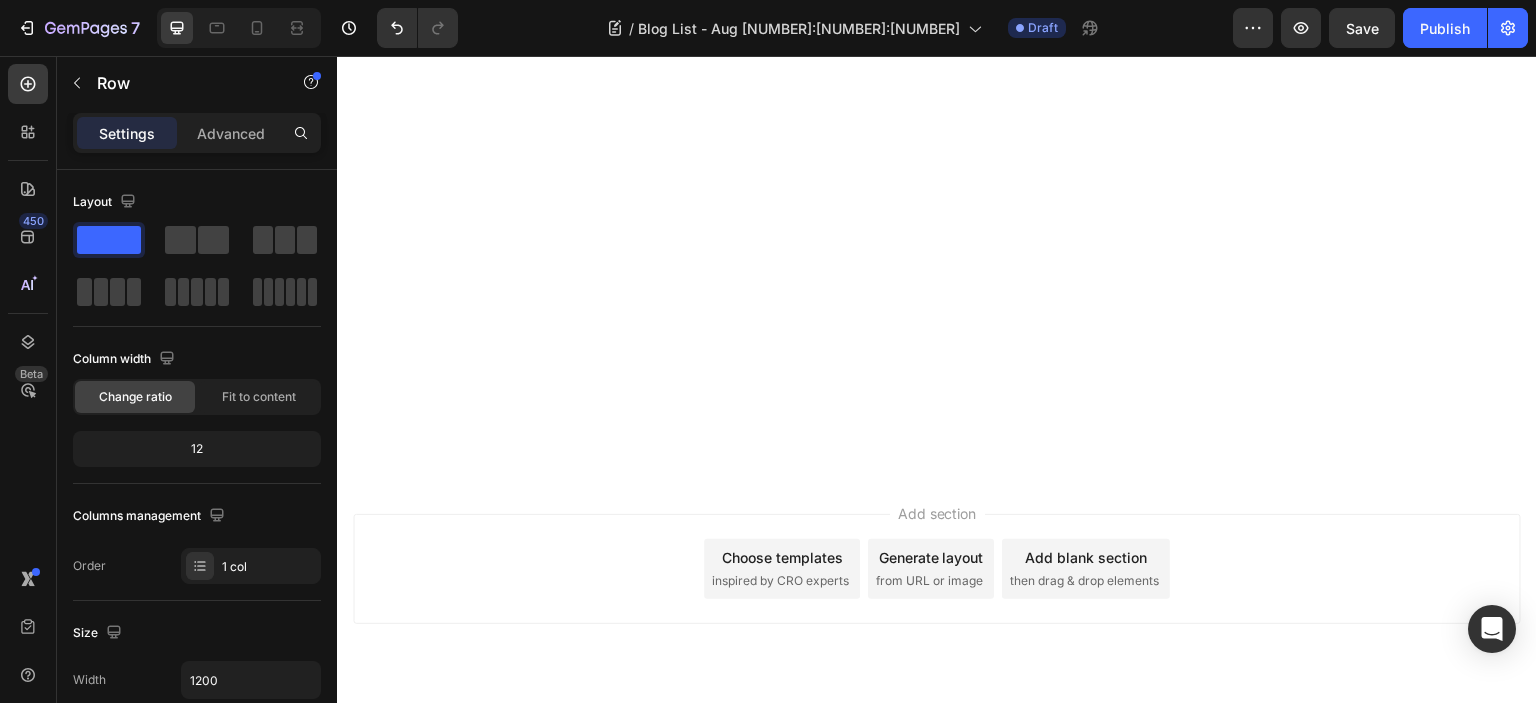 click on "Drop element here" at bounding box center [949, -9] 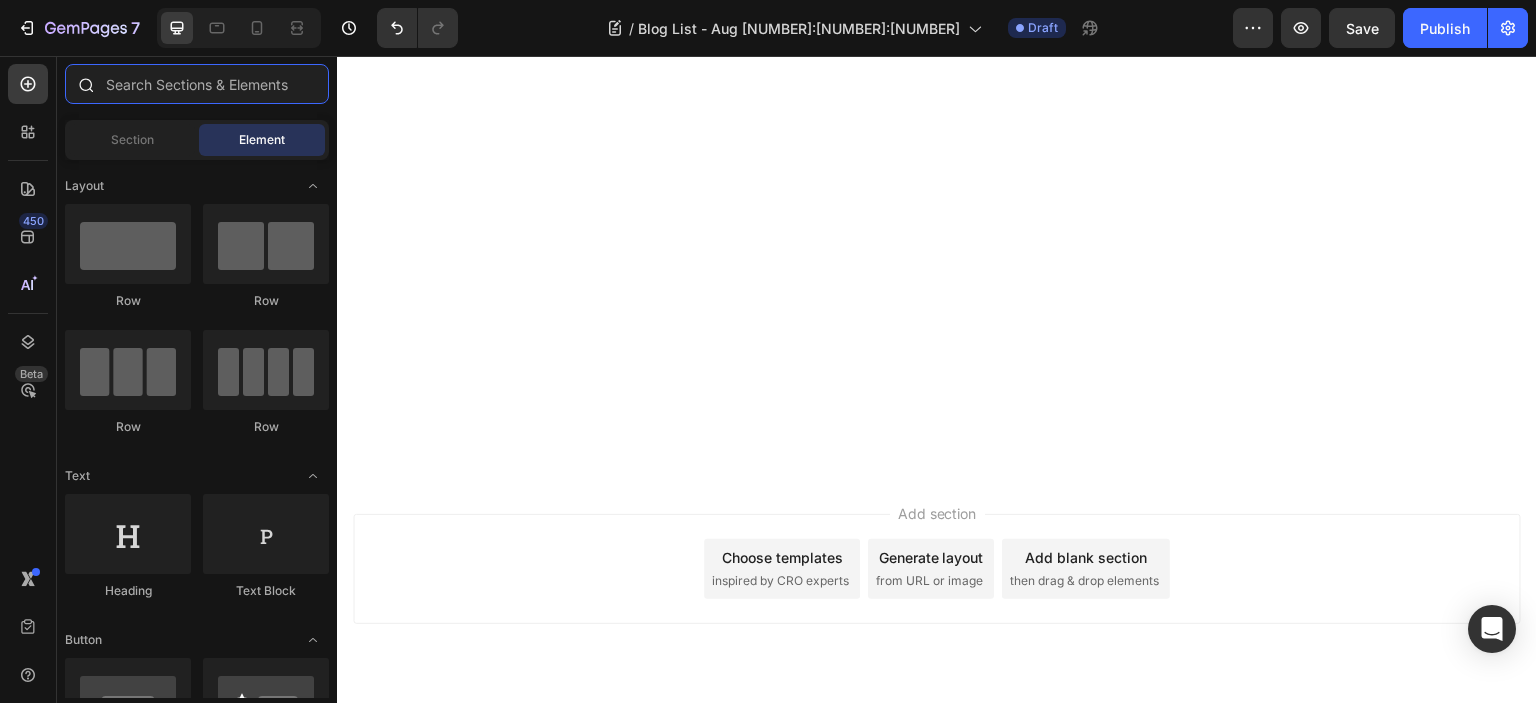 click at bounding box center [197, 84] 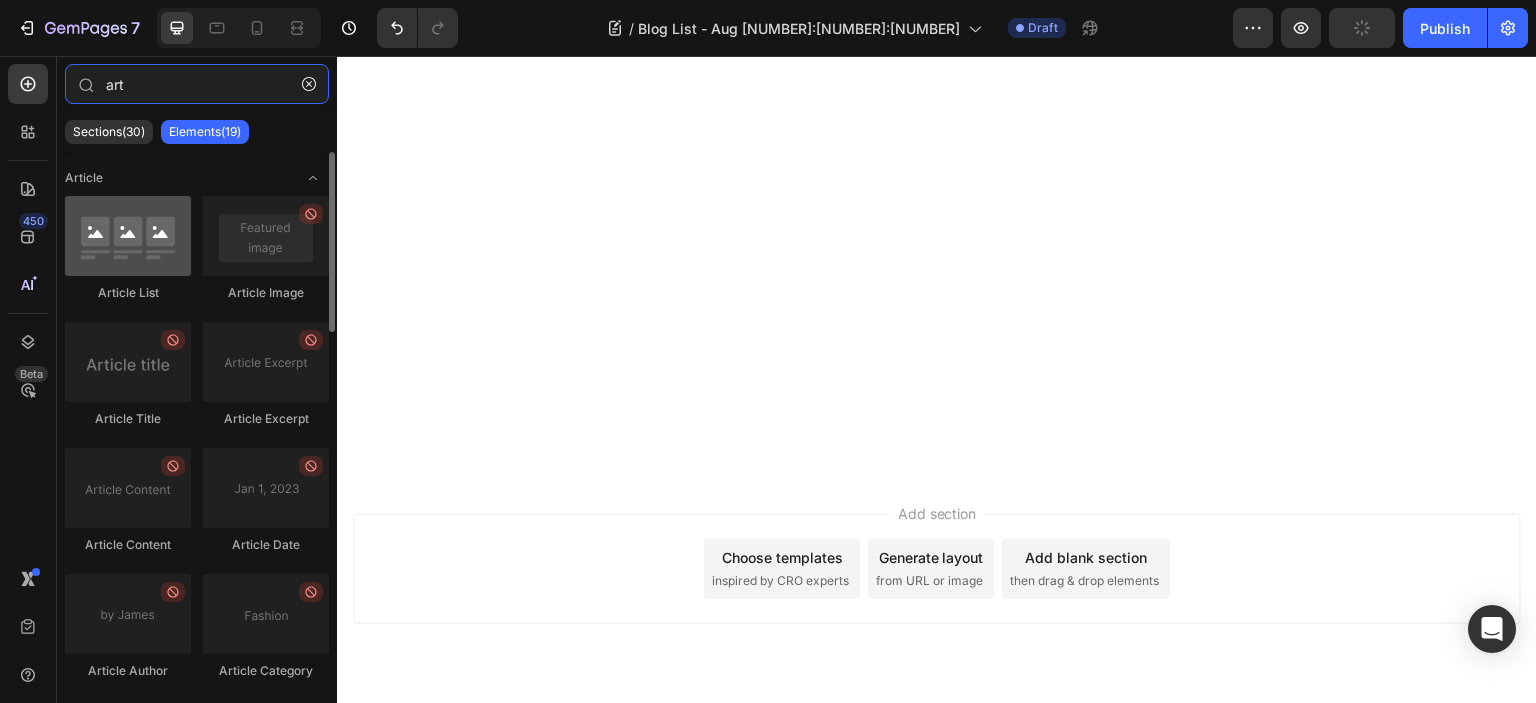type on "art" 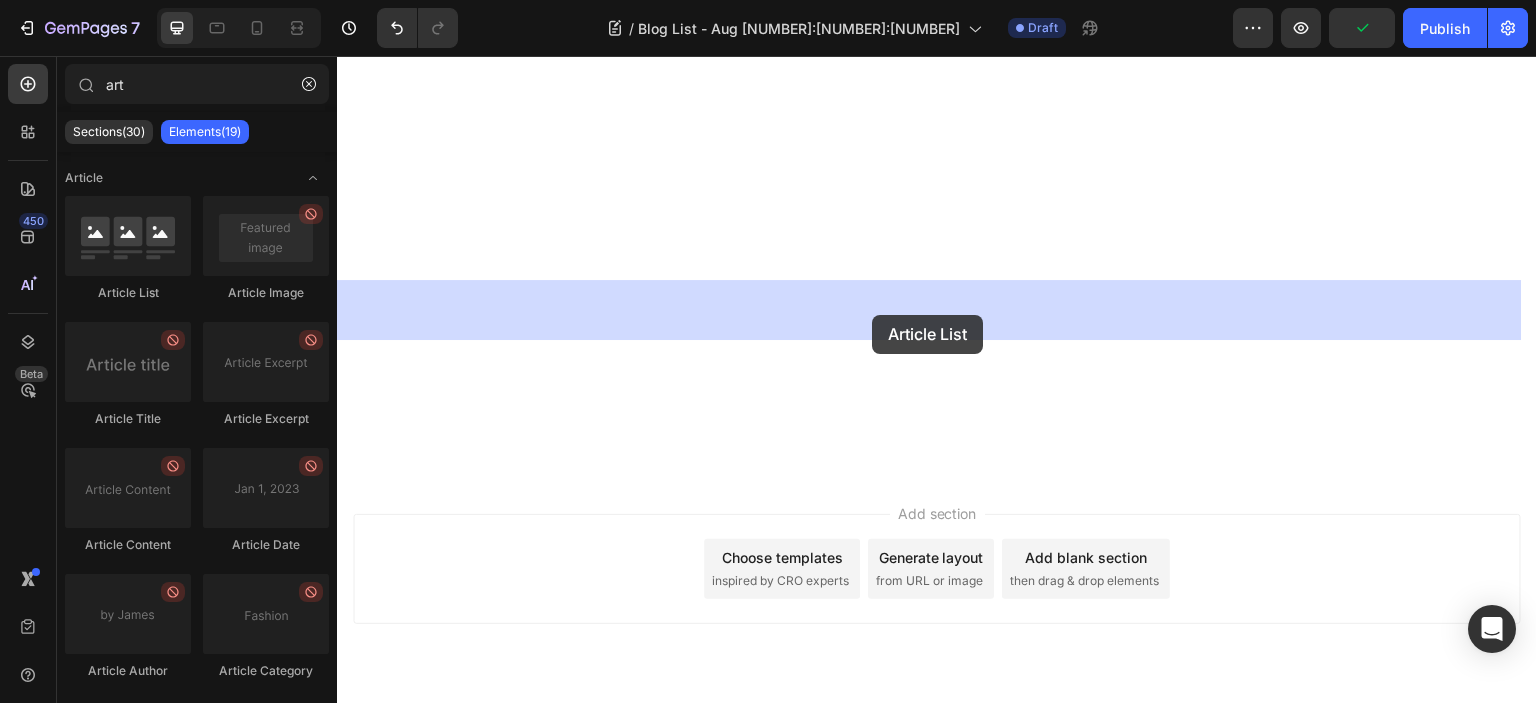 drag, startPoint x: 452, startPoint y: 309, endPoint x: 872, endPoint y: 315, distance: 420.04285 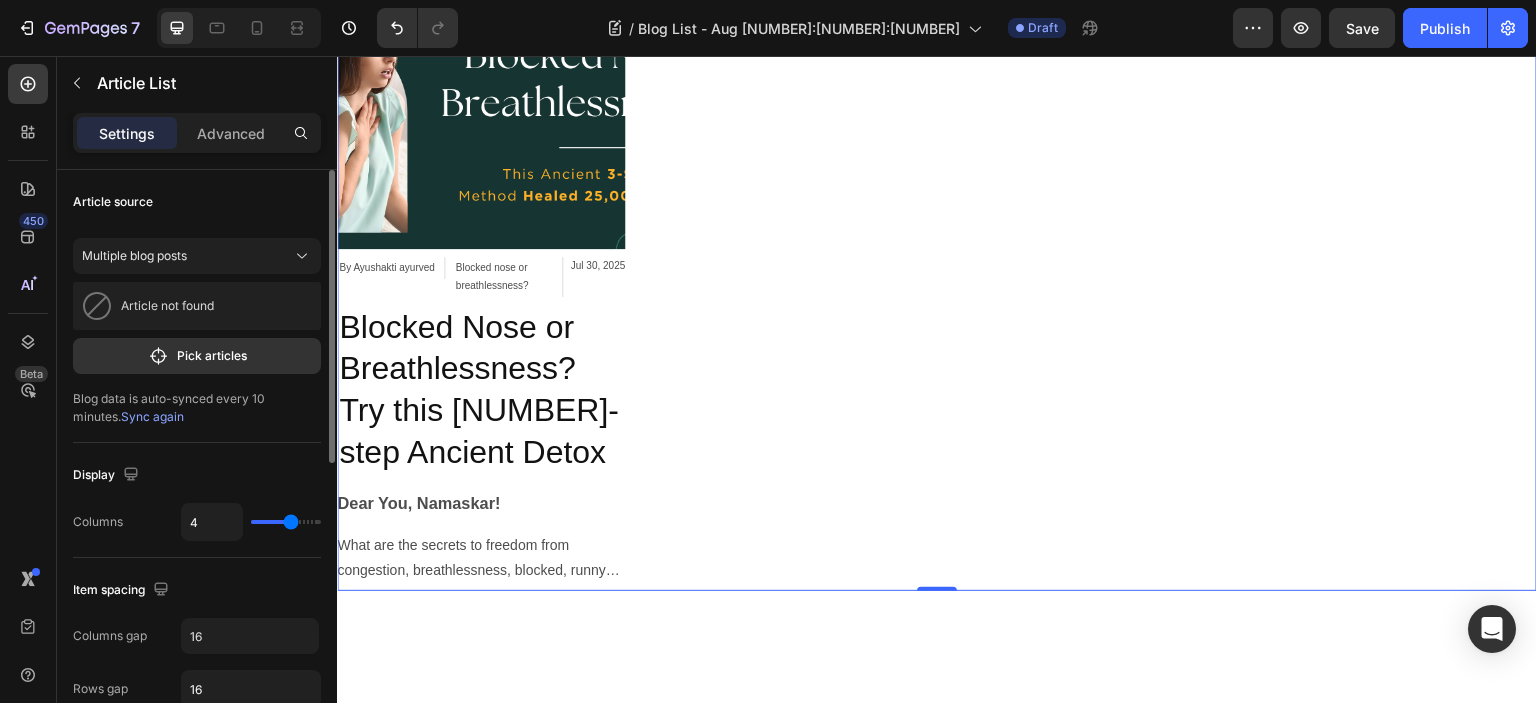 click on "Sync again" at bounding box center [152, 416] 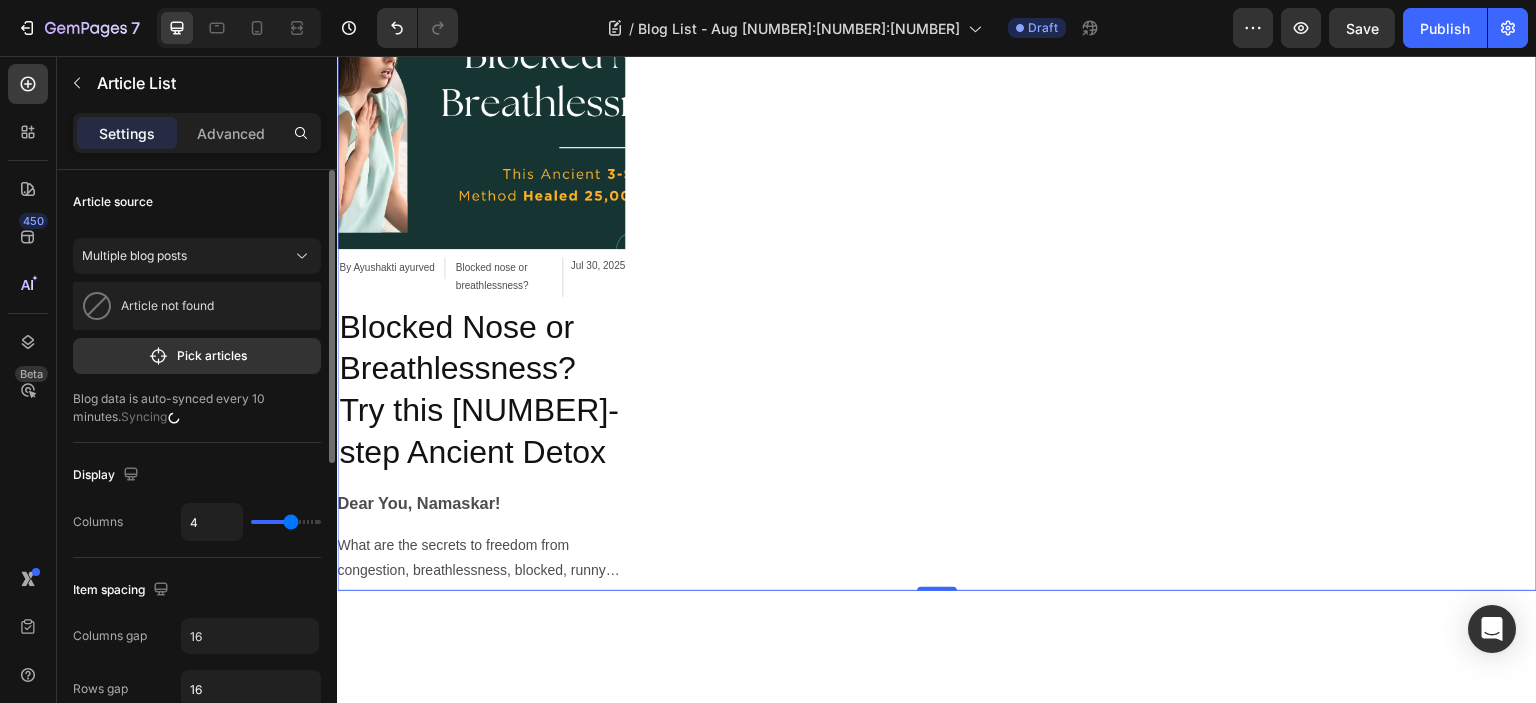 click on "Article not found" at bounding box center (167, 306) 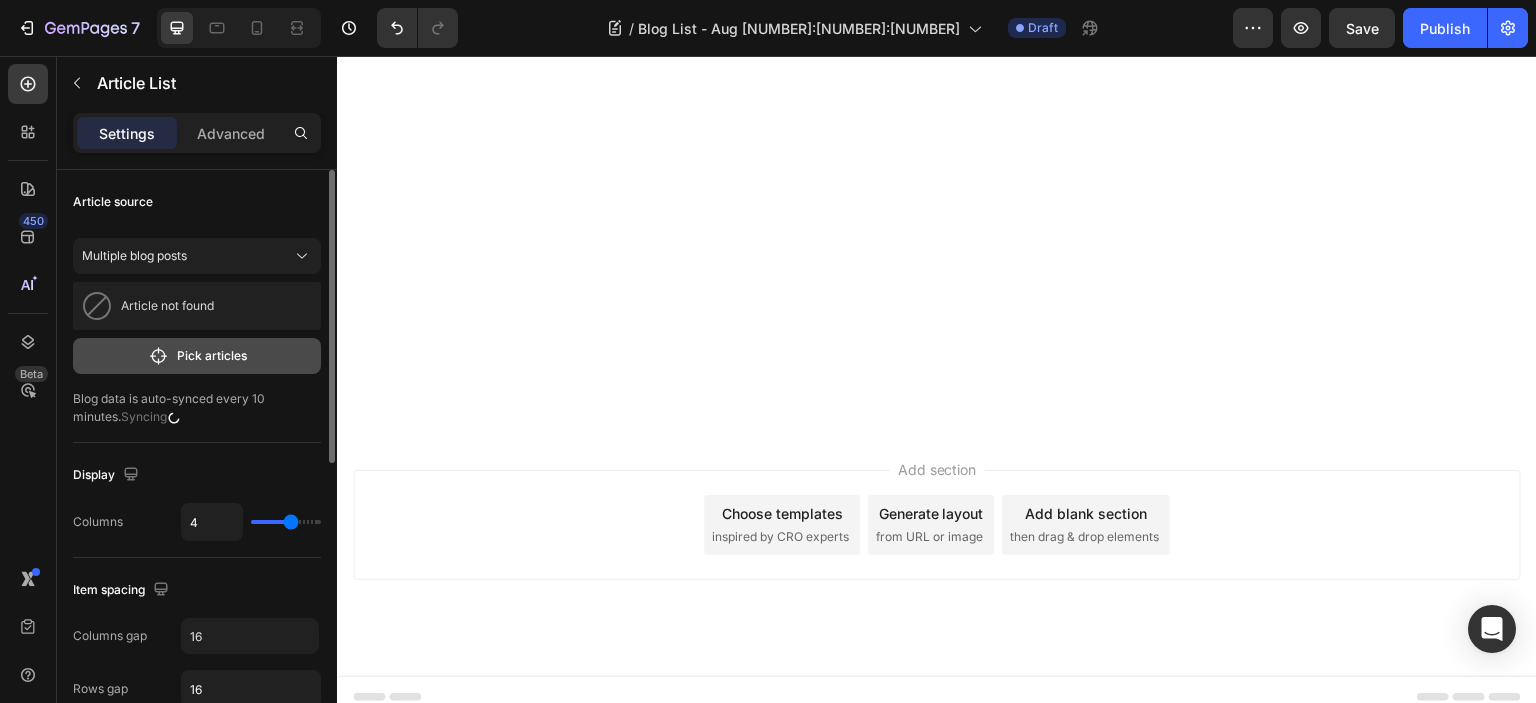 click on "Pick articles" at bounding box center (197, 356) 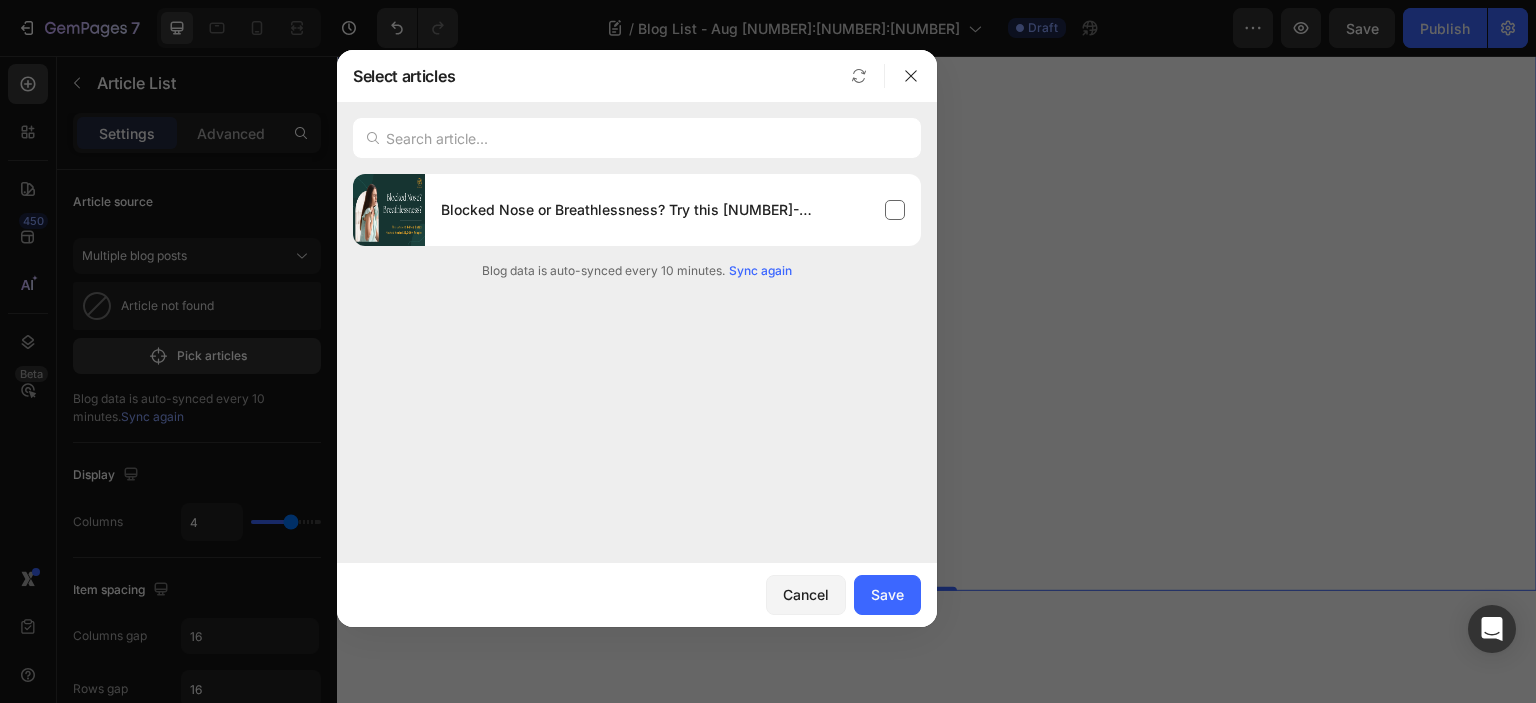 click on "Sync again" at bounding box center [760, 271] 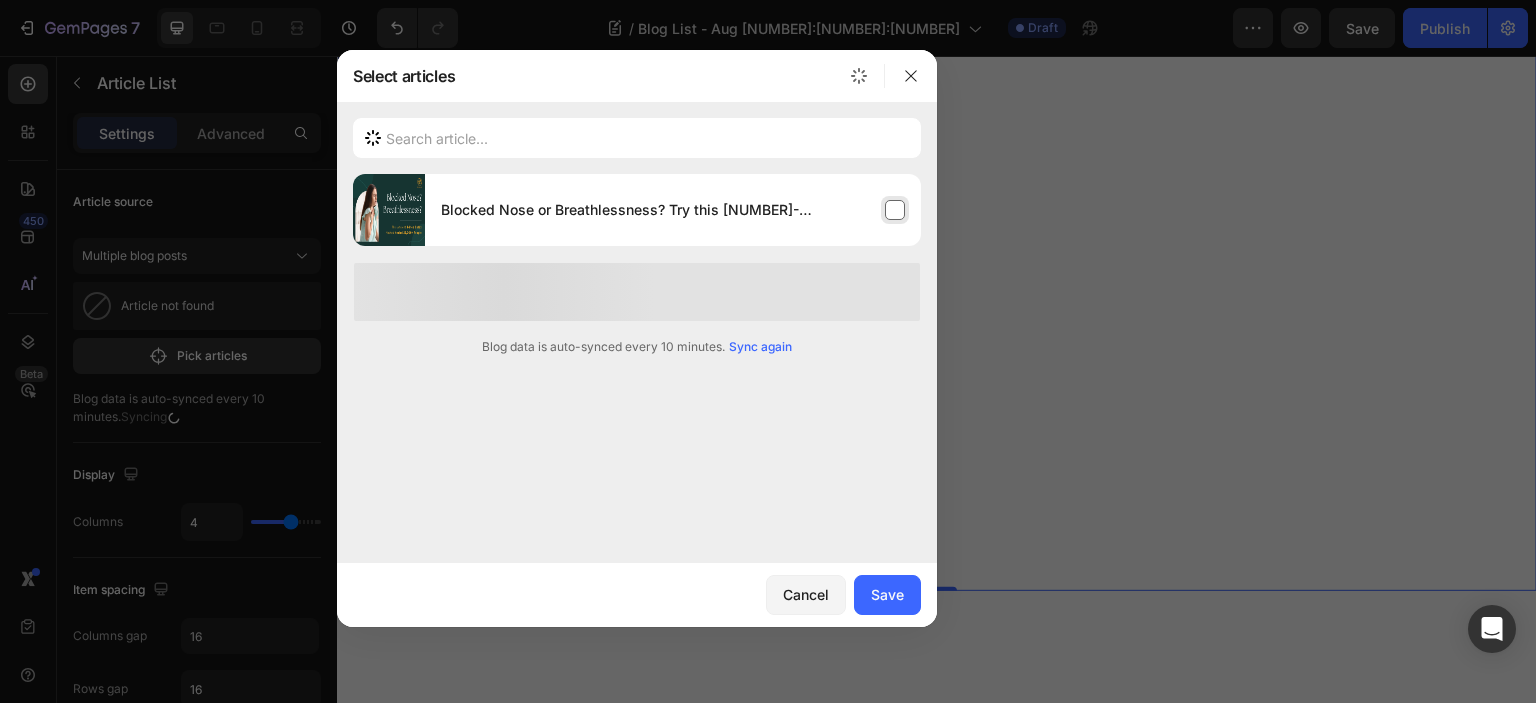click on "Blocked Nose or Breathlessness? Try this [NUMBER]-step Ancient Detox" at bounding box center [673, 210] 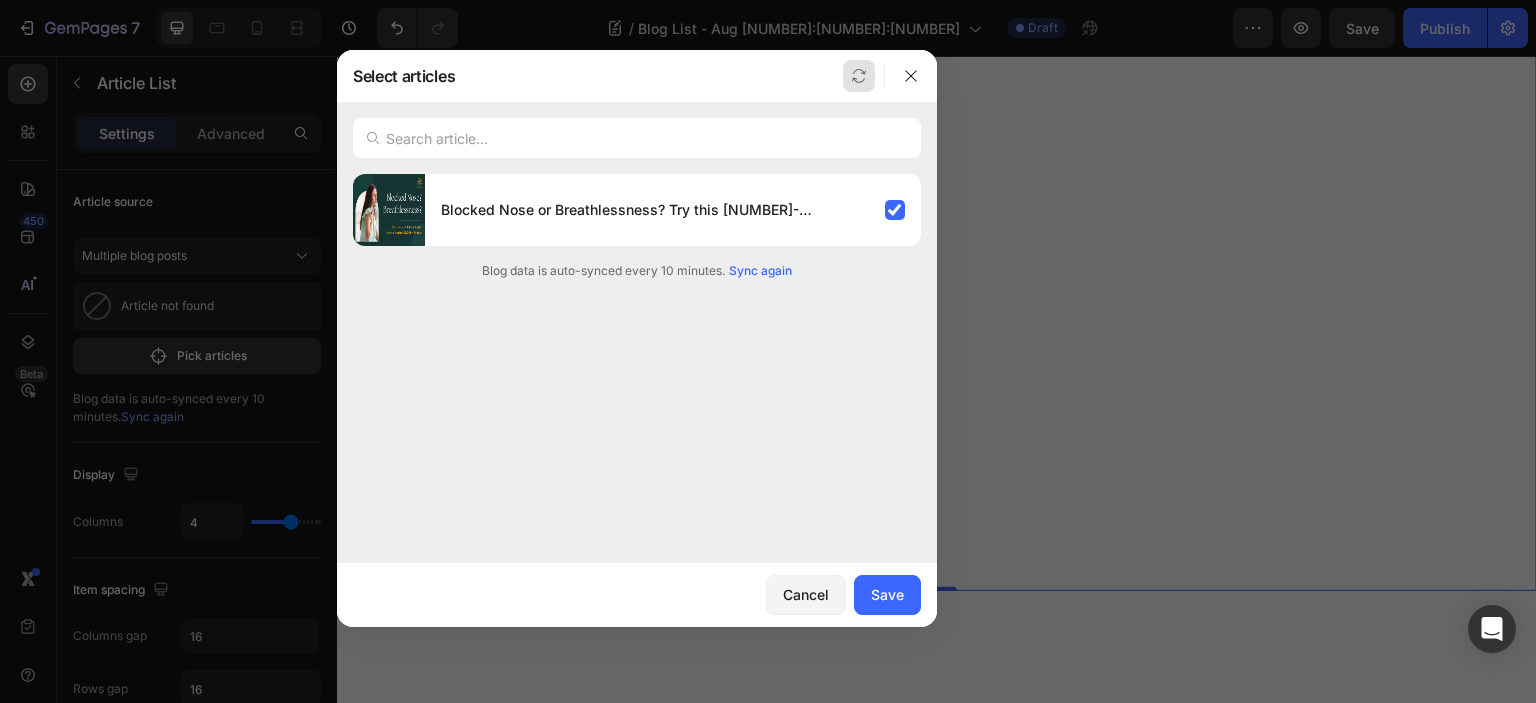 click at bounding box center [859, 76] 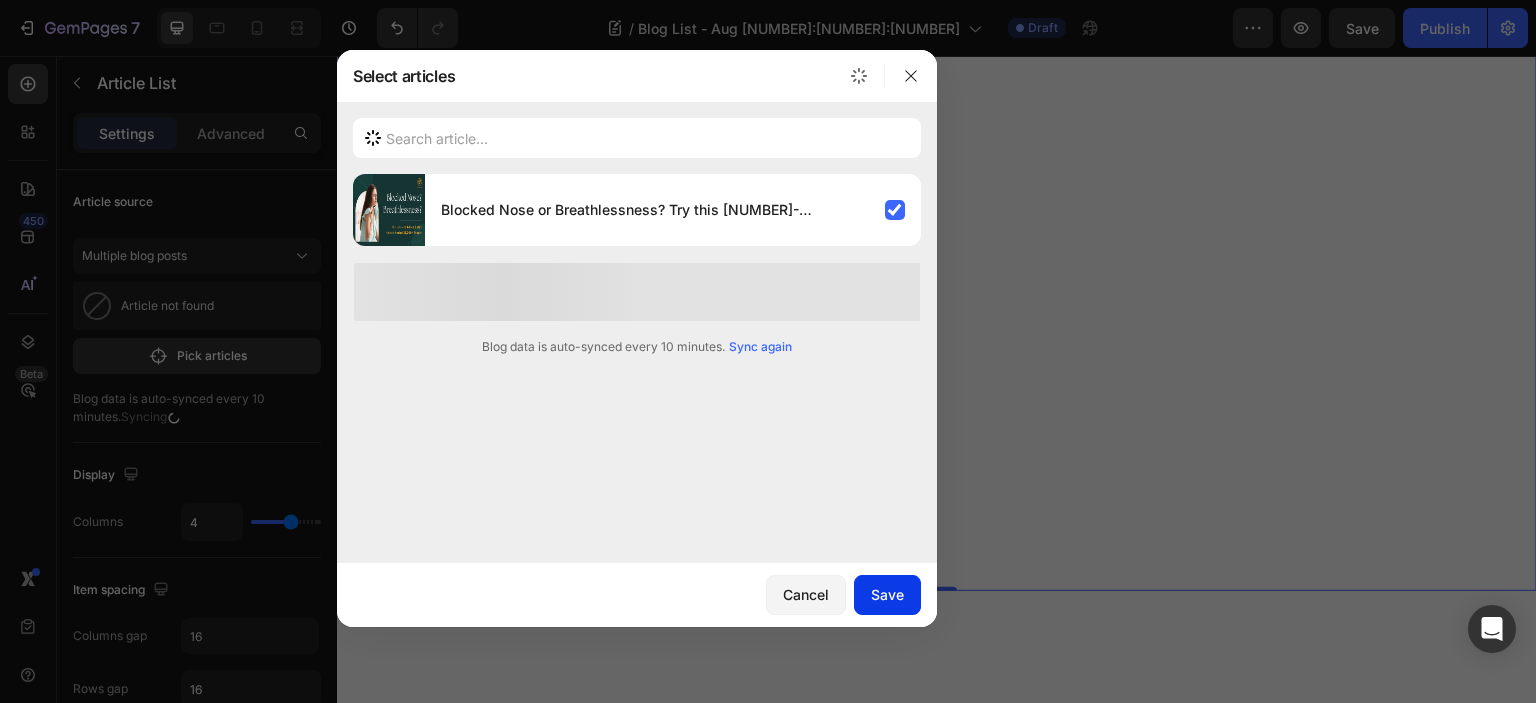 click on "Save" at bounding box center (887, 594) 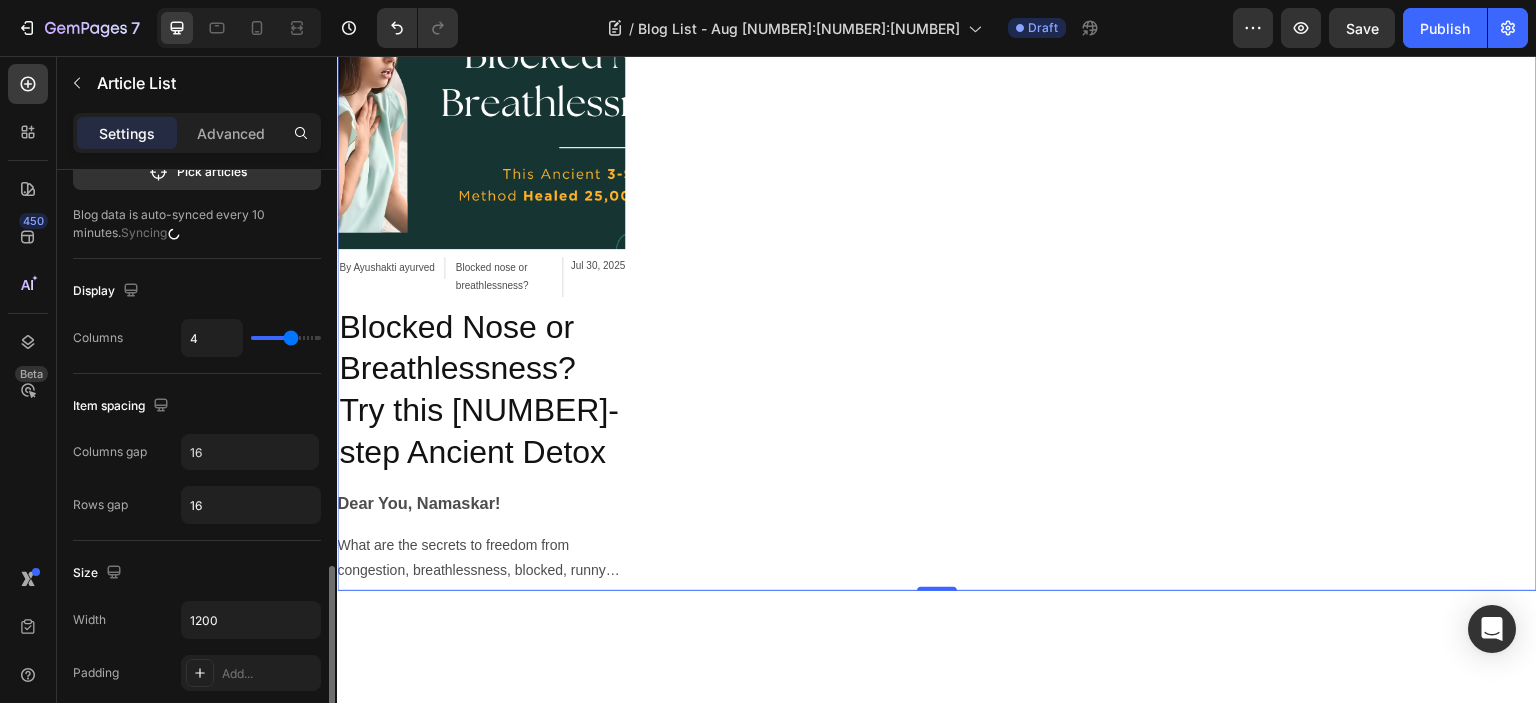 scroll, scrollTop: 400, scrollLeft: 0, axis: vertical 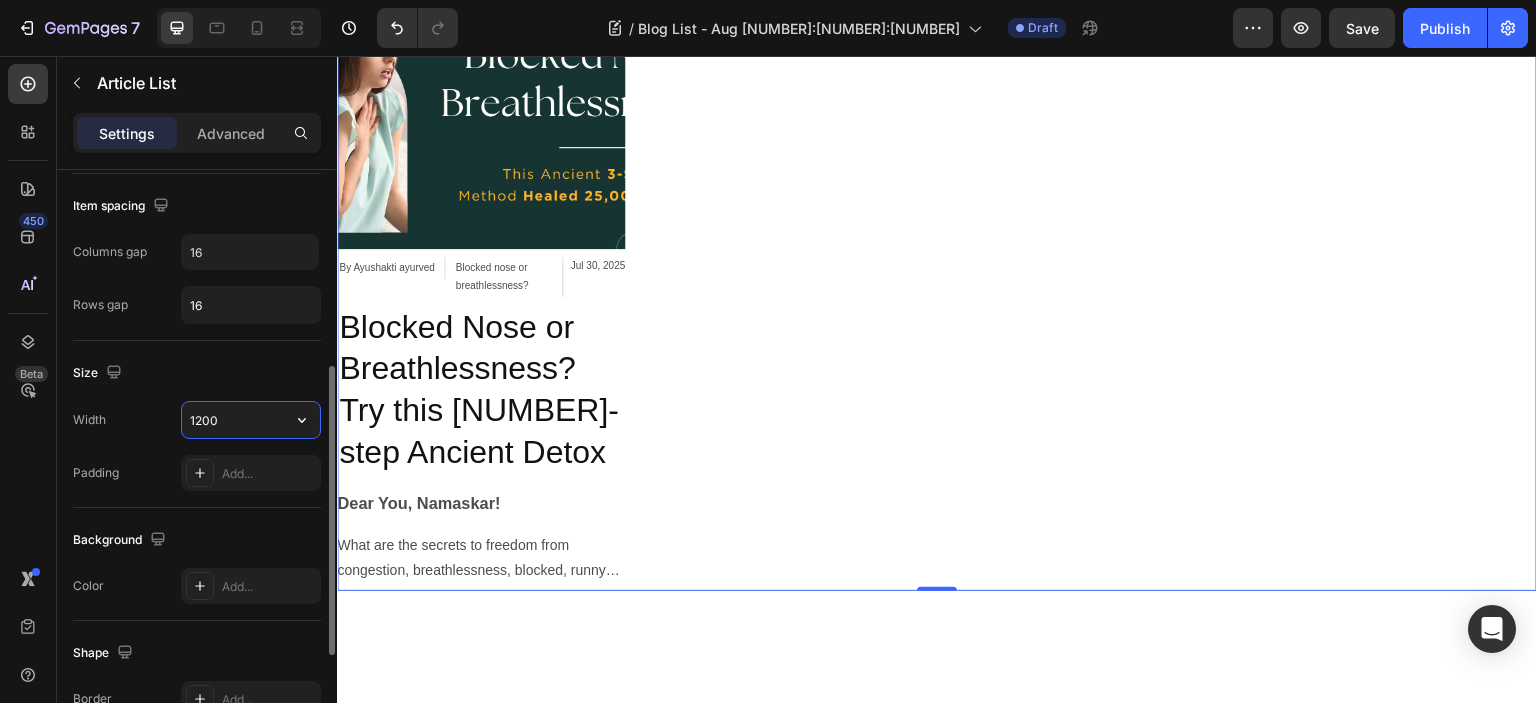 click on "1200" at bounding box center (251, 420) 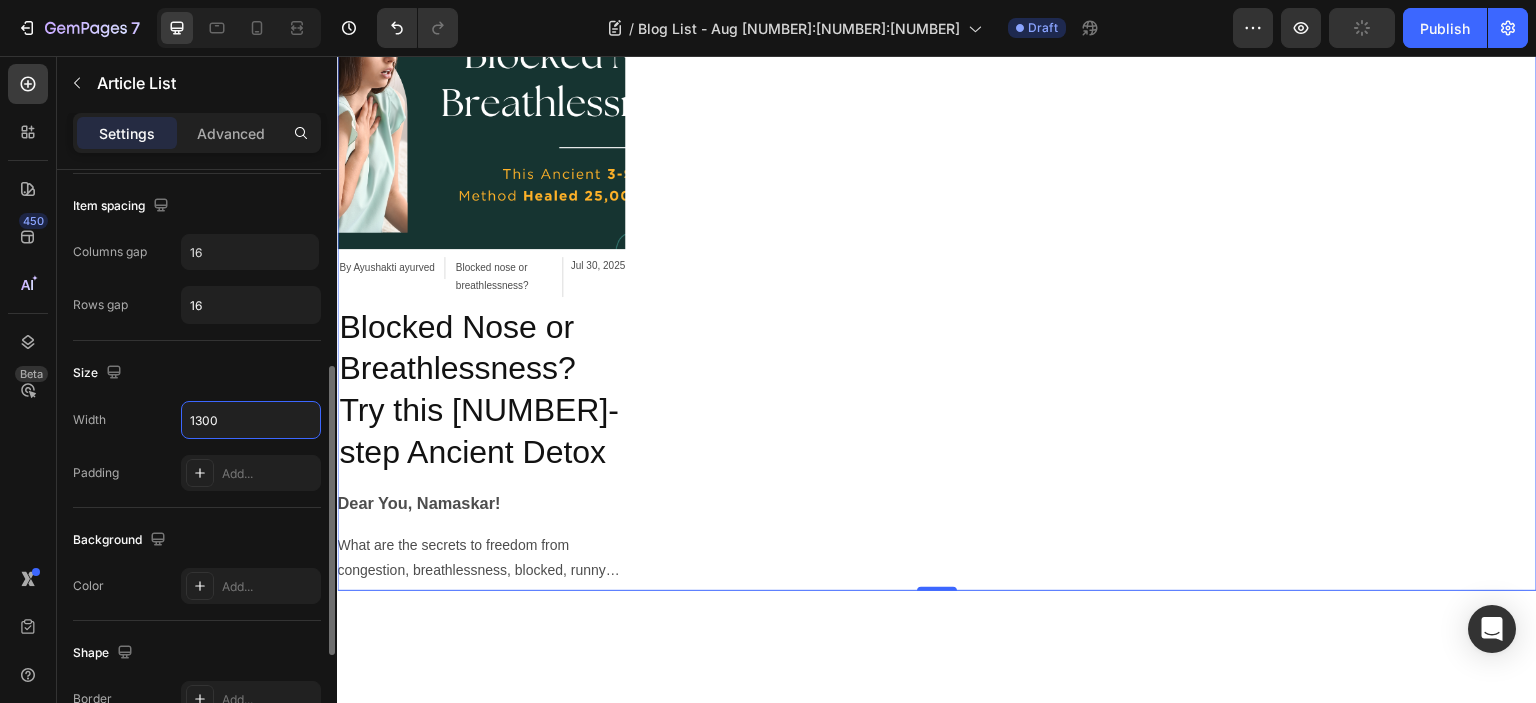 type on "1300" 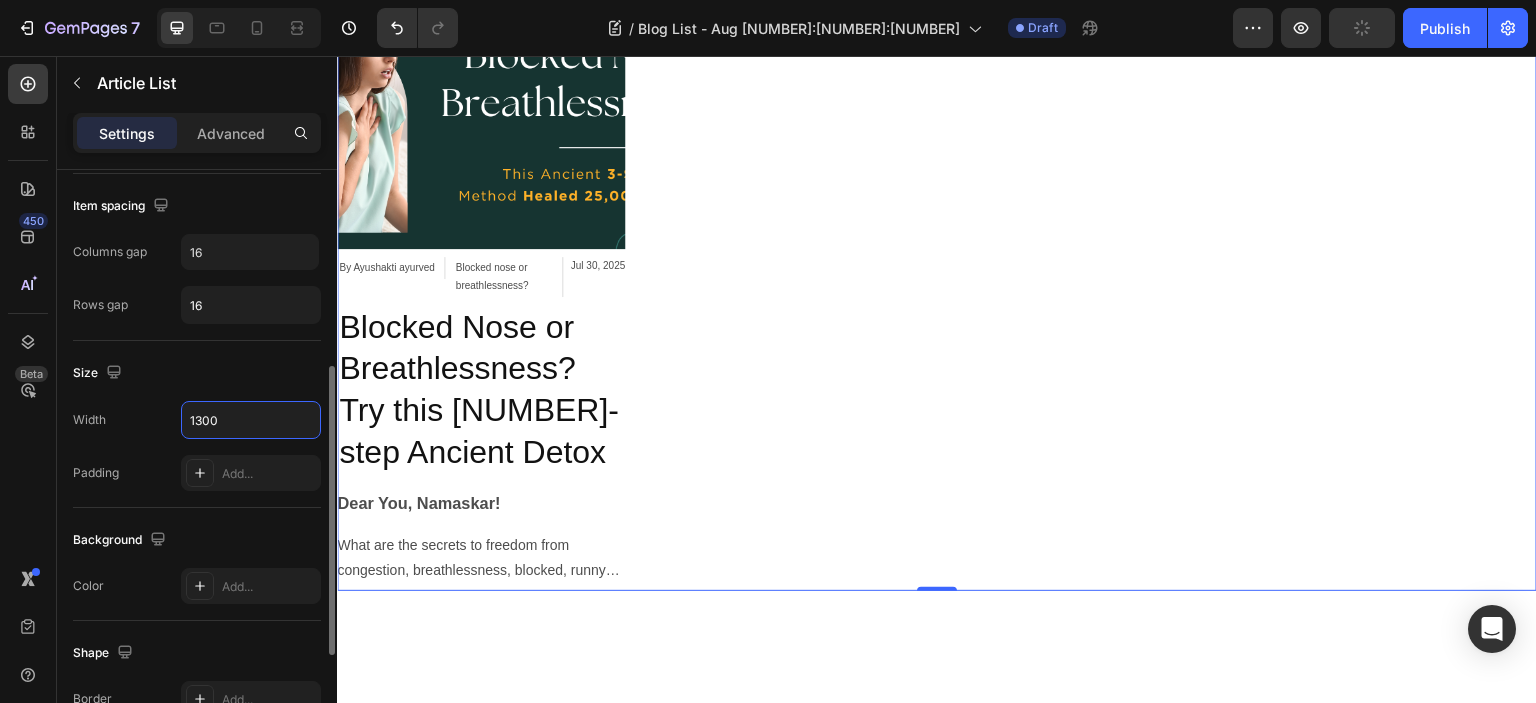 click on "Size" at bounding box center (197, 373) 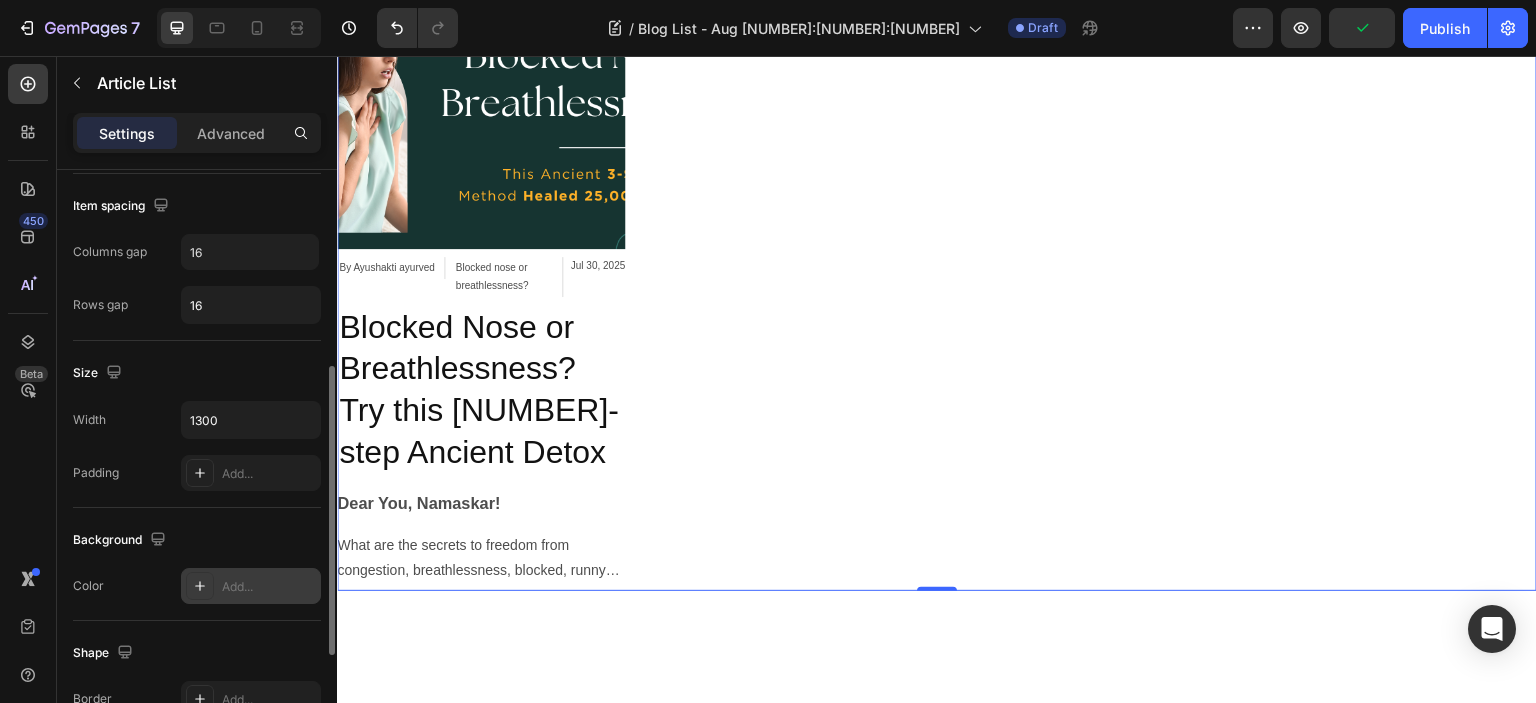 scroll, scrollTop: 600, scrollLeft: 0, axis: vertical 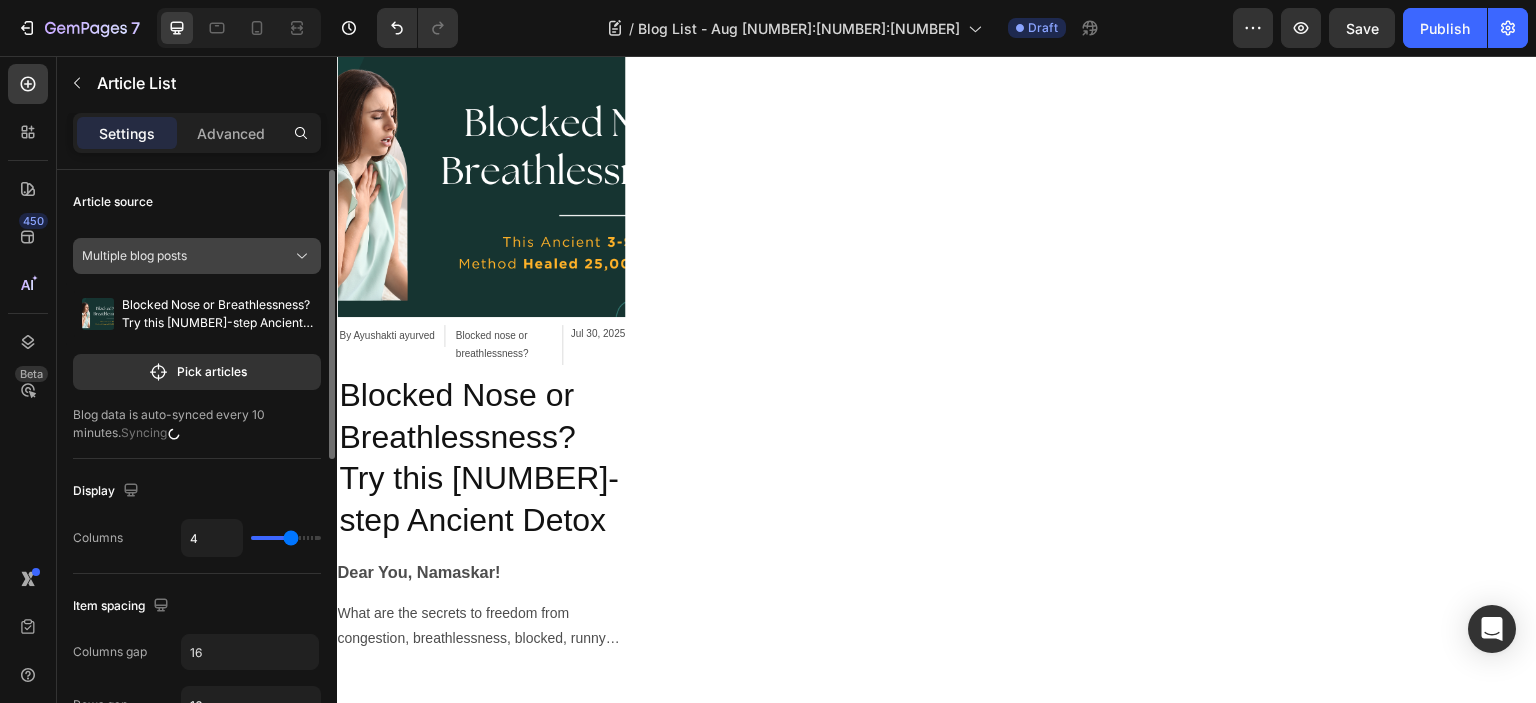click on "Multiple blog posts" at bounding box center [134, 256] 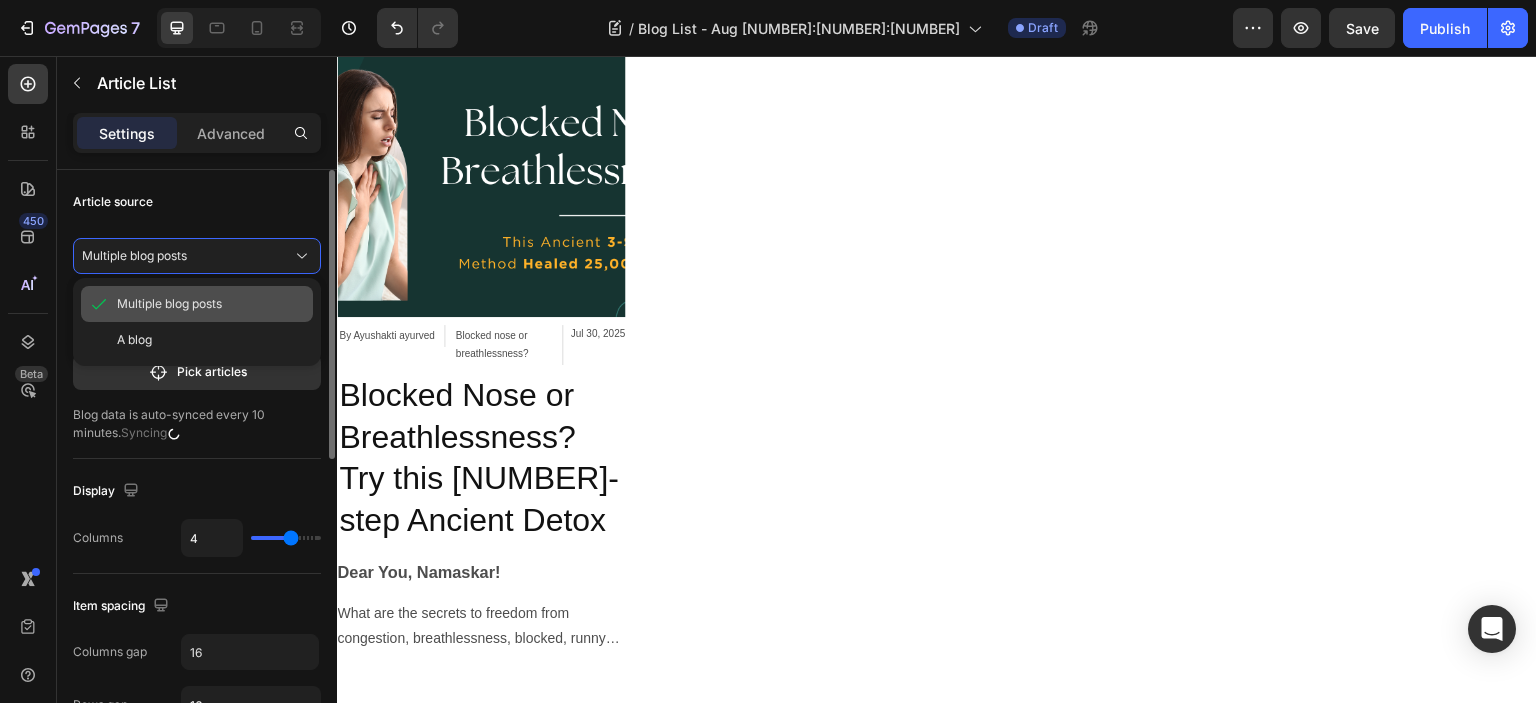 click on "Multiple blog posts" at bounding box center (169, 304) 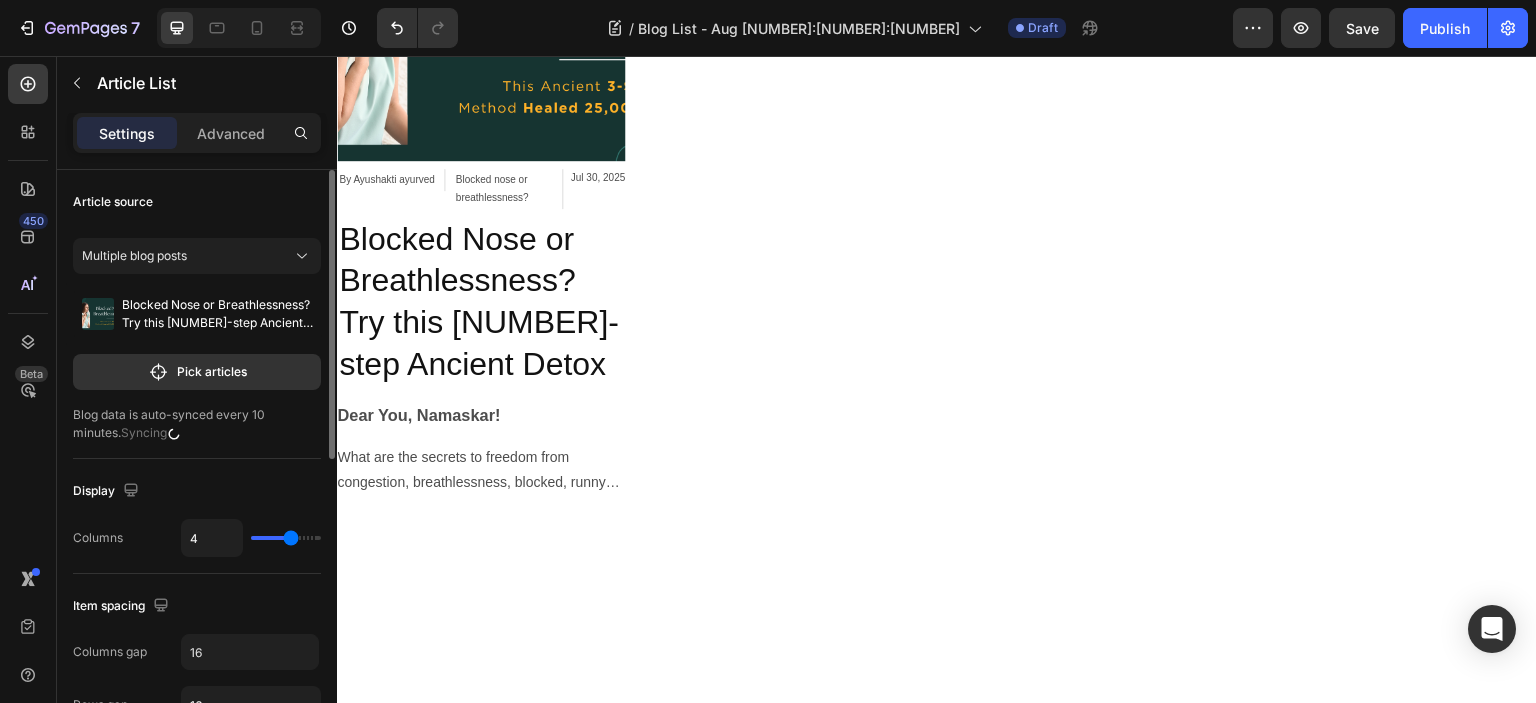 scroll, scrollTop: 2356, scrollLeft: 0, axis: vertical 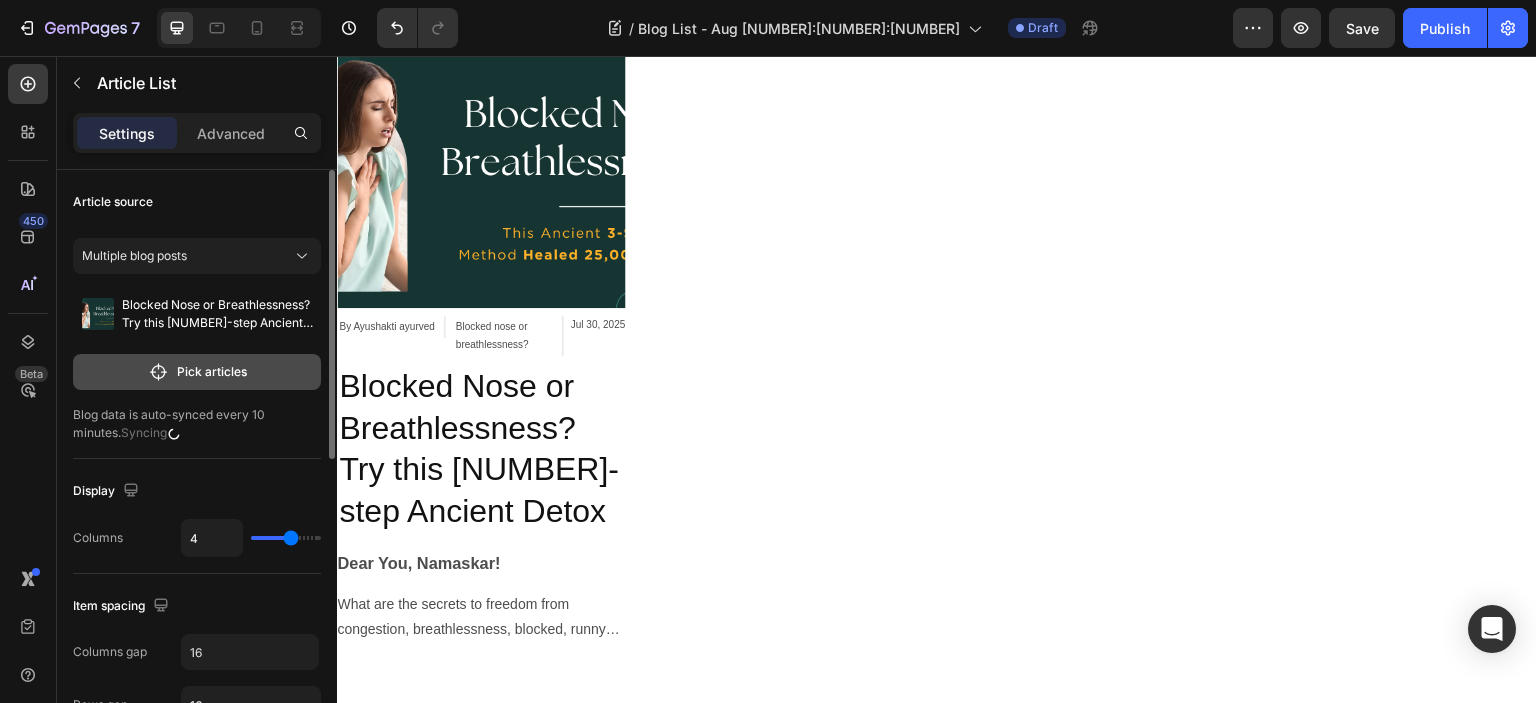click on "Pick articles" at bounding box center [197, 372] 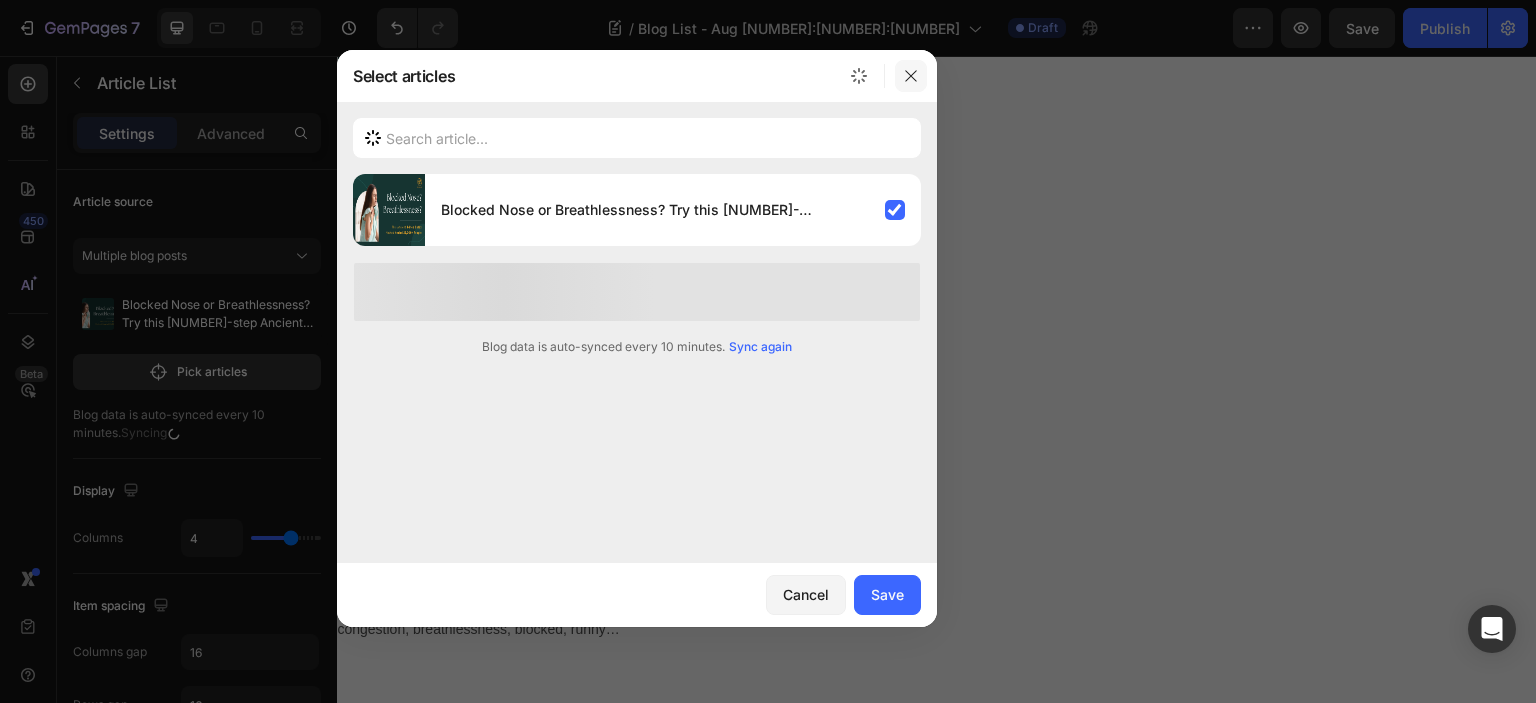 click at bounding box center [911, 76] 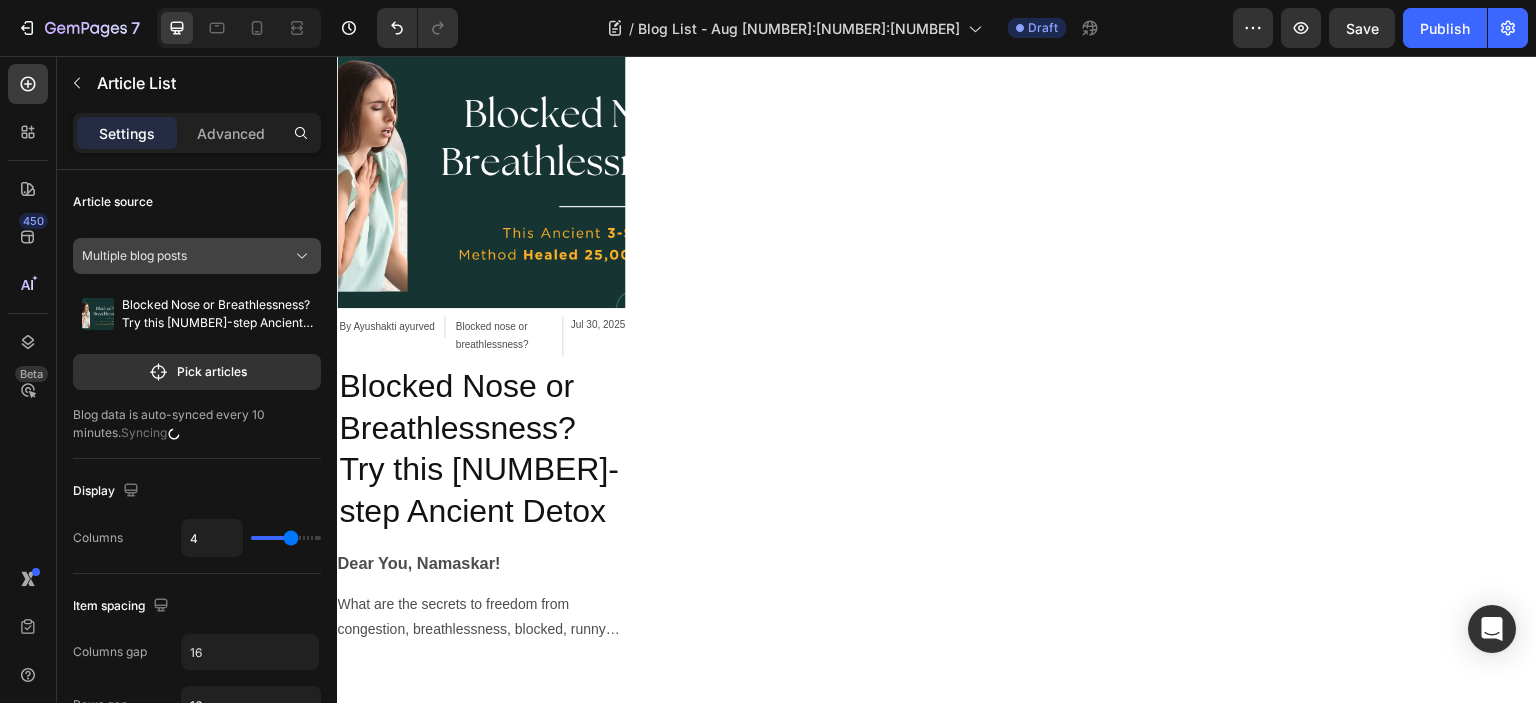 click on "Multiple blog posts" 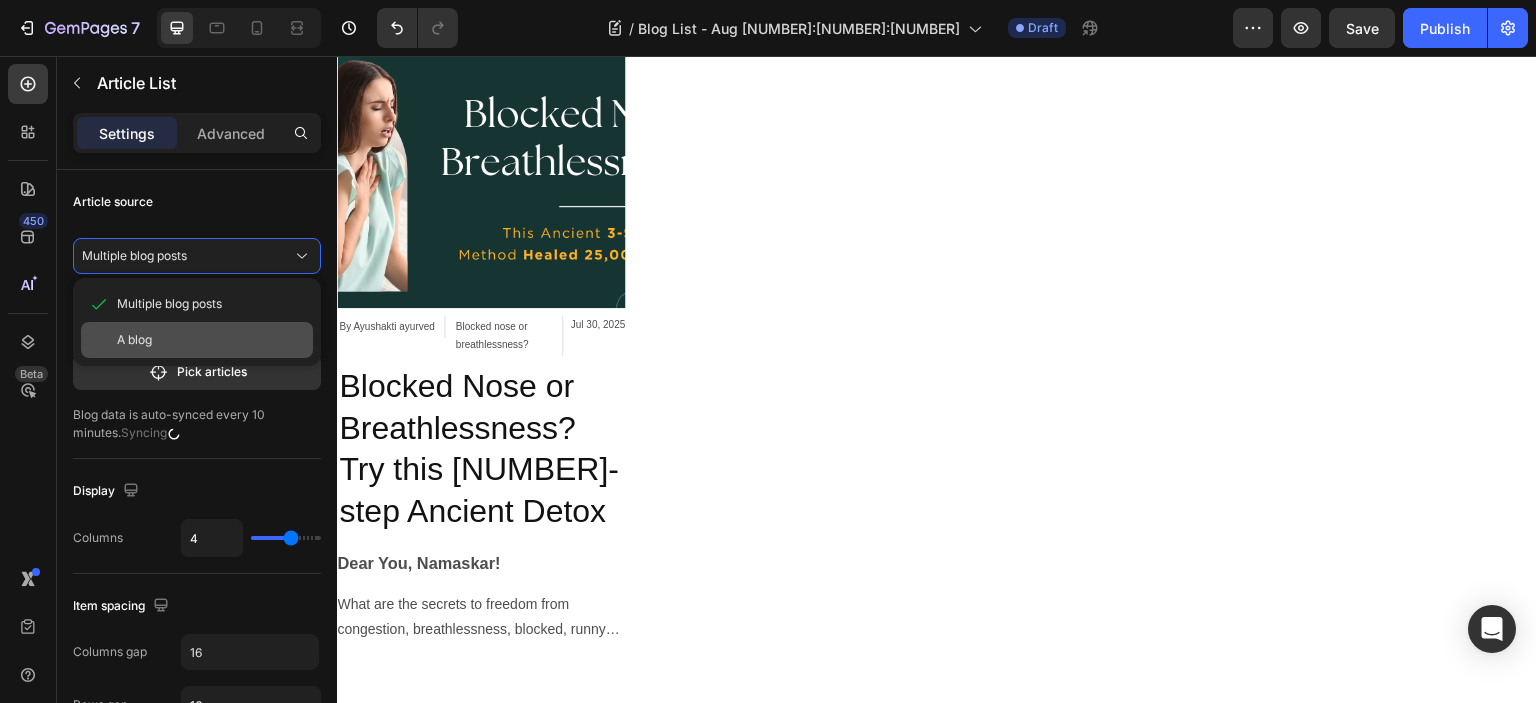 click on "A blog" at bounding box center [211, 340] 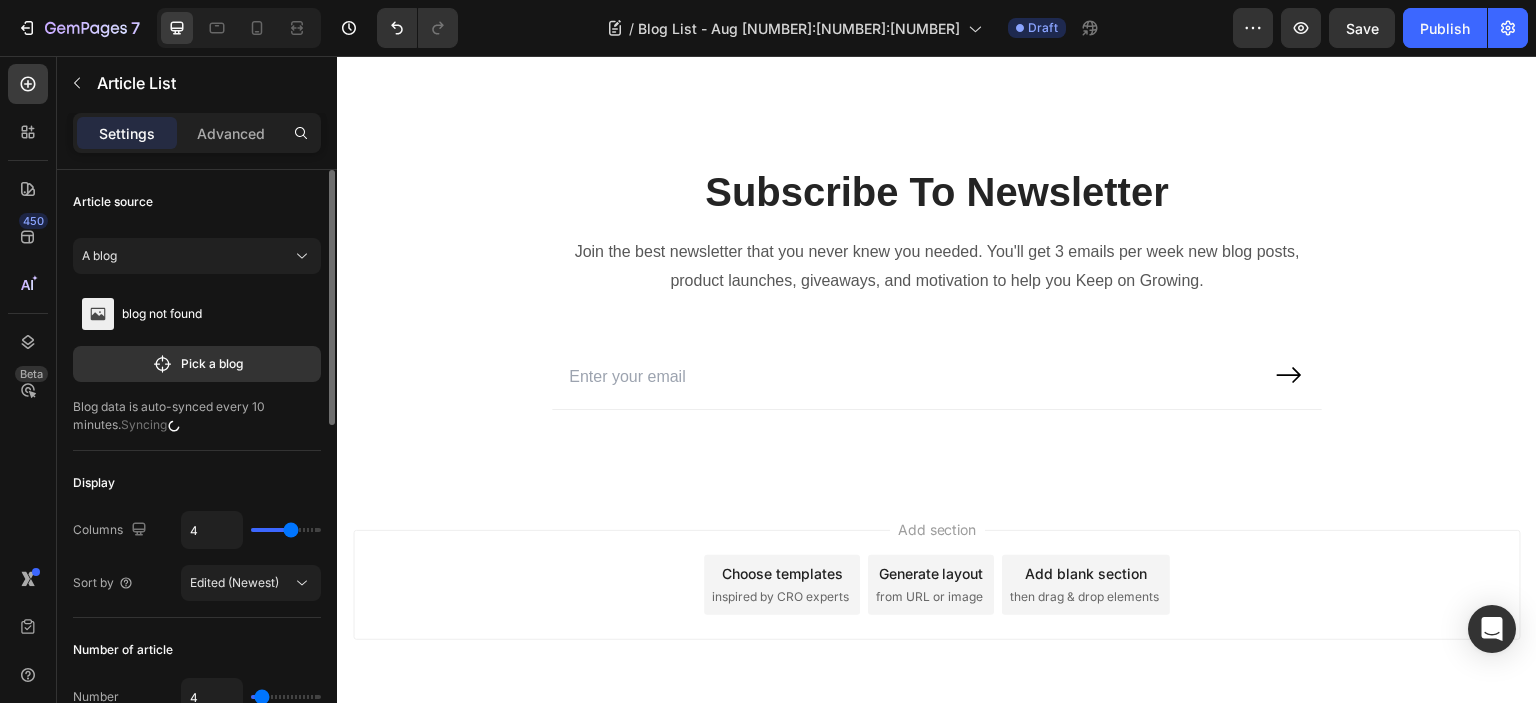 click on "blog not found" at bounding box center [162, 314] 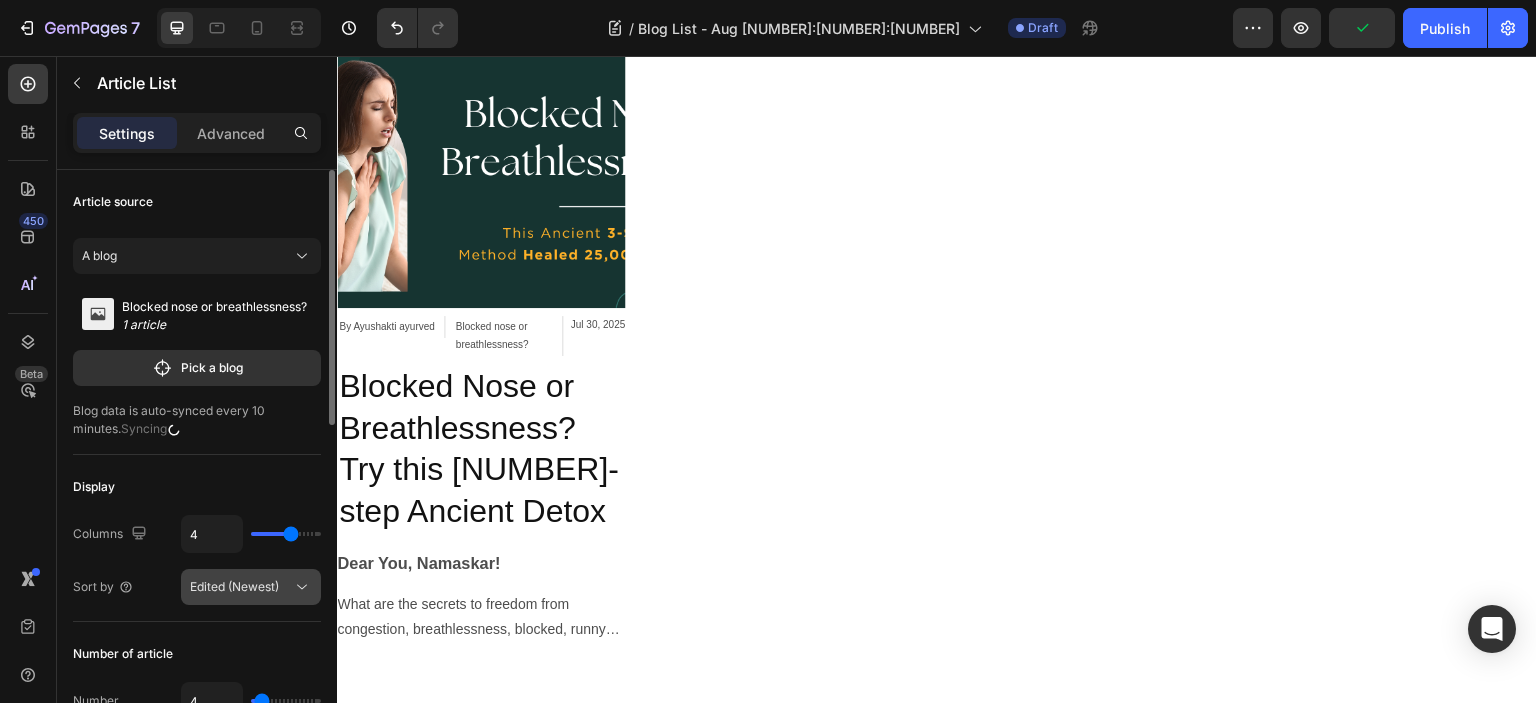 click on "Edited (Newest)" 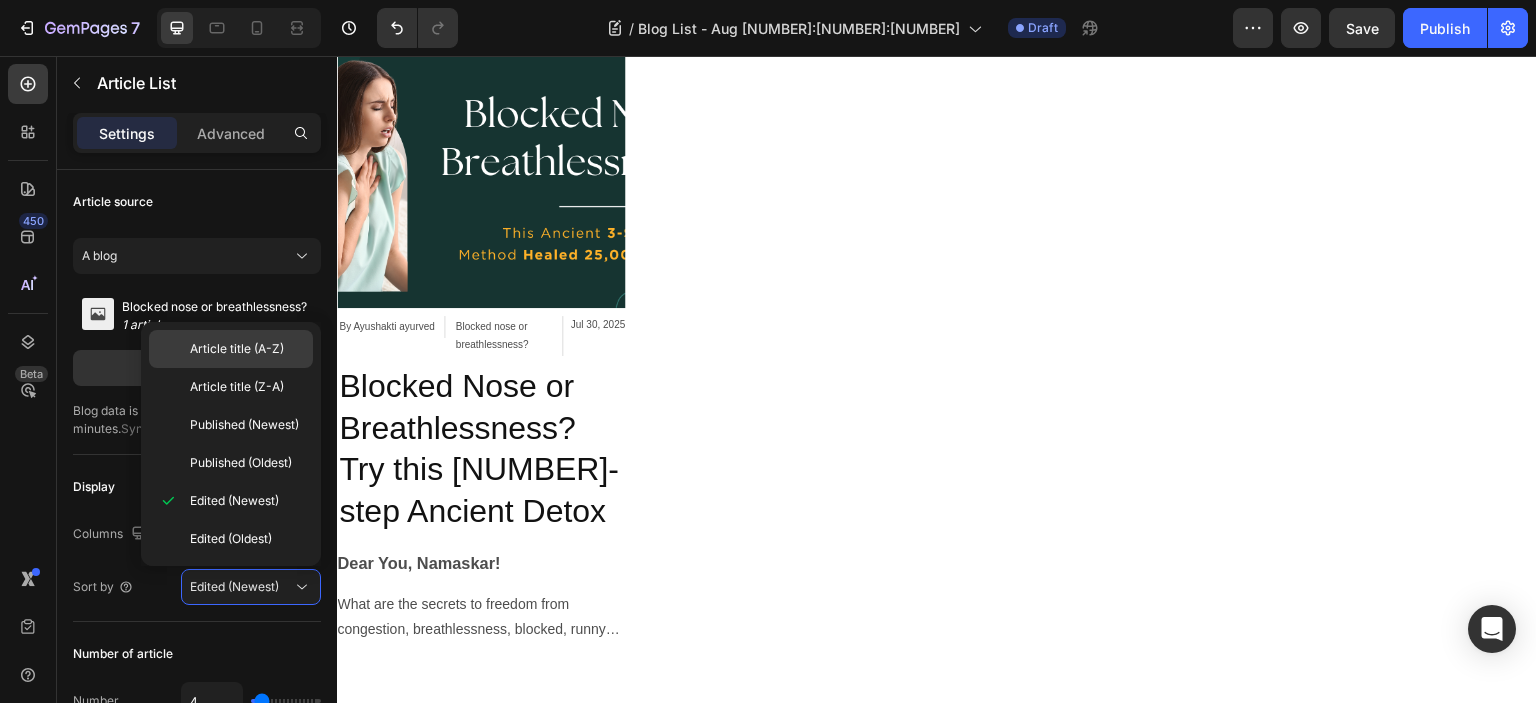 click on "Article title (A-Z)" at bounding box center (237, 349) 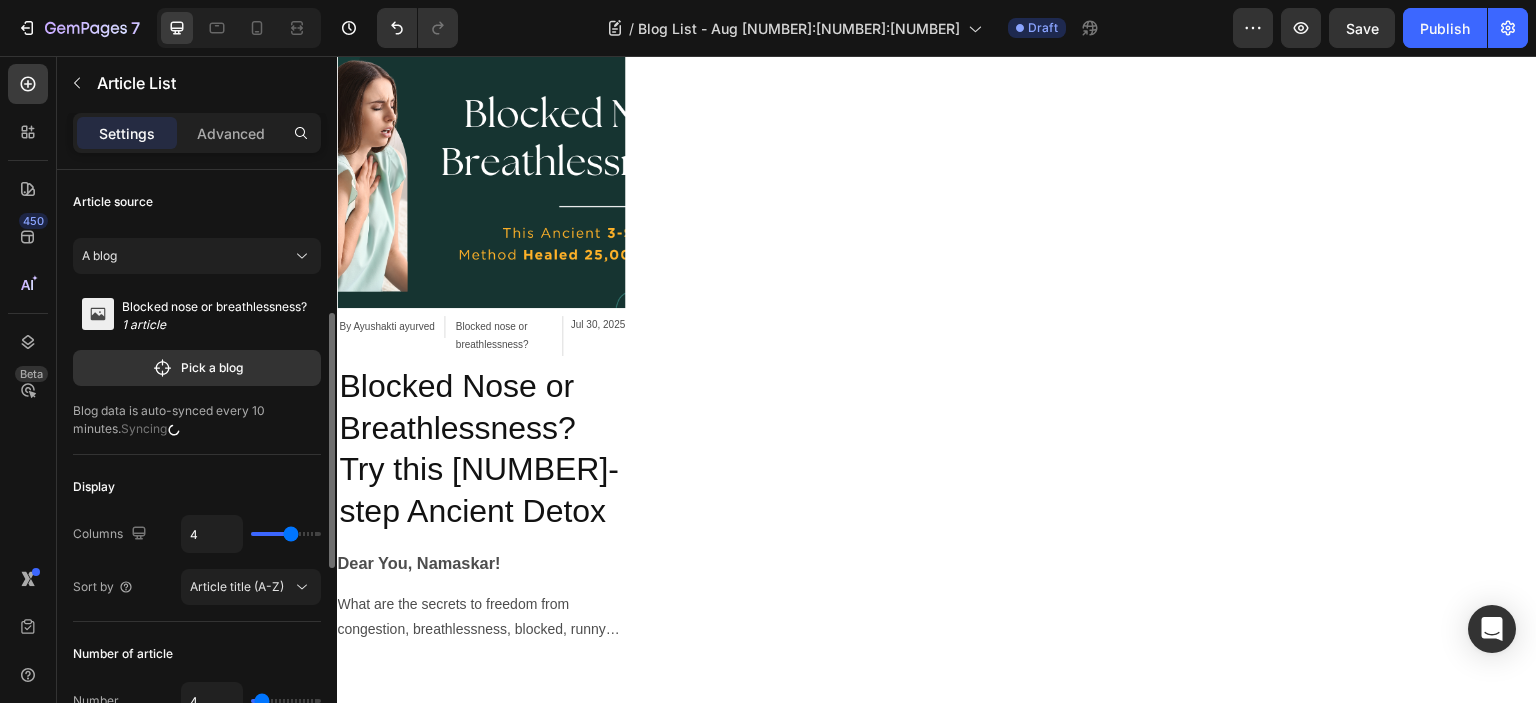 scroll, scrollTop: 300, scrollLeft: 0, axis: vertical 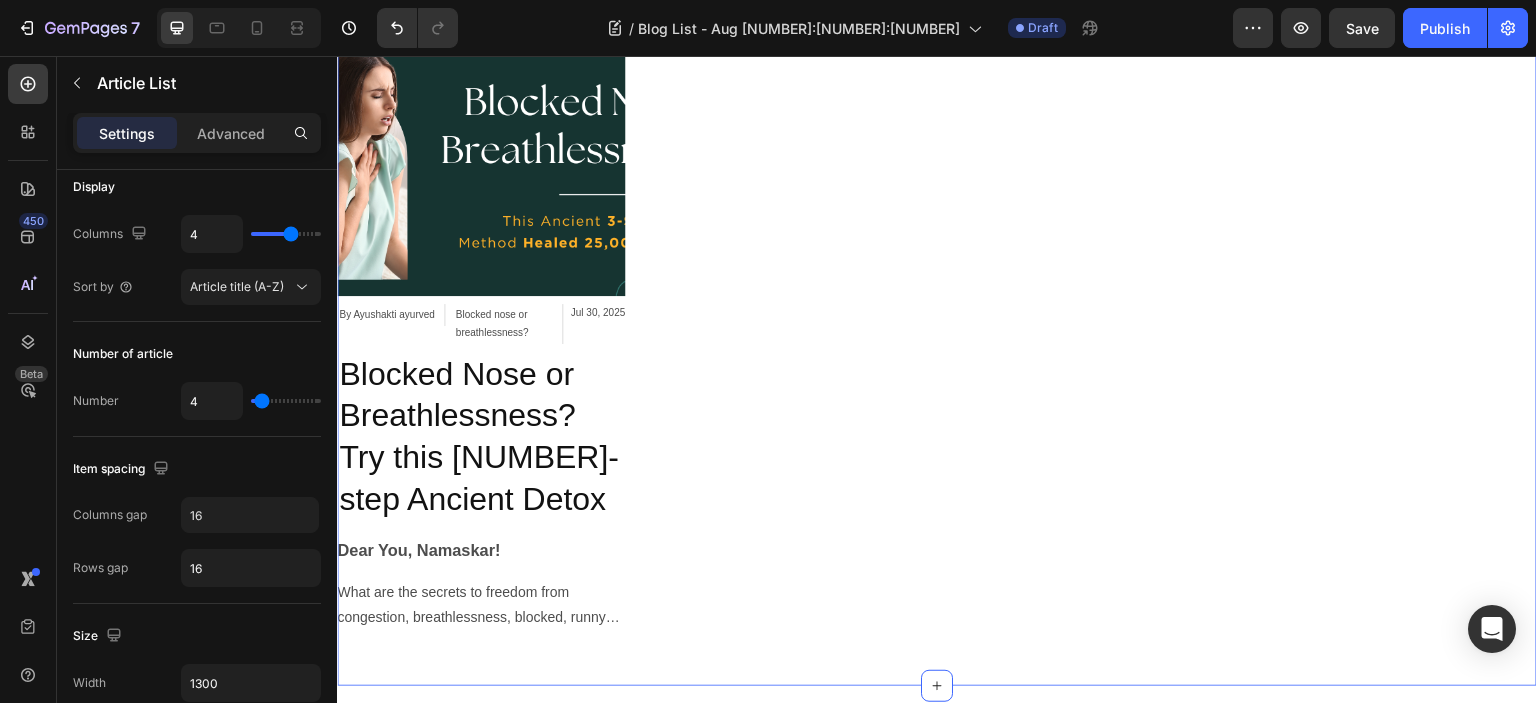 click on "Article Image   Edit content in Shopify [NUMBER] By Ayushakti ayurved Article Author Blocked nose or breathlessness? Article Category Jul [NUMBER], [NUMBER] Article Date Row Blocked Nose or Breathlessness? Try this [NUMBER]-step Ancient Detox Article Title Dear You, Namaskar!
What are the secrets to freedom from congestion, breathlessness, blocked, runny nose. You will discover now Ancient methods which have helped thousands to be free from inhaler pumps and breathe more easily.
FACTS-
[NUMBER] Million people suffered from Asthma in [NUMBER] as per WHO
Out of which [NUMBER] lost their Lives as per WHO
HEALING NEWS OF HOPE-
More than [NUMBER] people suffering from Asthma have been helped by the Ancient       Secrets in the last [NUMBER] years
[NUMBER]% people Experienced complete relief
When I was just [NUMBER] years old, at night my mom observed that I suddenly stopped breathing.
My hands and feet started to become cold.
This was near to hell for her.
Mammi was extremely worried. And in panic.
Mammi searched the scriptures thoroughly." at bounding box center [937, 331] 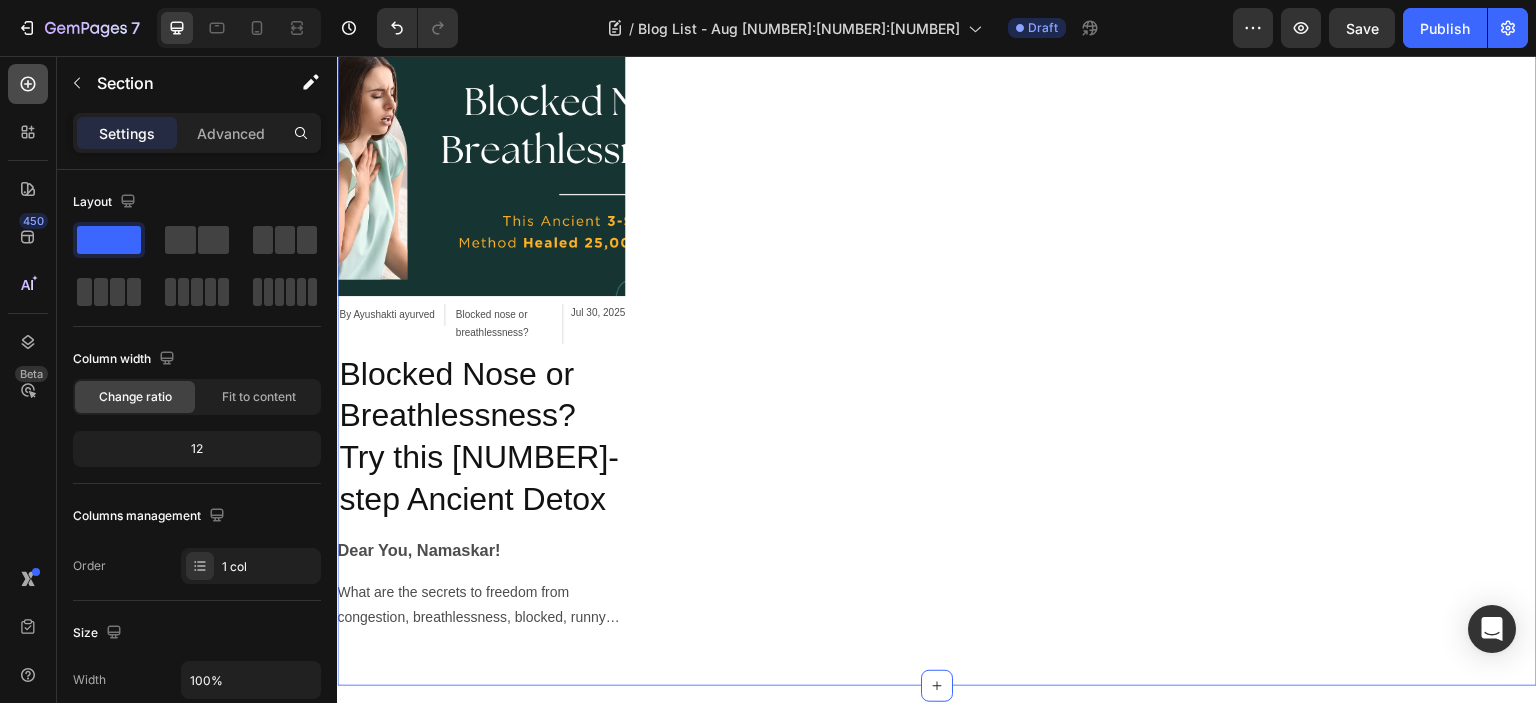 click 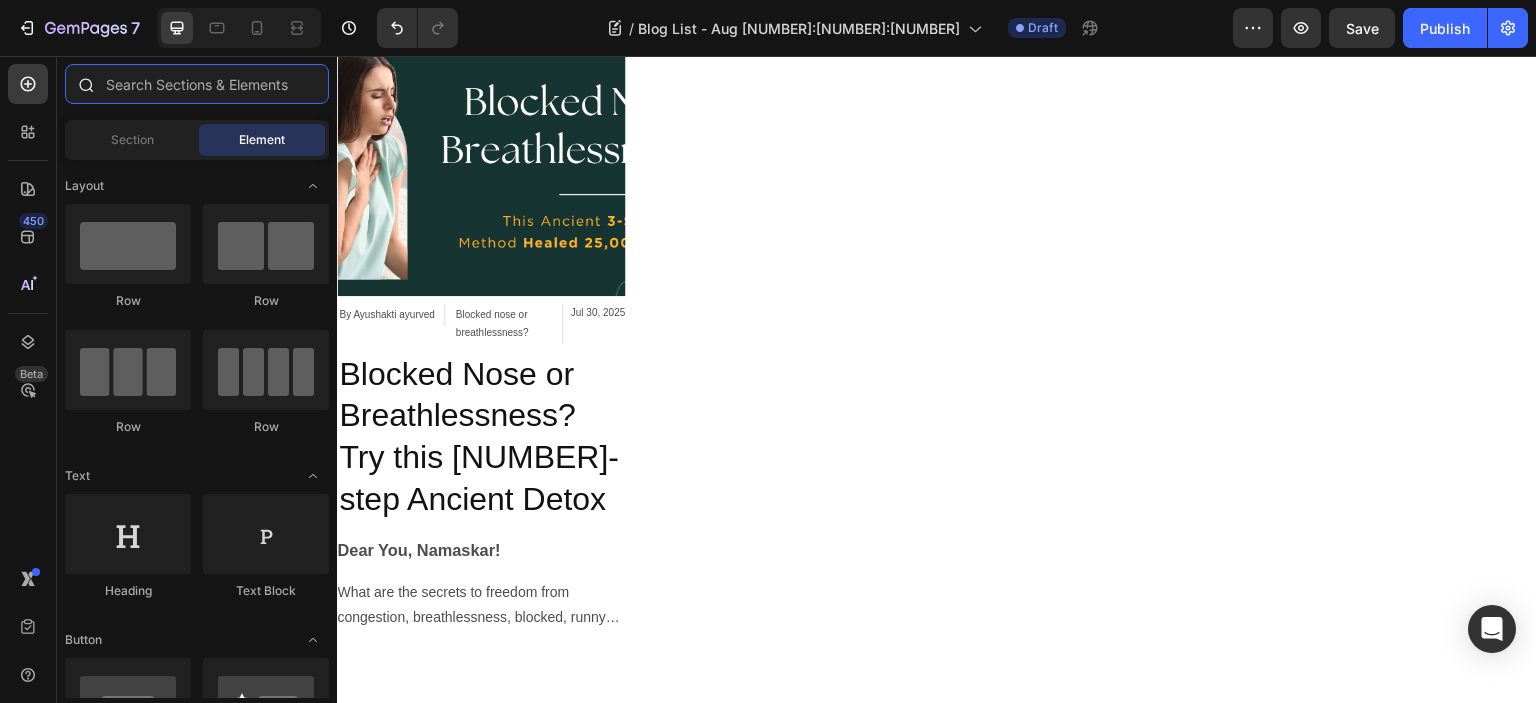 click at bounding box center (197, 84) 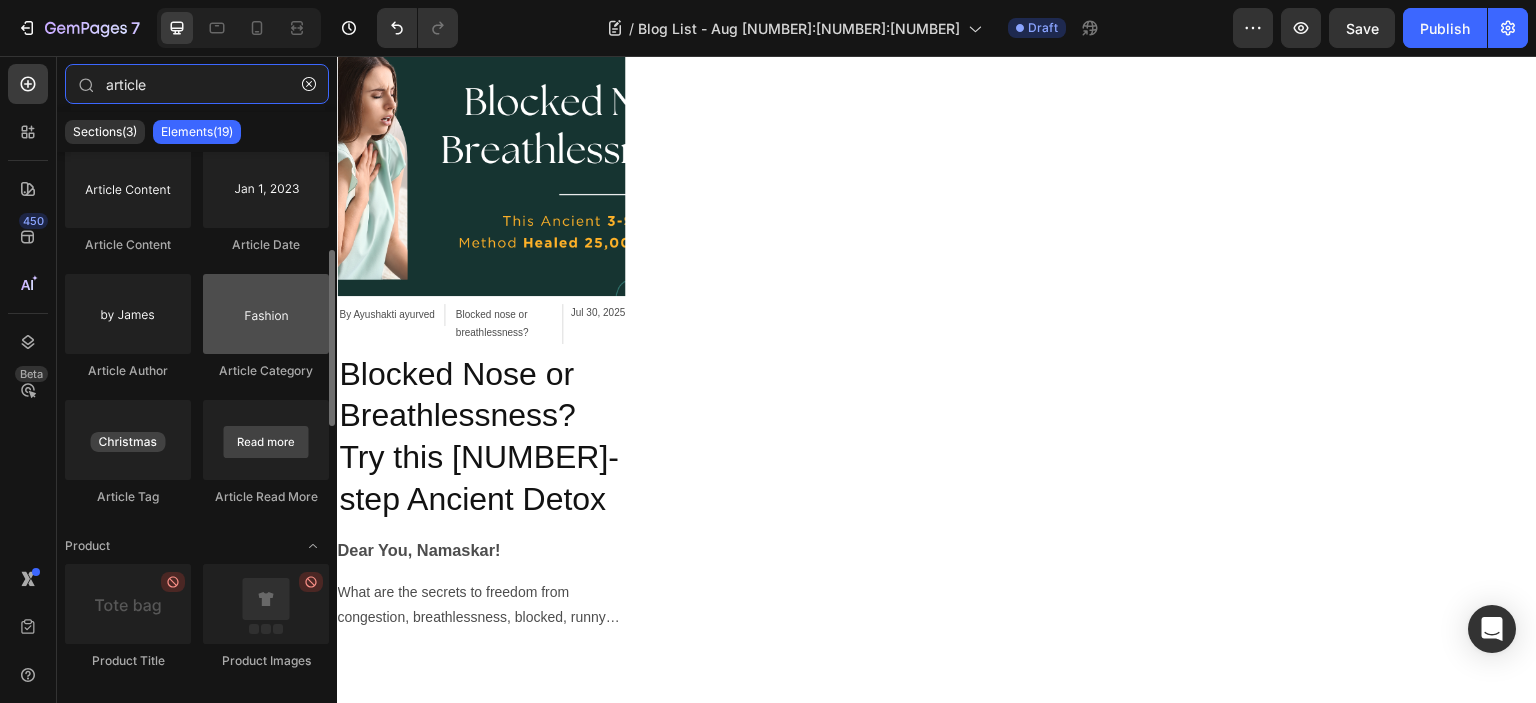 scroll, scrollTop: 200, scrollLeft: 0, axis: vertical 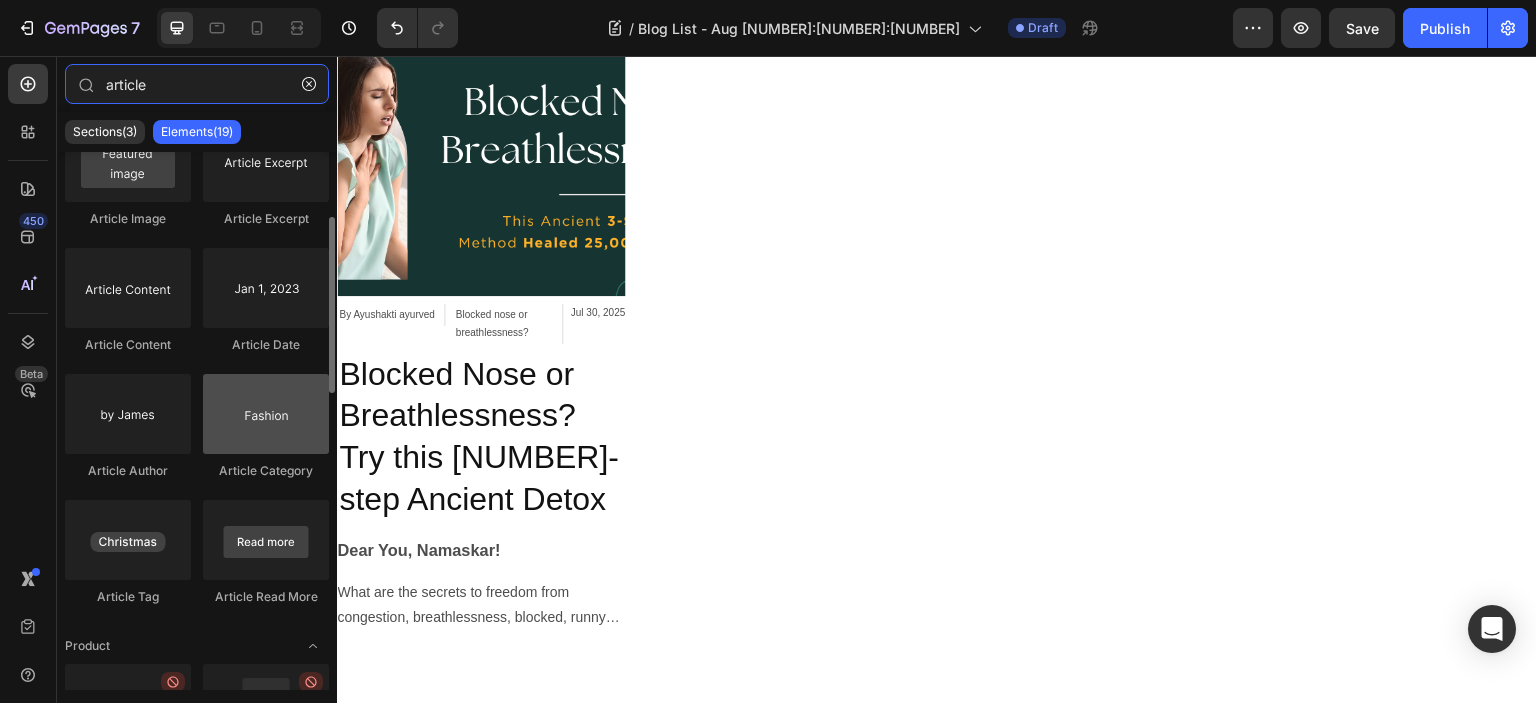 type on "article" 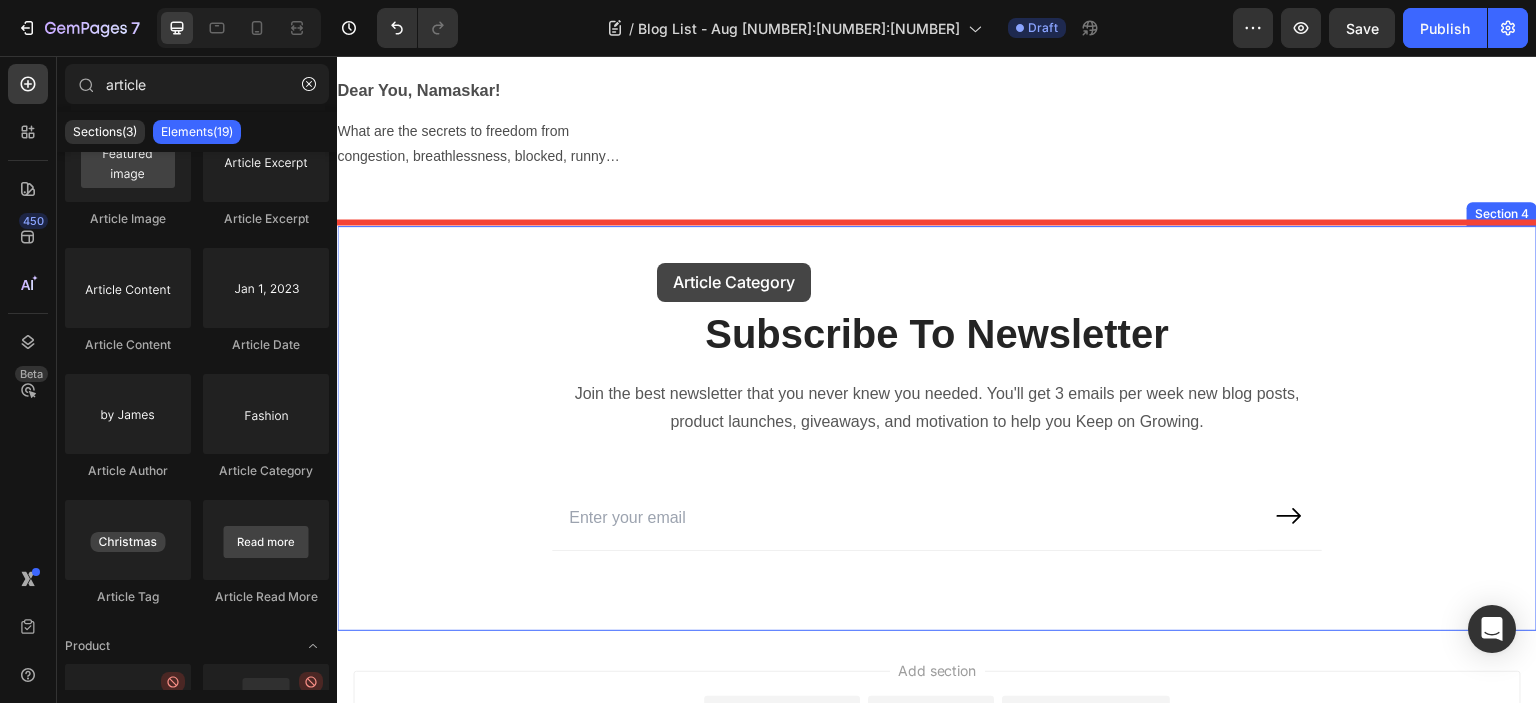 scroll, scrollTop: 2629, scrollLeft: 0, axis: vertical 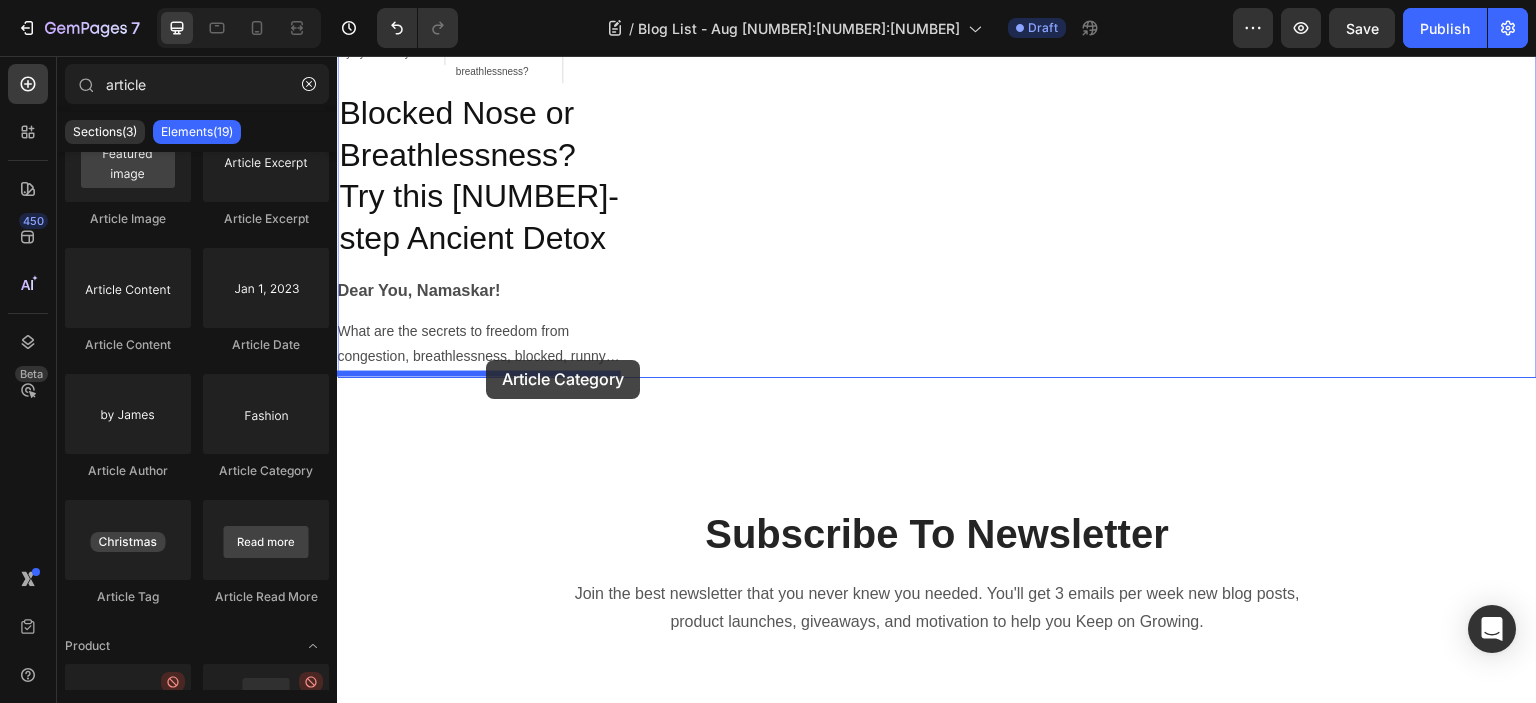 drag, startPoint x: 625, startPoint y: 482, endPoint x: 486, endPoint y: 360, distance: 184.94594 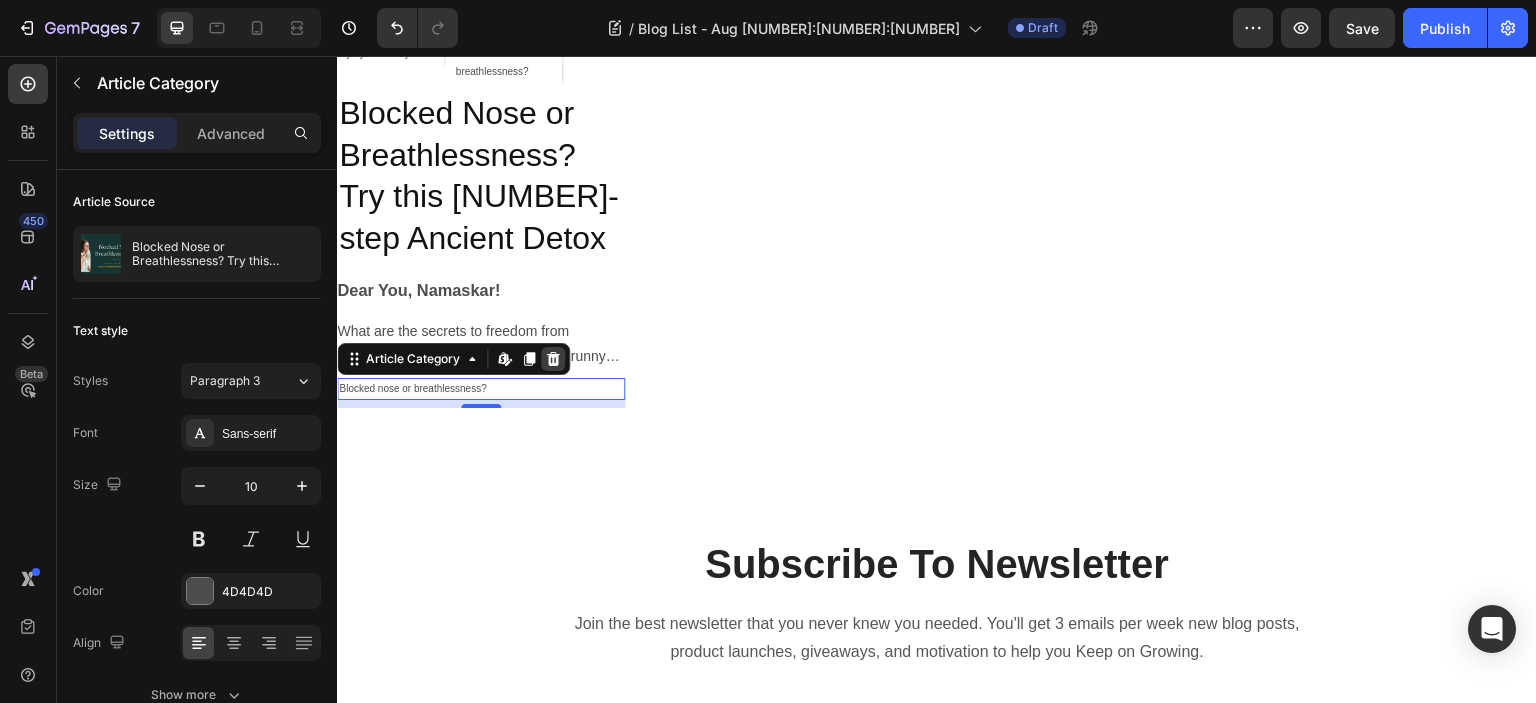 click 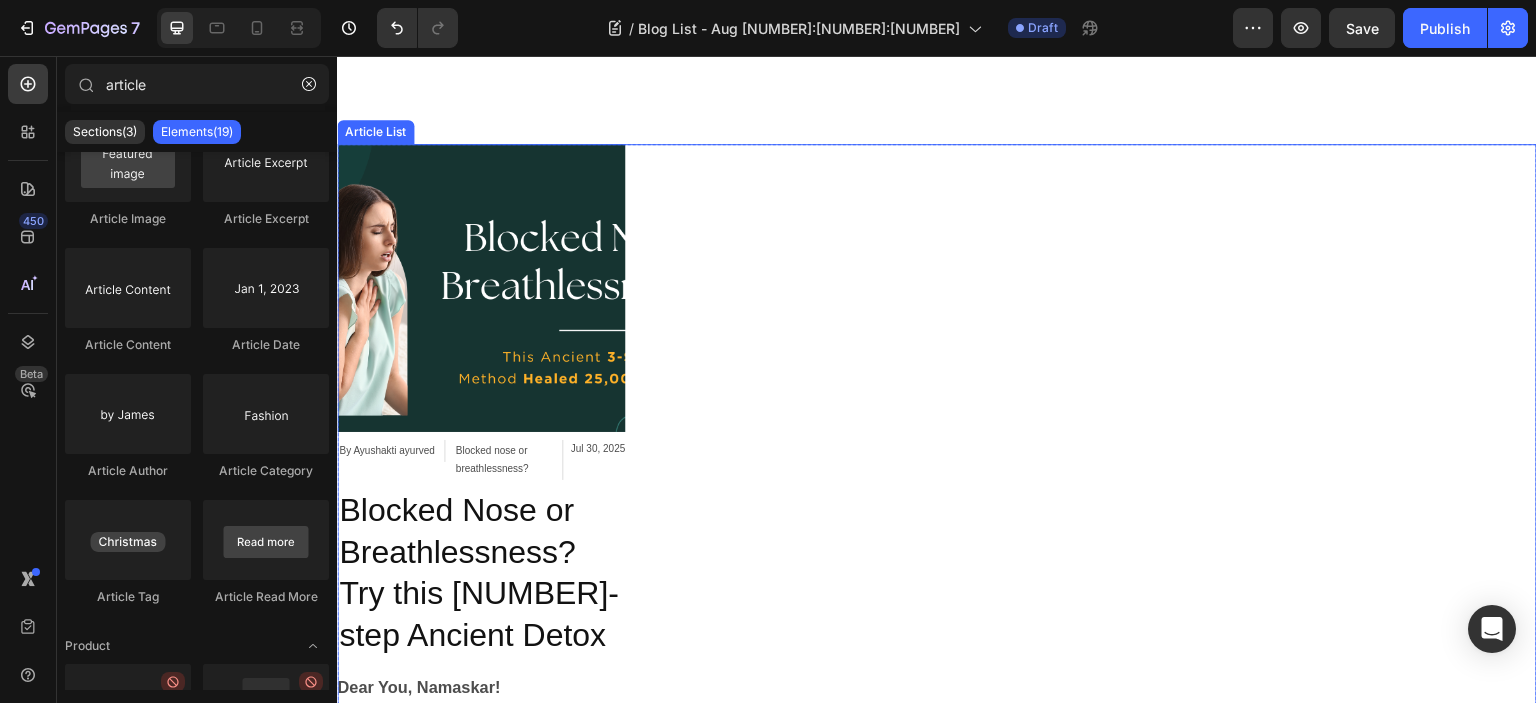scroll, scrollTop: 2437, scrollLeft: 0, axis: vertical 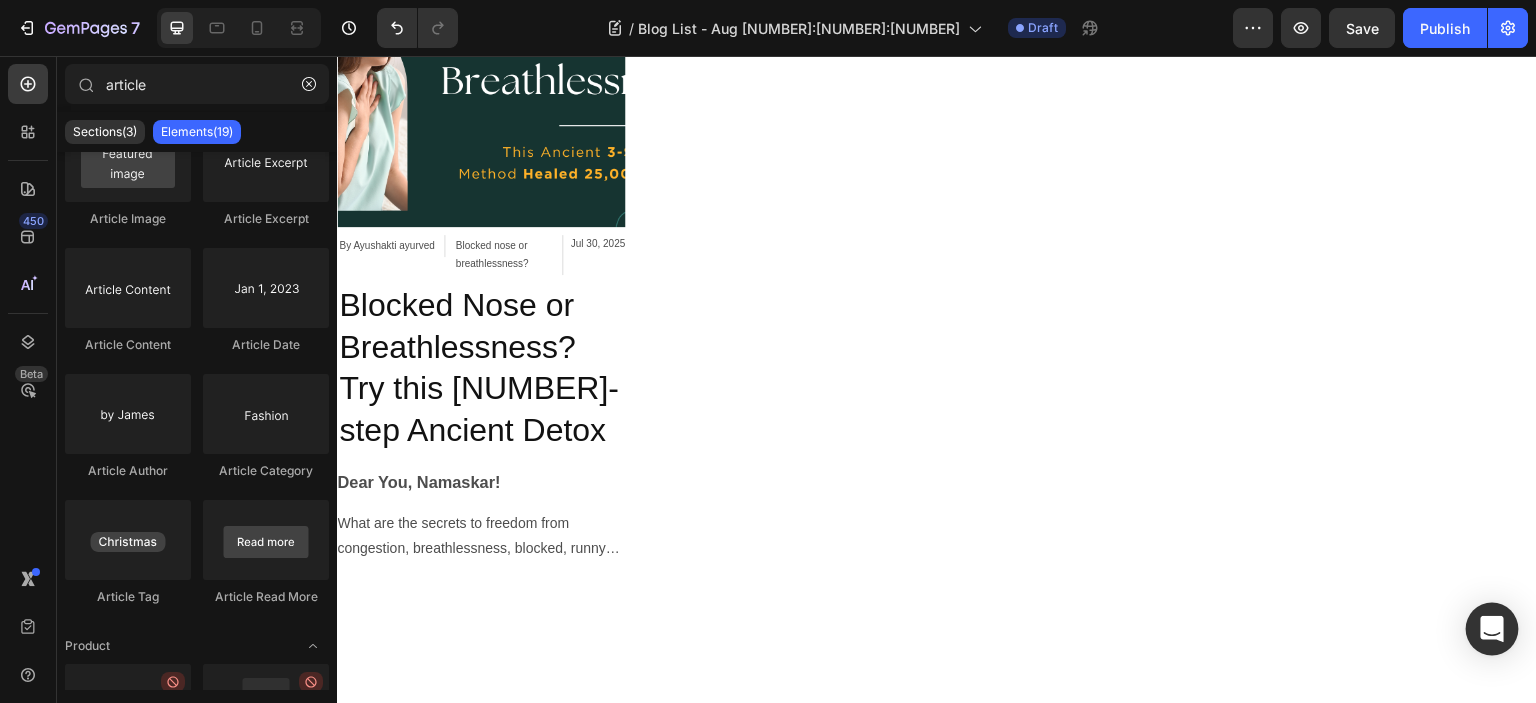 click at bounding box center (1492, 629) 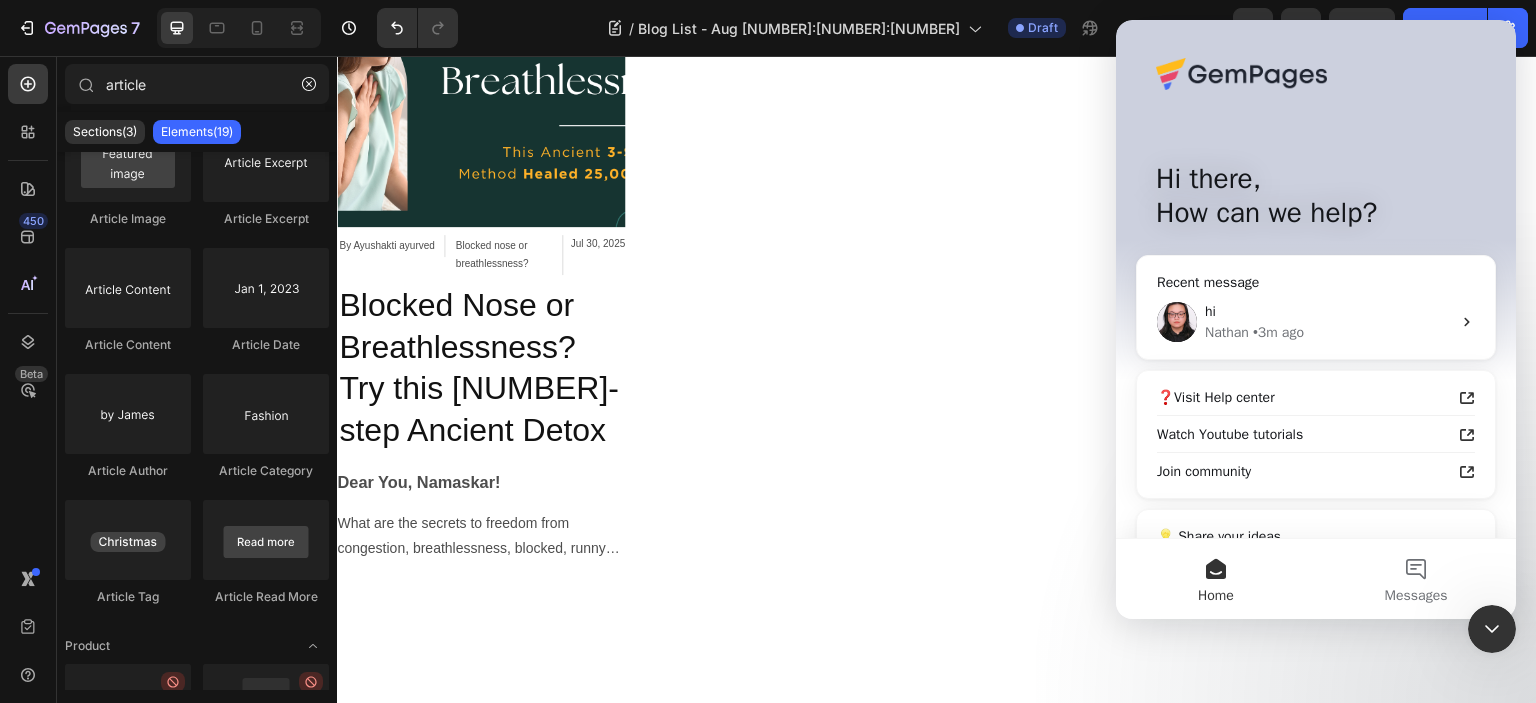 scroll, scrollTop: 0, scrollLeft: 0, axis: both 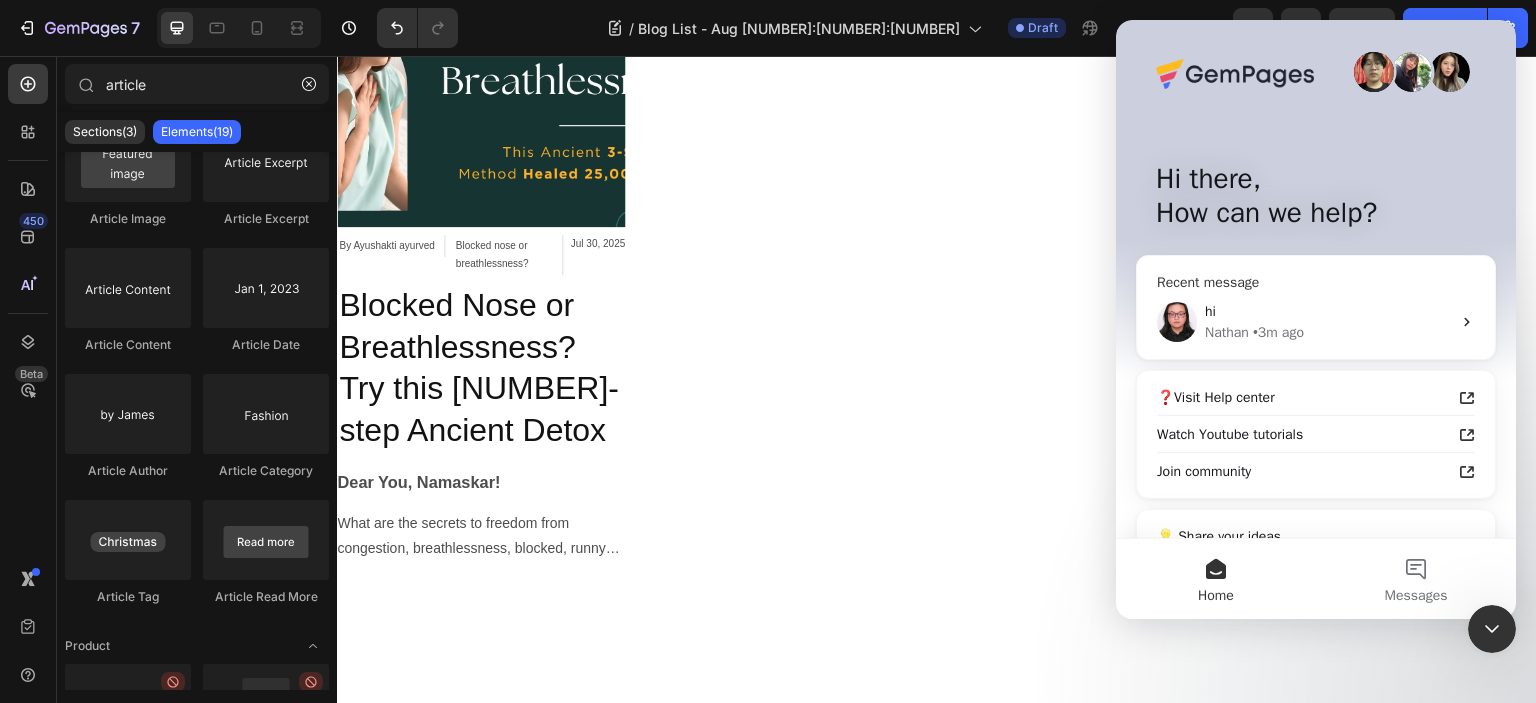 click on "hi" at bounding box center [1328, 311] 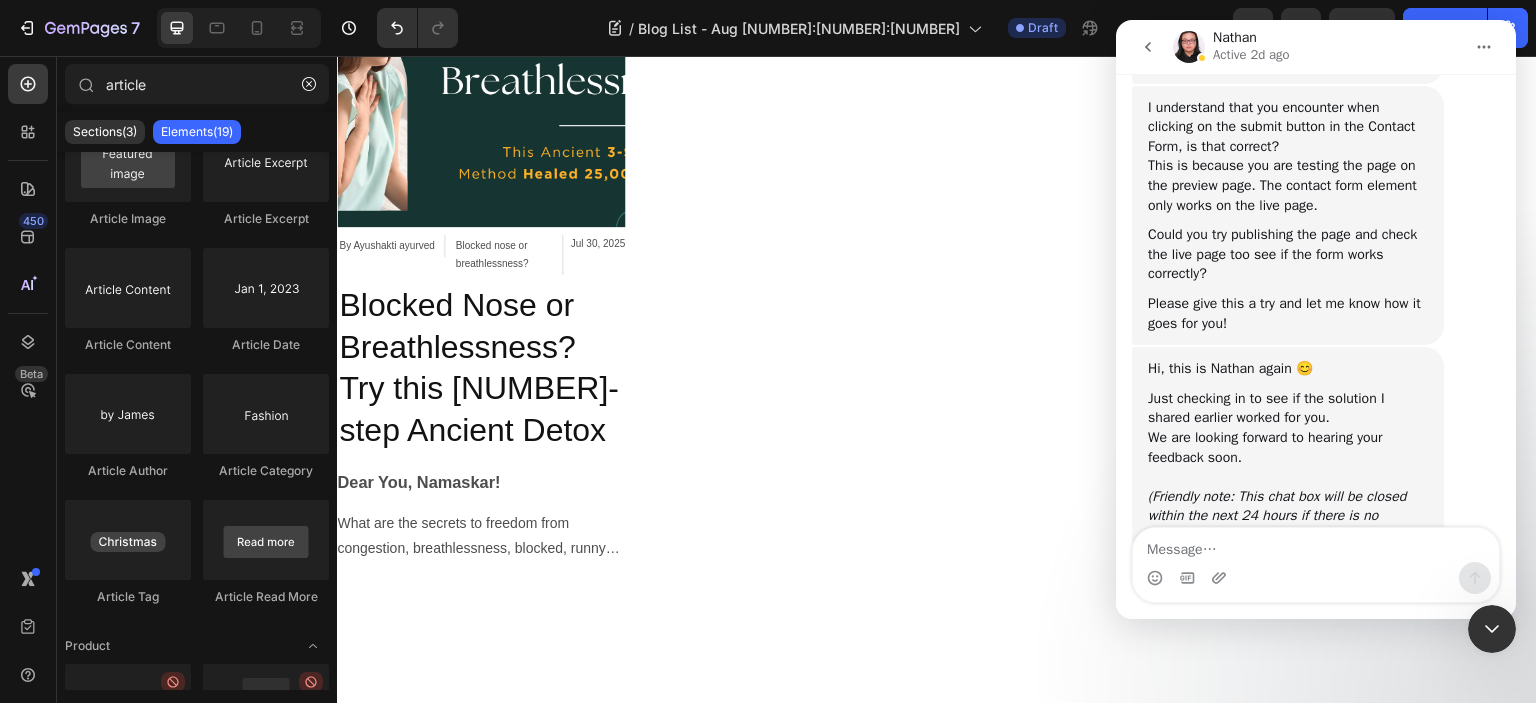 scroll, scrollTop: 900, scrollLeft: 0, axis: vertical 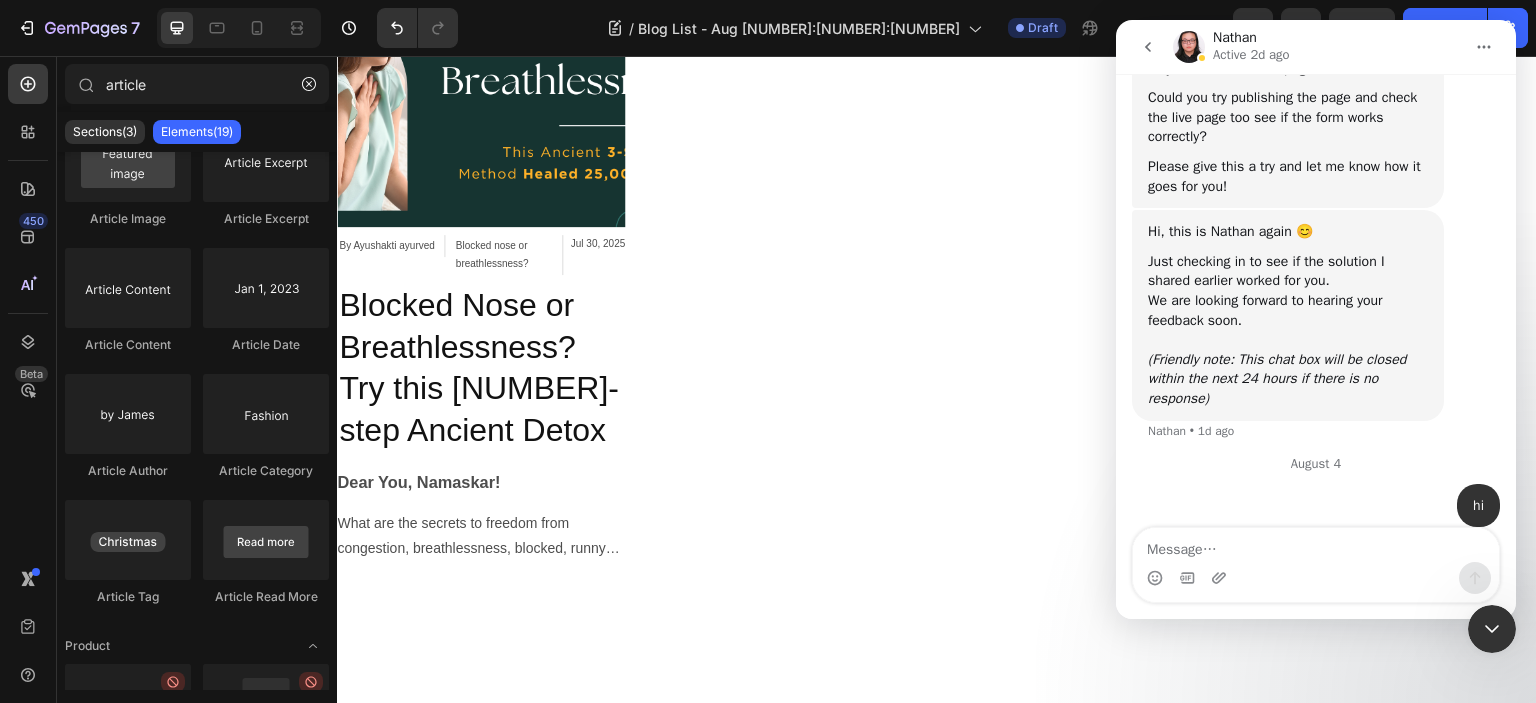 click 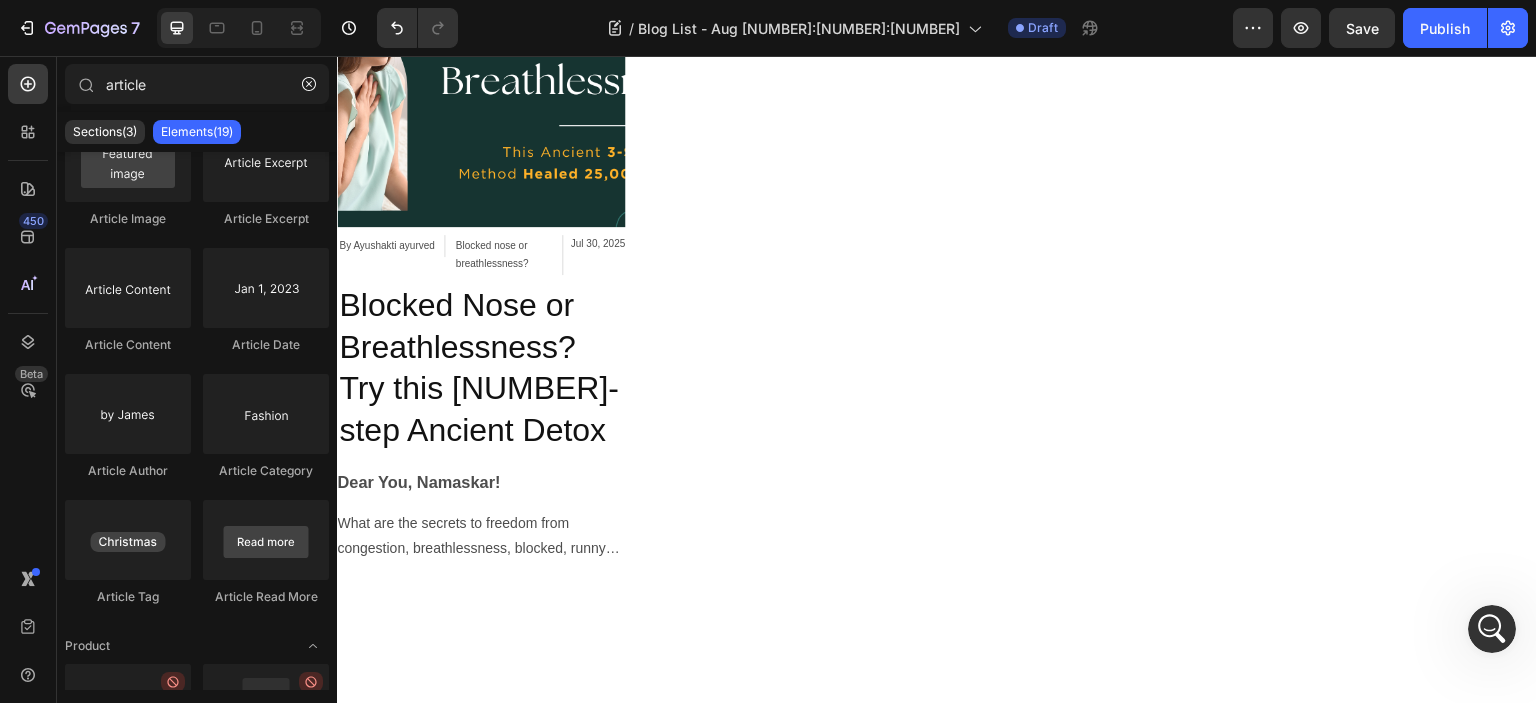 scroll, scrollTop: 0, scrollLeft: 0, axis: both 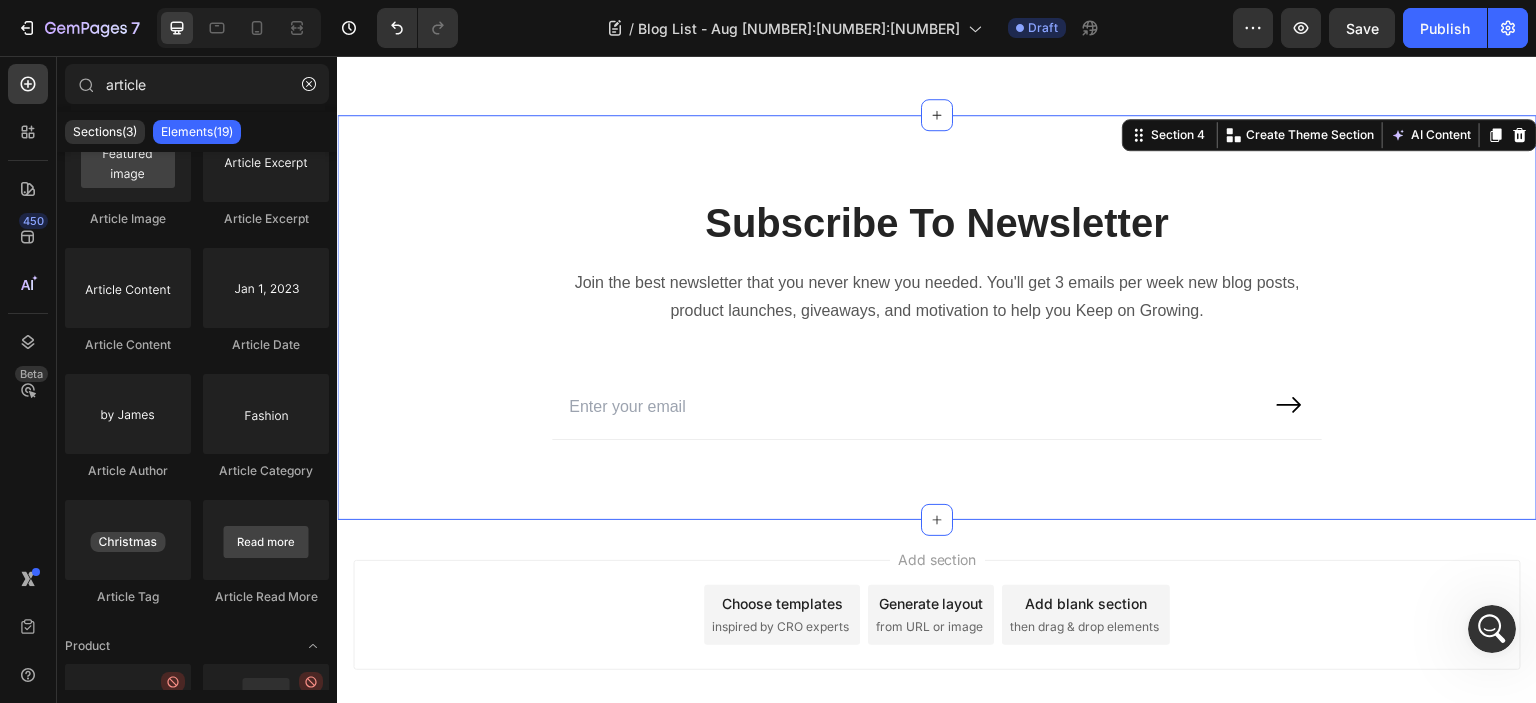 click on "Subscribe To Newsletter Heading Join the best newsletter that you never knew you needed. You'll get [NUMBER] emails per week new blog posts, product launches, giveaways, and motivation to help you Keep on Growing. Text block Email Field
Submit Button Row Newsletter Row Section [NUMBER]   Create Theme Section AI Content Write with GemAI What would you like to describe here? Tone and Voice Persuasive Product Show more Generate" at bounding box center [937, 317] 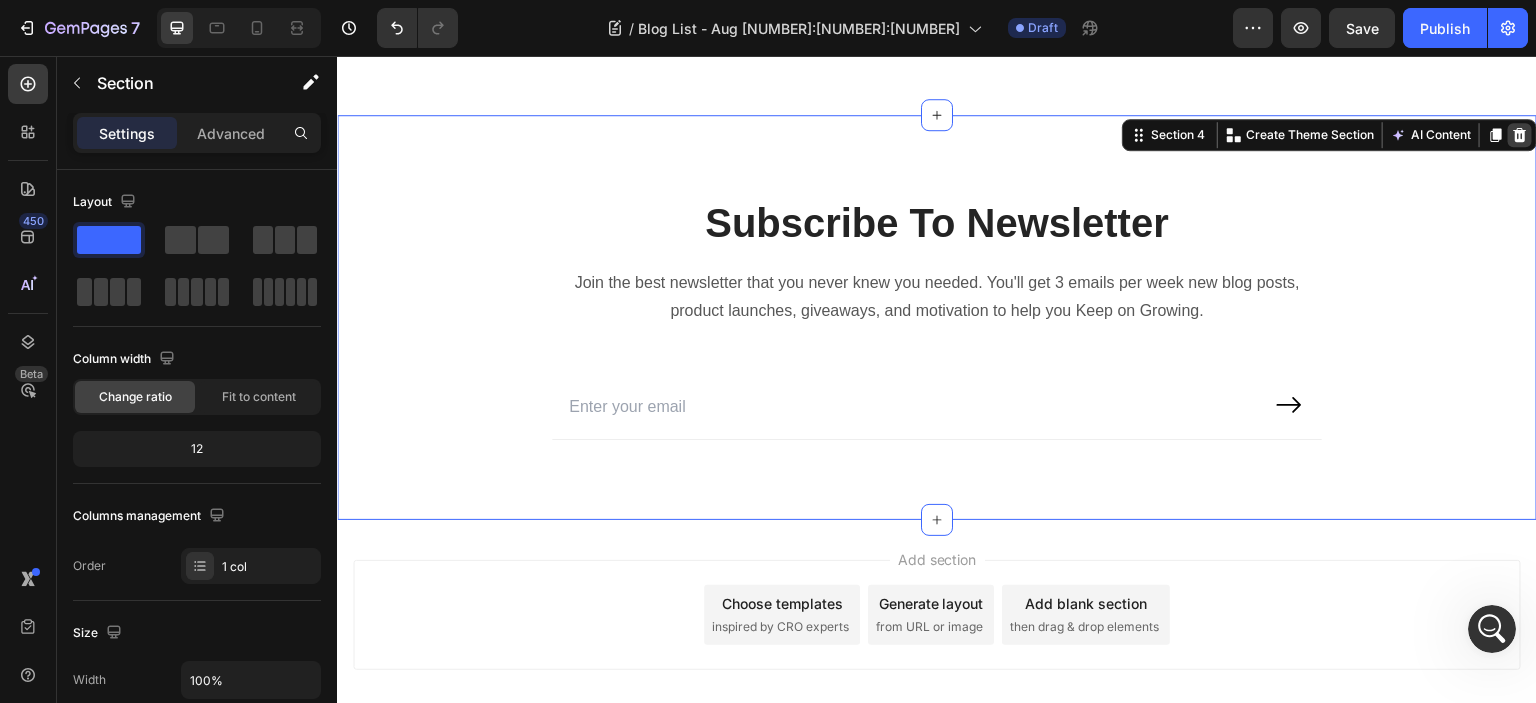 click 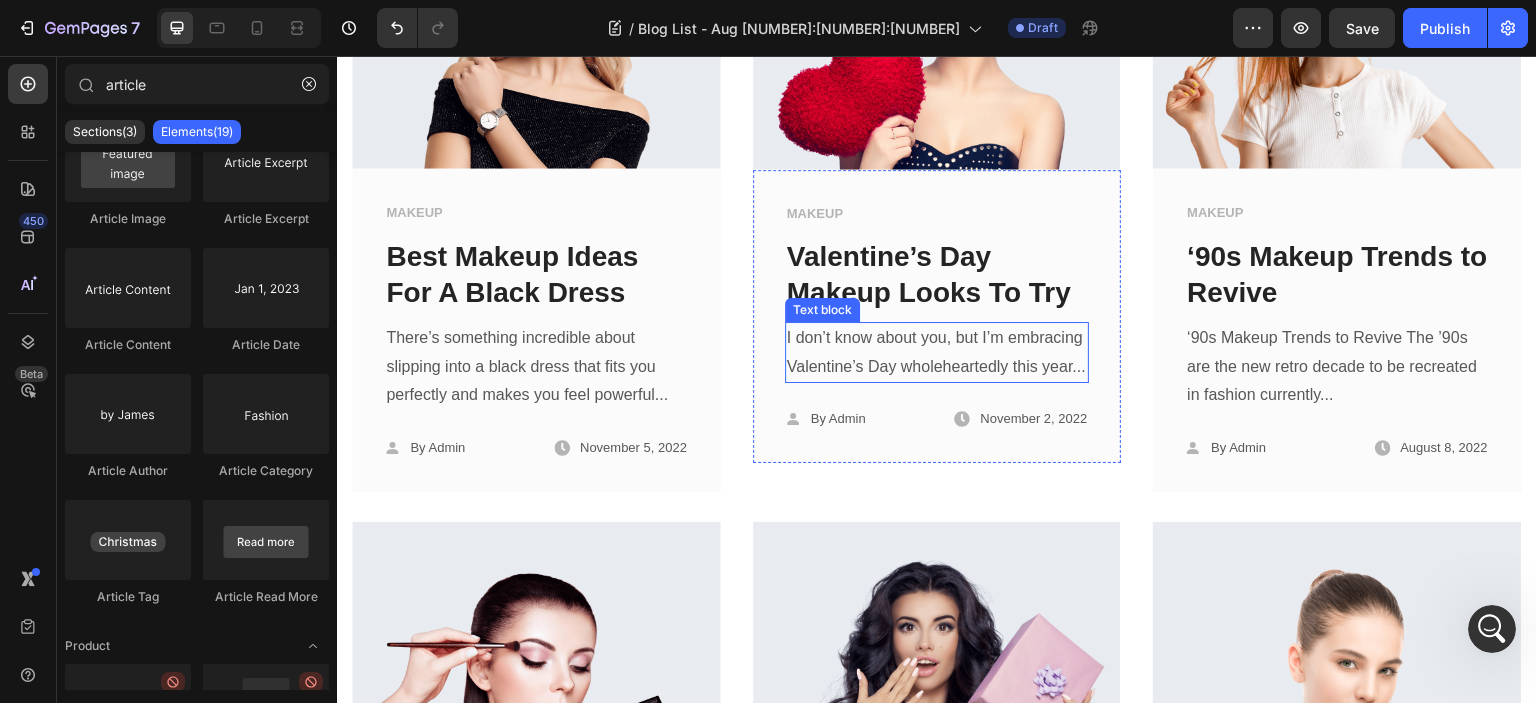 scroll, scrollTop: 1044, scrollLeft: 0, axis: vertical 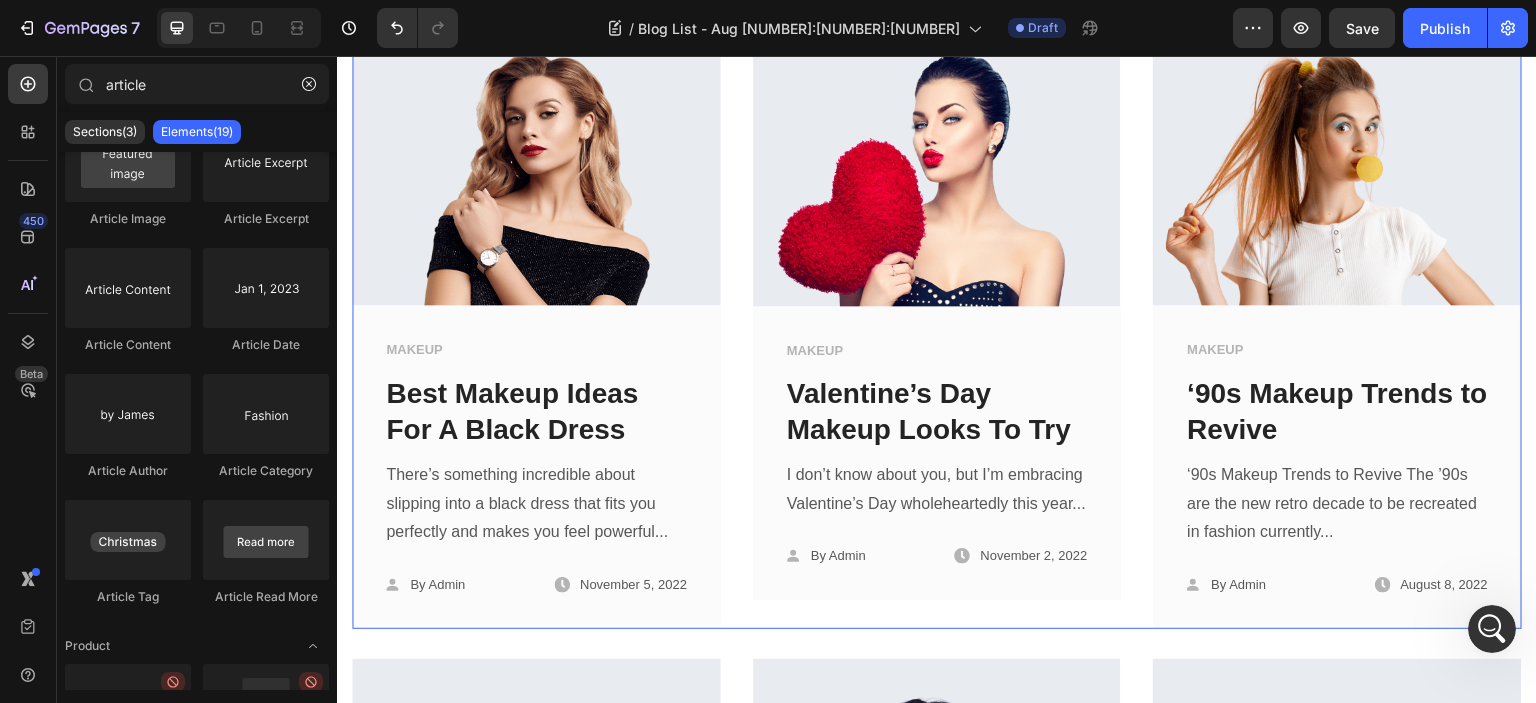 click on "Image MAKEUP Text block Best Makeup Ideas For A Black Dress Text block There’s something incredible about slipping into a black dress that fits you perfectly and makes you feel powerful... Text block
Icon By Admin Text block Row
Icon November 5, 2022 Text block Row Row Row Image MAKEUP Text block Valentine’s Day Makeup Looks To Try Text block I don’t know about you, but I’m embracing Valentine’s Day wholeheartedly this year... Text block
Icon By Admin Text block Row
Icon November 2, 2022 Text block Row Row Row Image MAKEUP Text block ‘90s Makeup Trends to Revive Text block ‘90s Makeup Trends to Revive The ’90s are the new retro decade to be recreated in fashion currently... Text block
Icon By Admin Text block Row
Icon August 8, 2022 Text block Row Row Row Row   0" at bounding box center [937, 319] 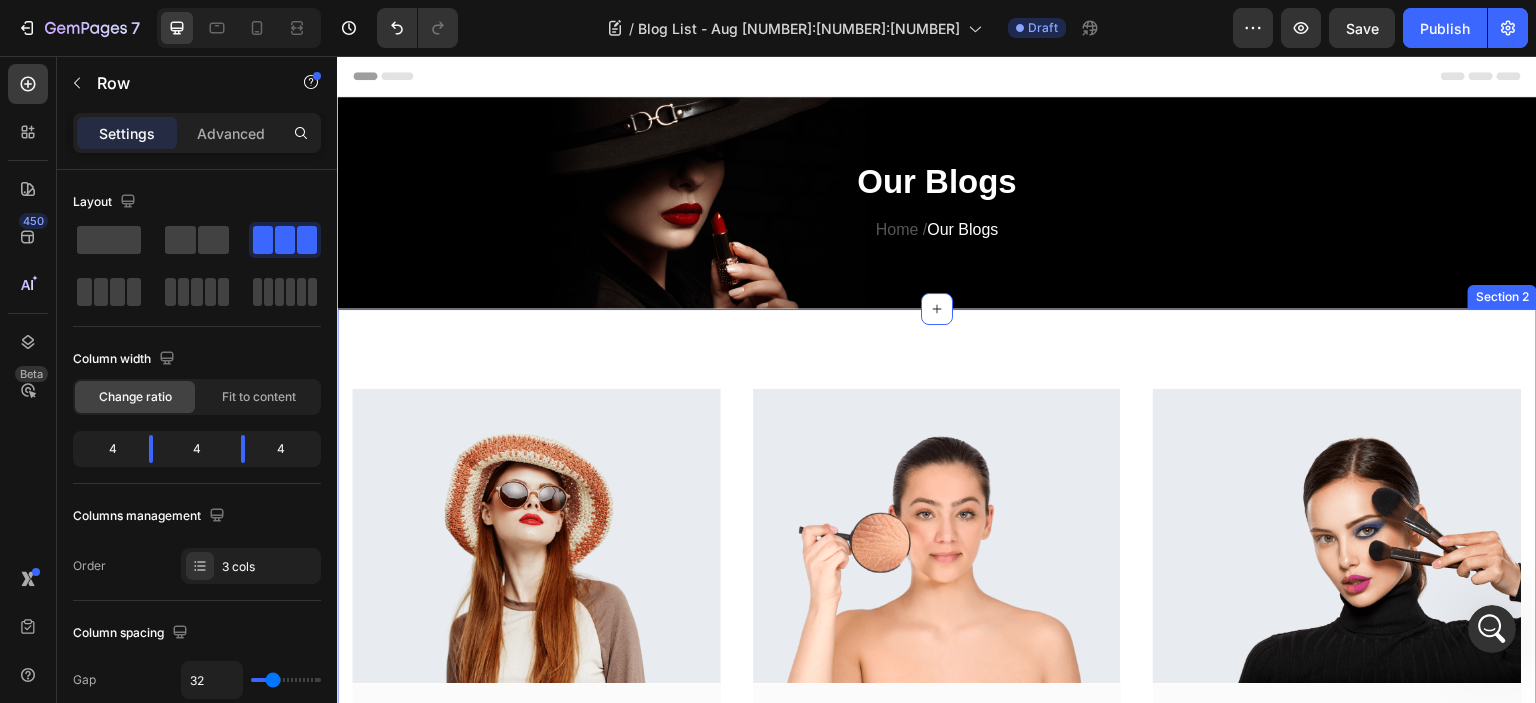 scroll, scrollTop: 200, scrollLeft: 0, axis: vertical 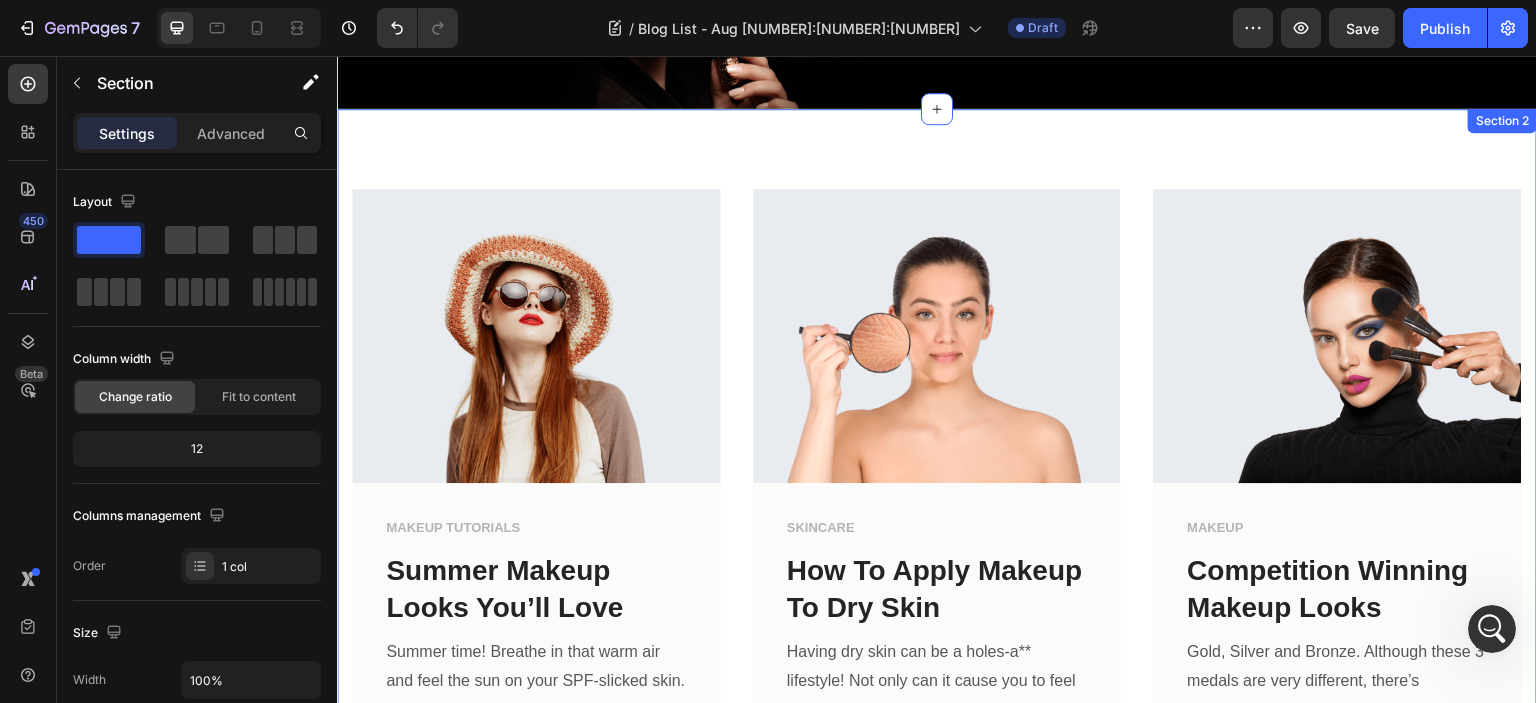 click on "Image MAKEUP TUTORIALS Text block Summer Makeup Looks You’ll Love Text block Summer time! Breathe in that warm air and feel the sun on your SPF-slicked skin. If you’re feeling a little... Text block
Icon By Admin Text block Row
Icon December 1, 2022 Text block Row Row Row Image SKINCARE Text block How To Apply Makeup To Dry Skin Text block Having dry skin can be a holes-a** lifestyle! Not only can it cause you to feel uncomfortable... Text block
Icon By Admin Text block Row
Icon December 1, 2022 Text block Row Row Row Image MAKEUP Text block Competition Winning Makeup Looks Text block Gold, Silver and Bronze. Although these 3 medals are very different, there’s something they all have in common... Text block
Icon By Admin Text block Row
Icon November 10, 2022 Text block Row Row Row Row Image MAKEUP Text block Best Makeup Ideas For A Black Dress Text block Text block
Icon By Admin Text block Row" at bounding box center [937, 1114] 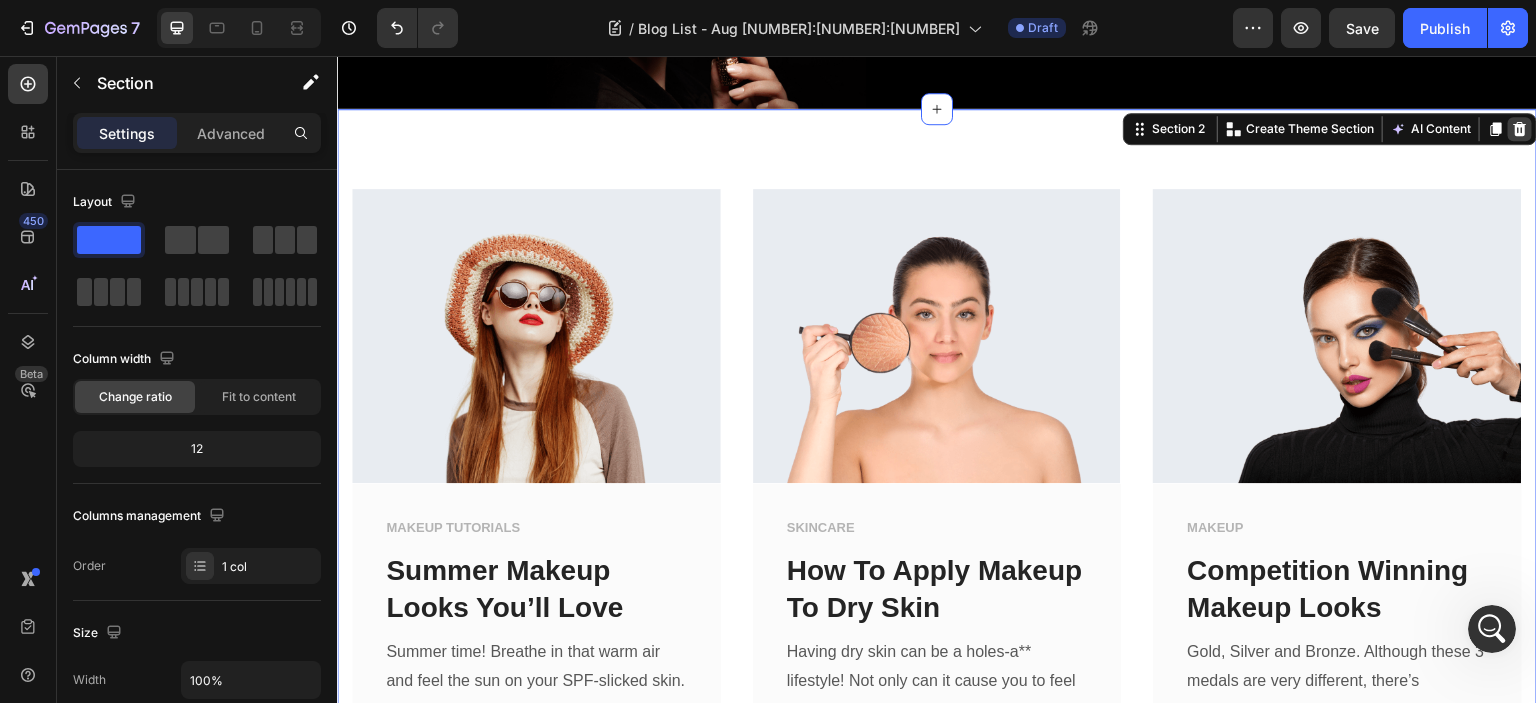 click 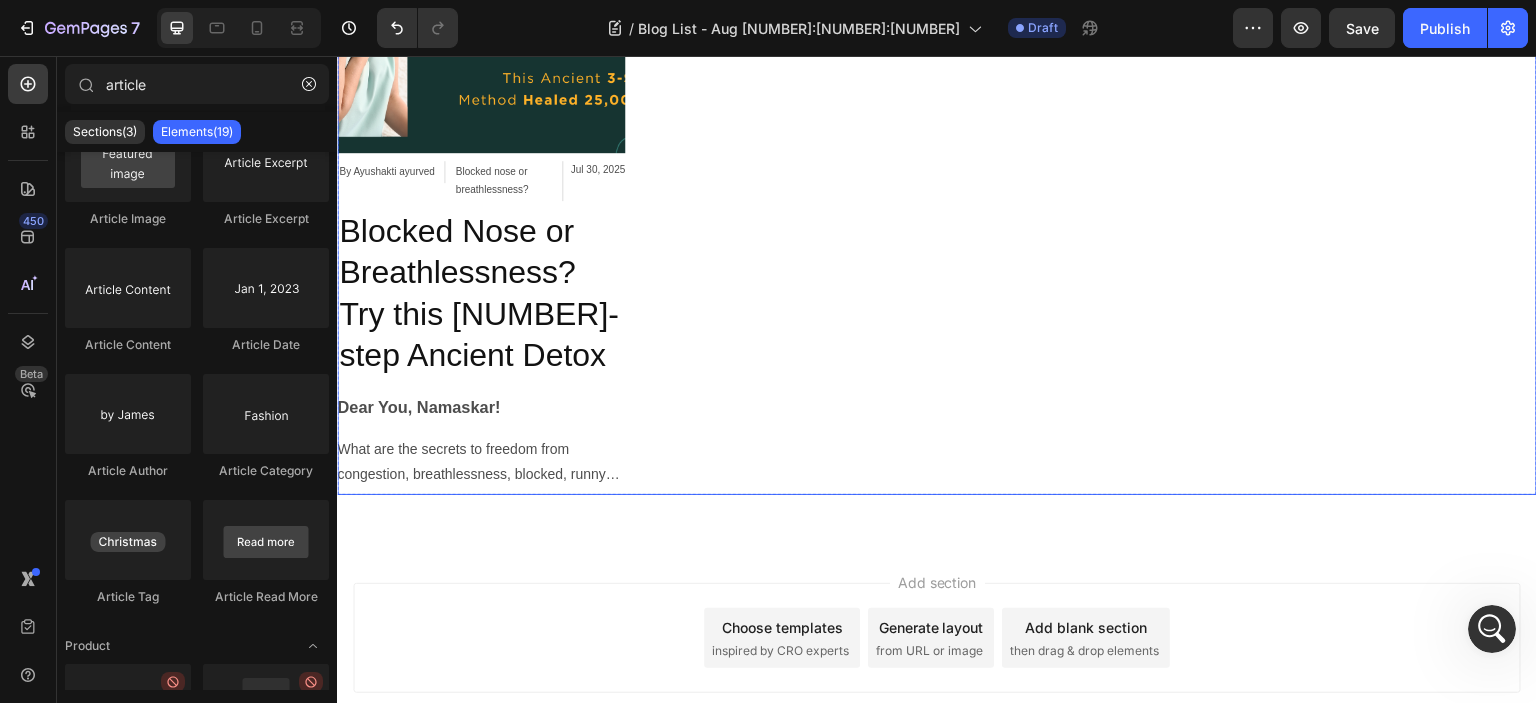 scroll, scrollTop: 500, scrollLeft: 0, axis: vertical 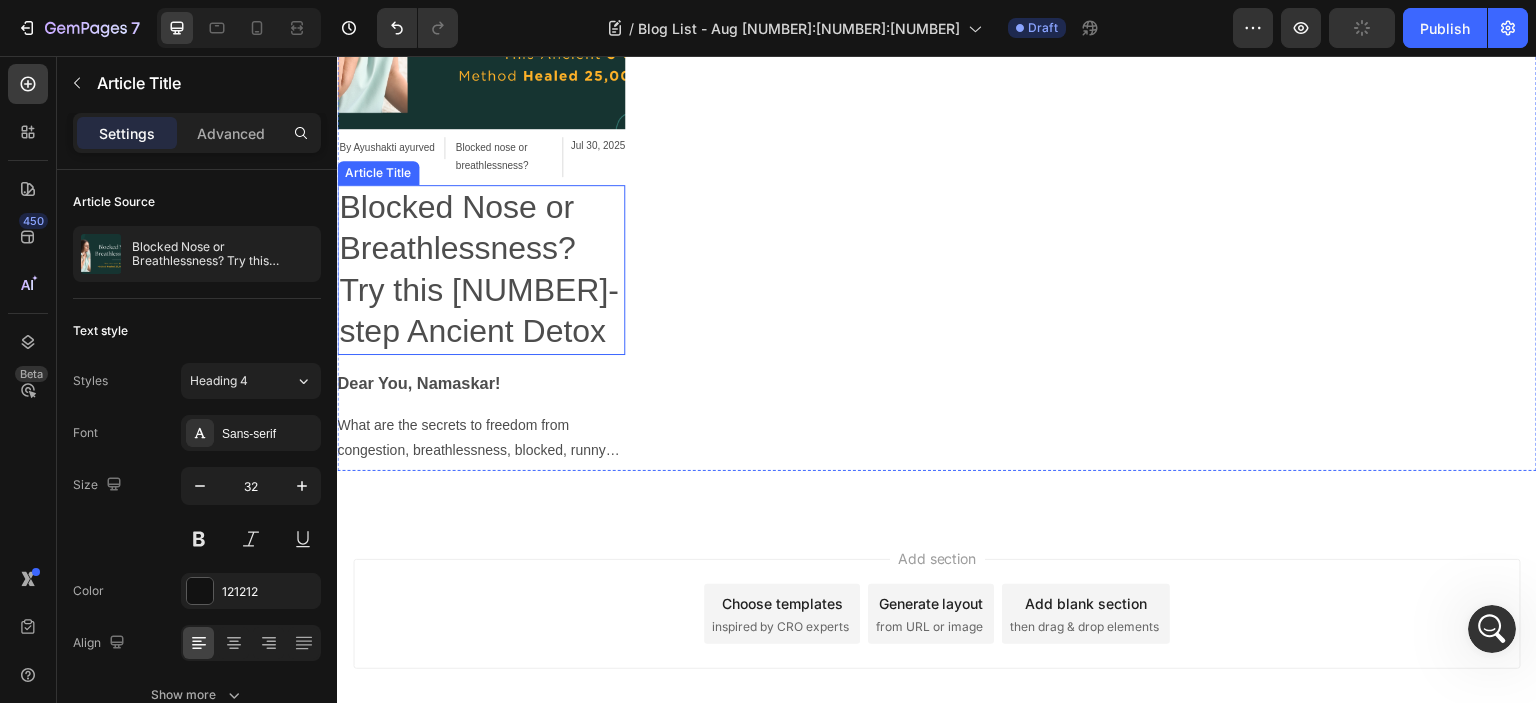 click on "Blocked Nose or Breathlessness? Try this [NUMBER]-step Ancient Detox" at bounding box center (481, 270) 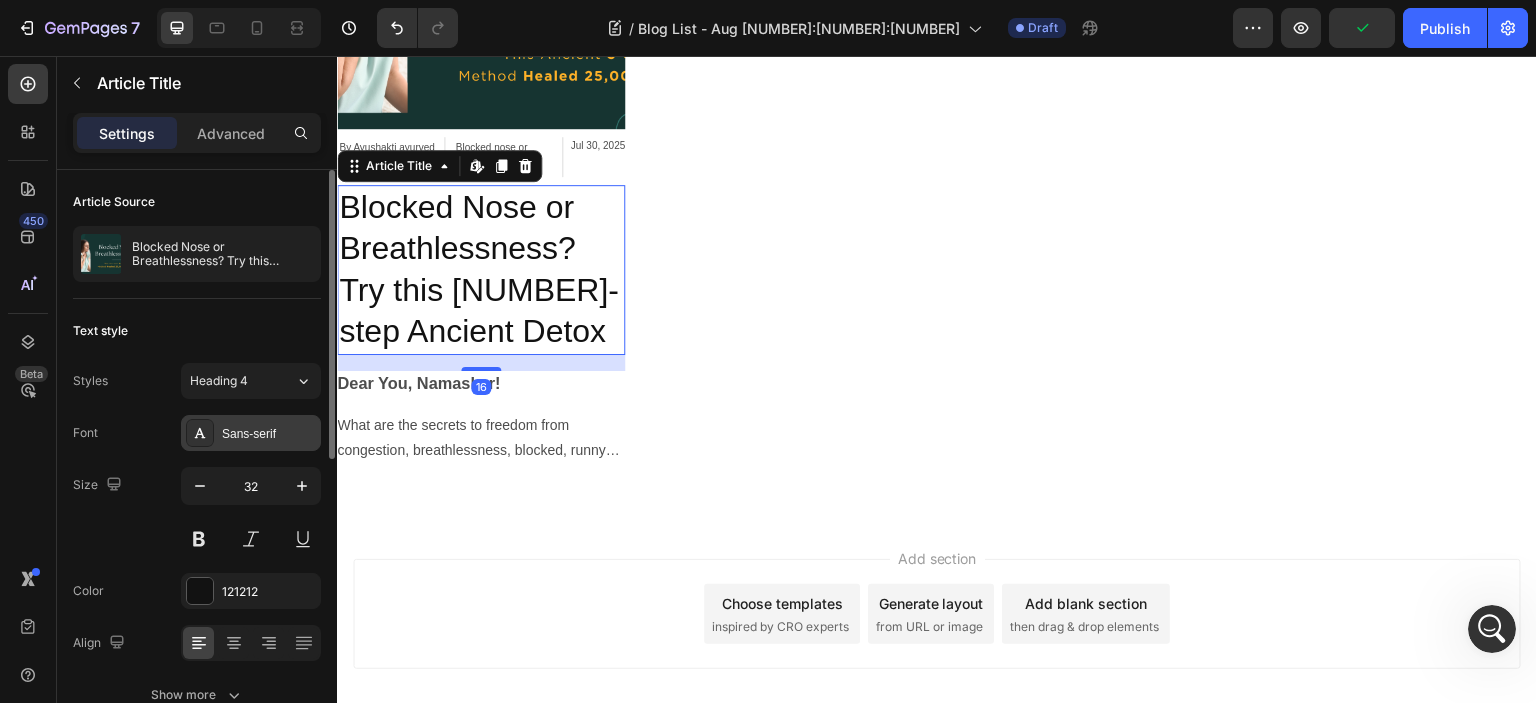 click on "Sans-serif" at bounding box center [269, 434] 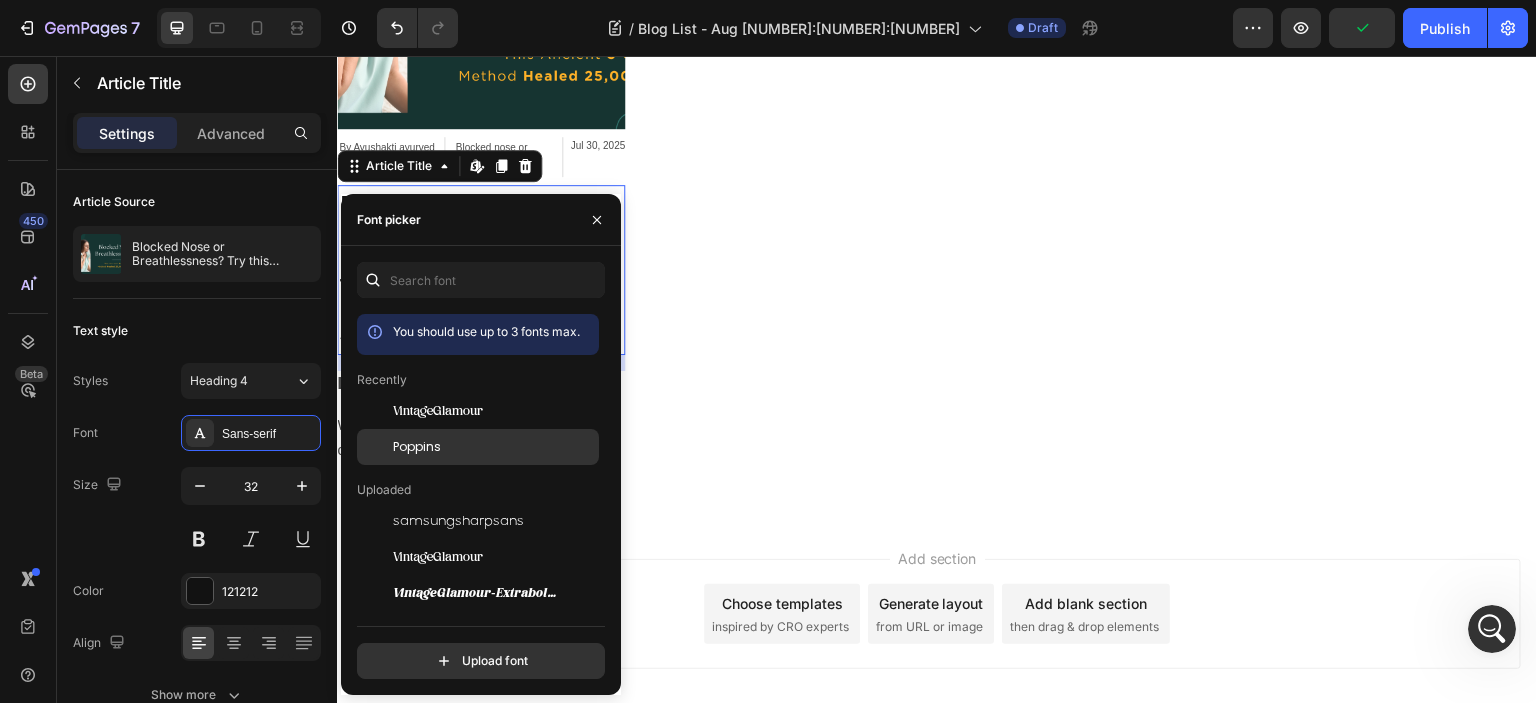 click on "Poppins" at bounding box center (494, 447) 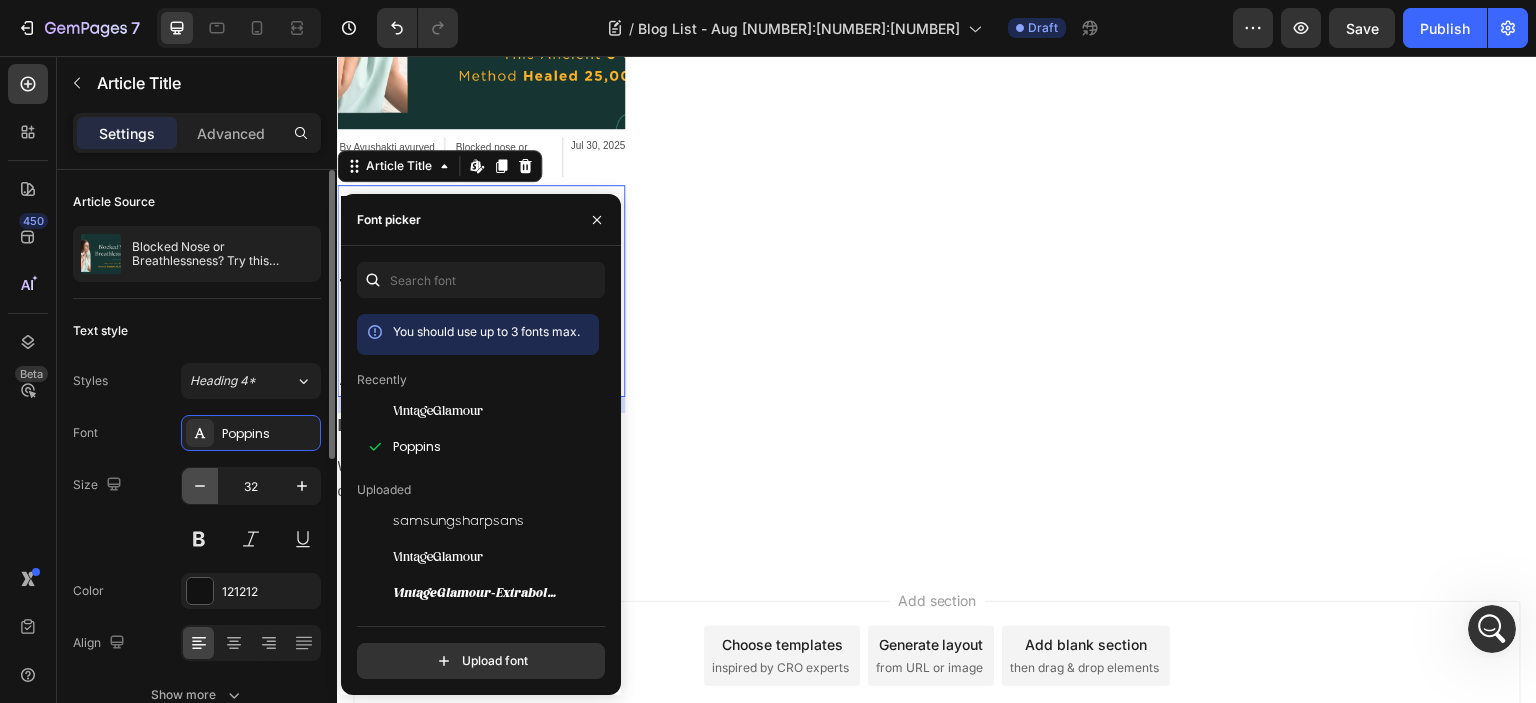 click 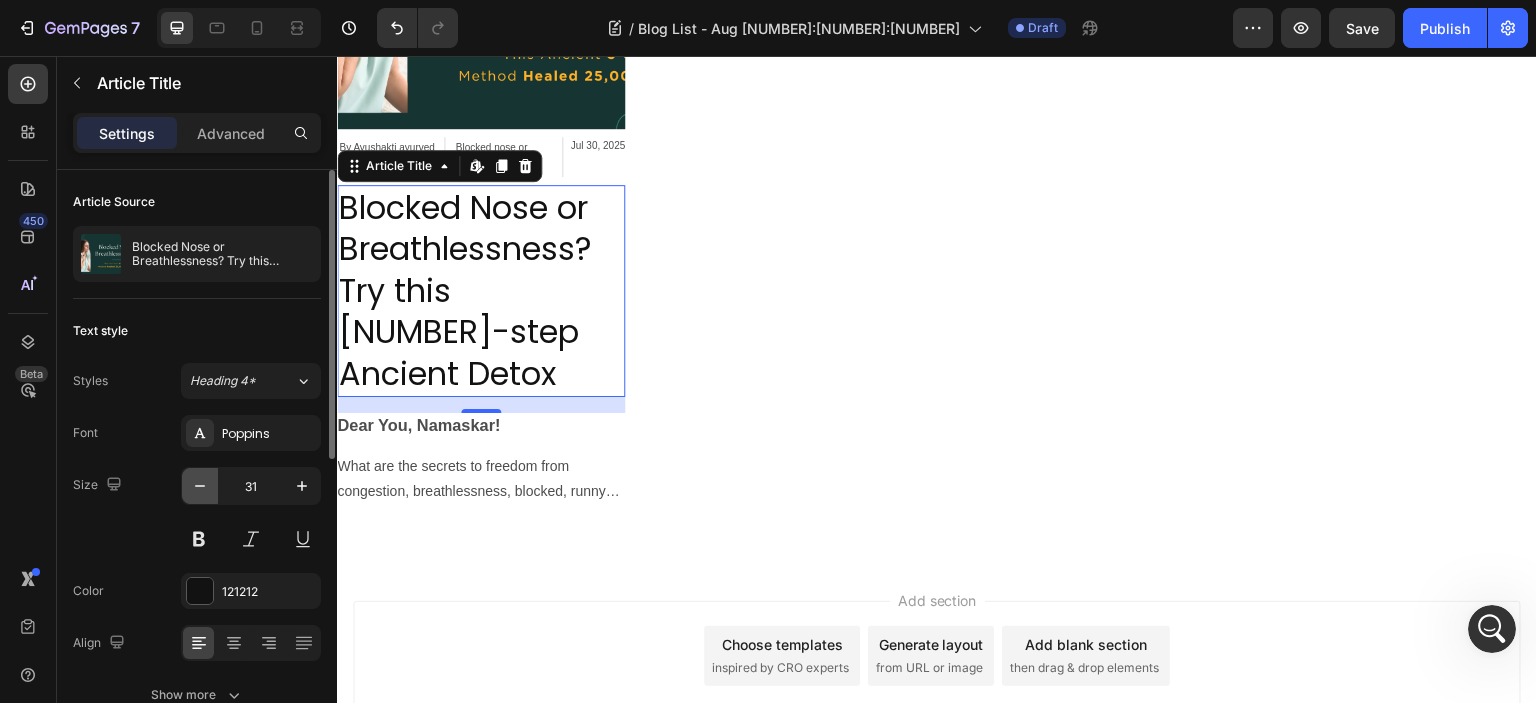 click 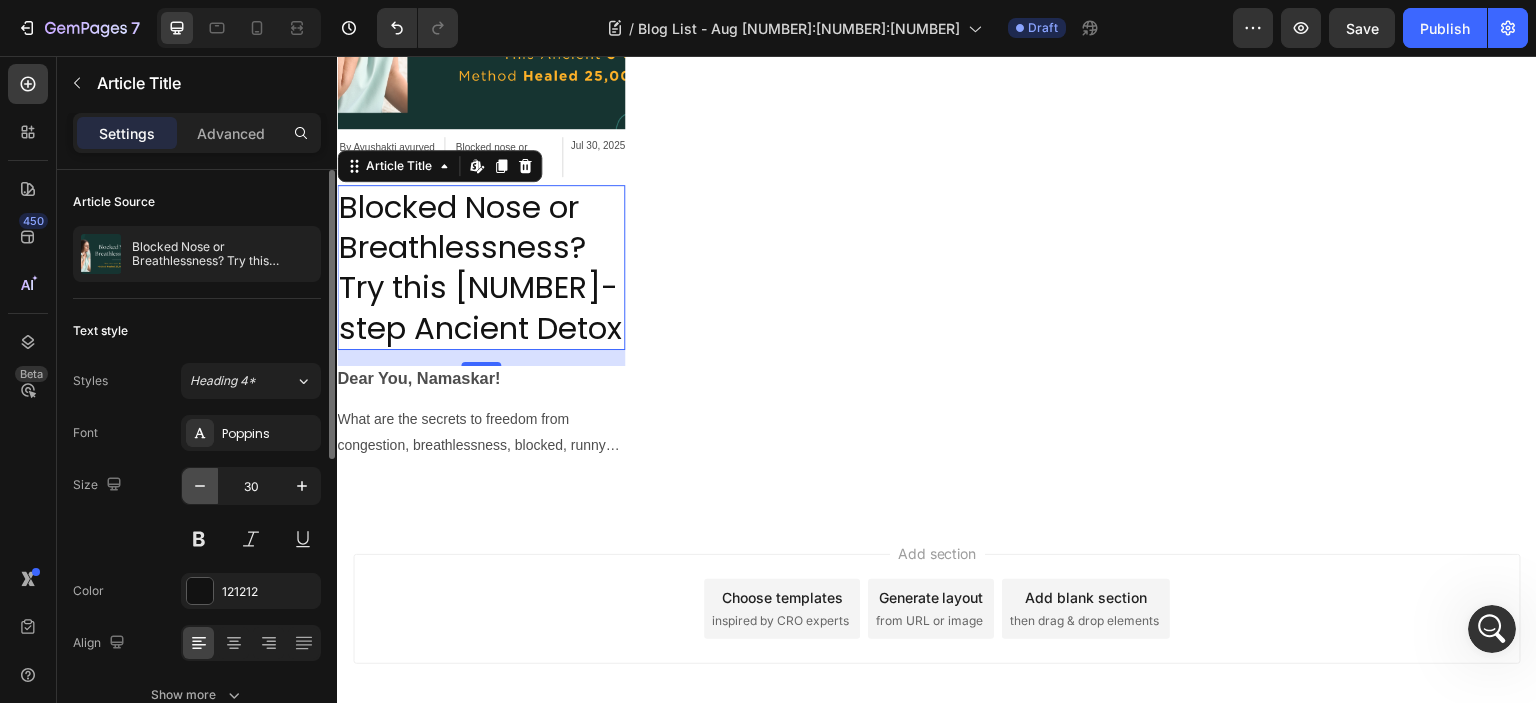 click 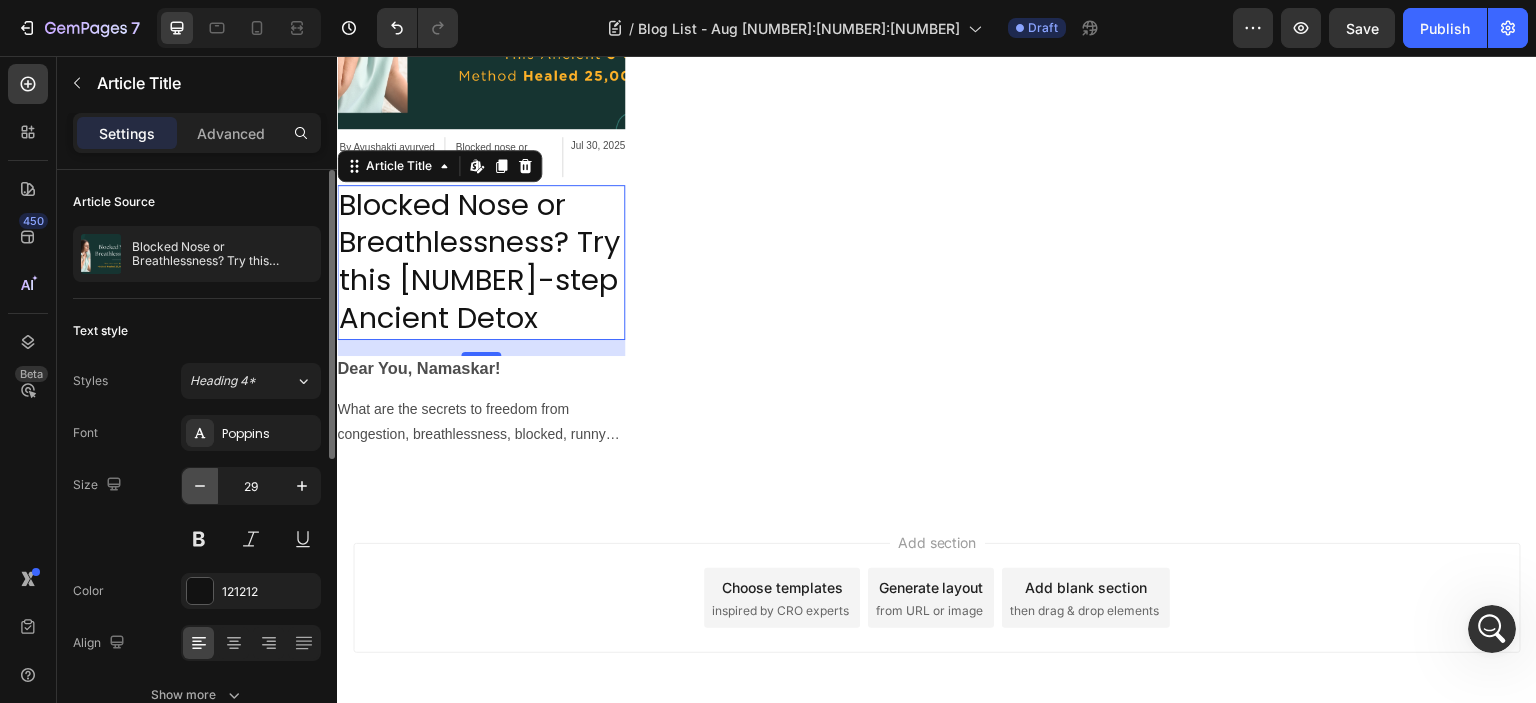 click 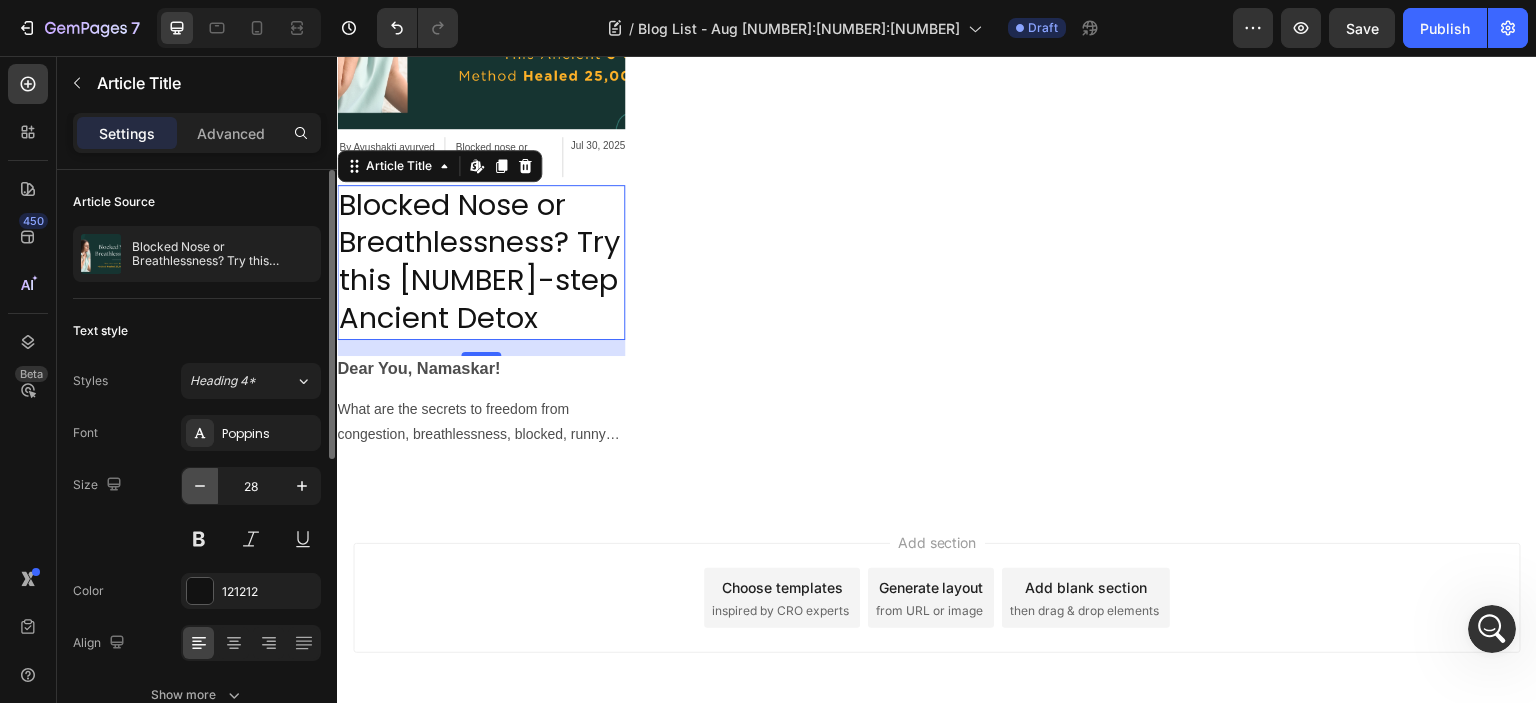 click 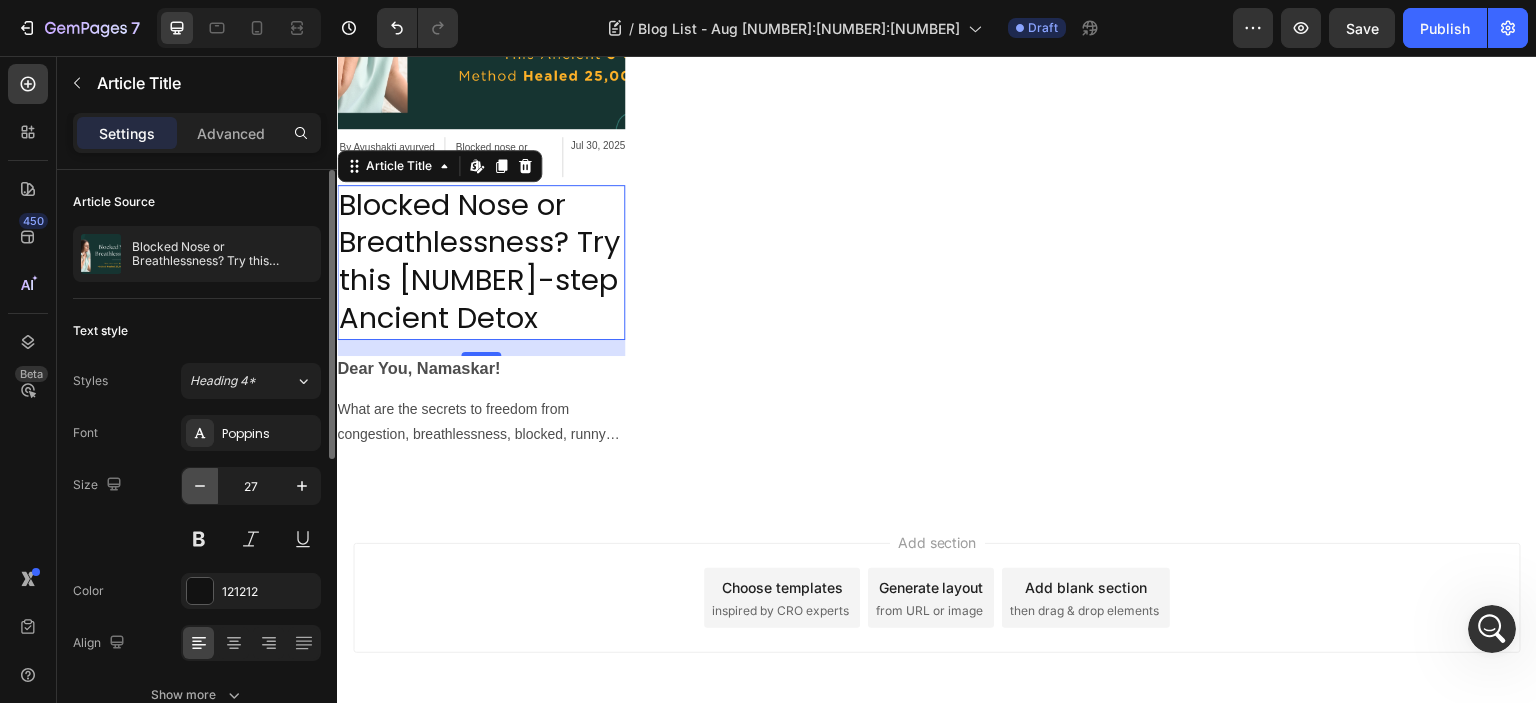 click 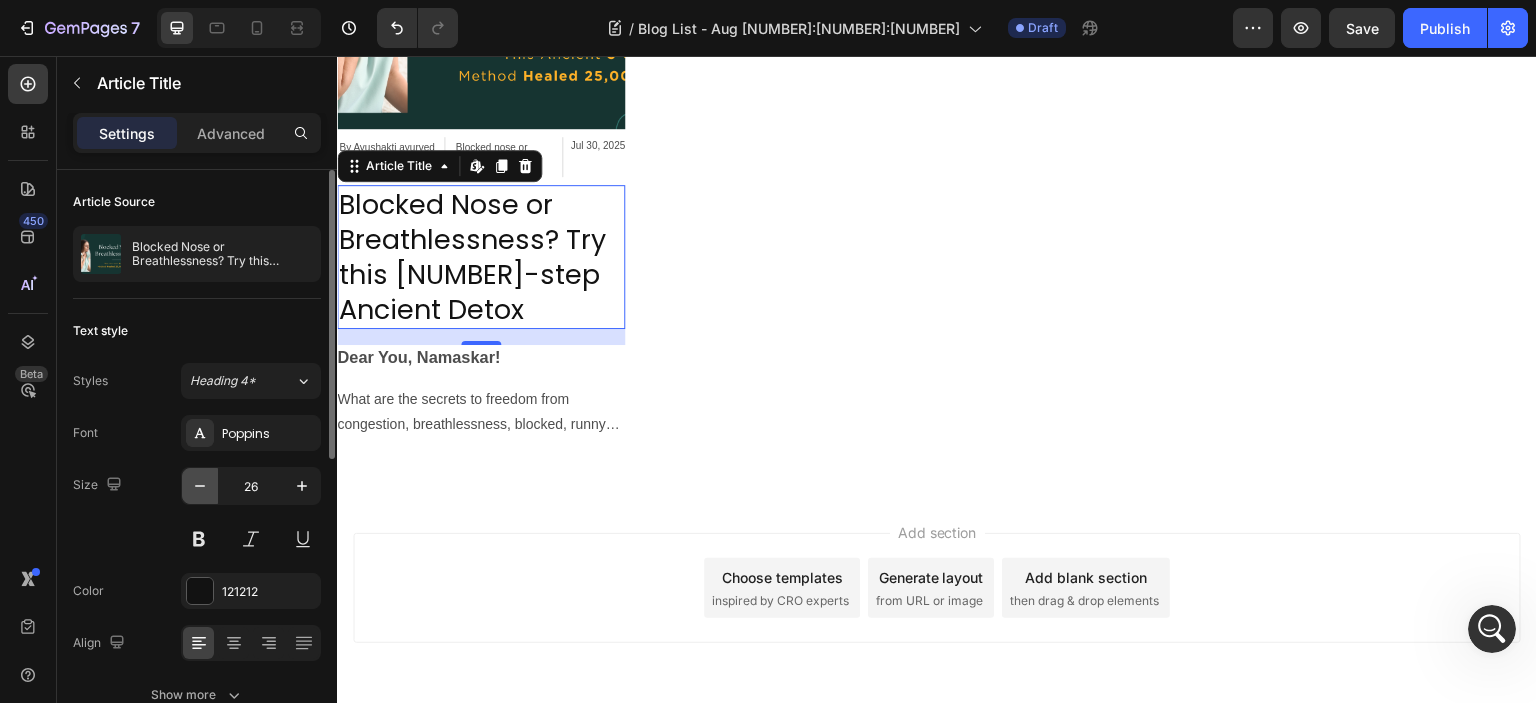 click 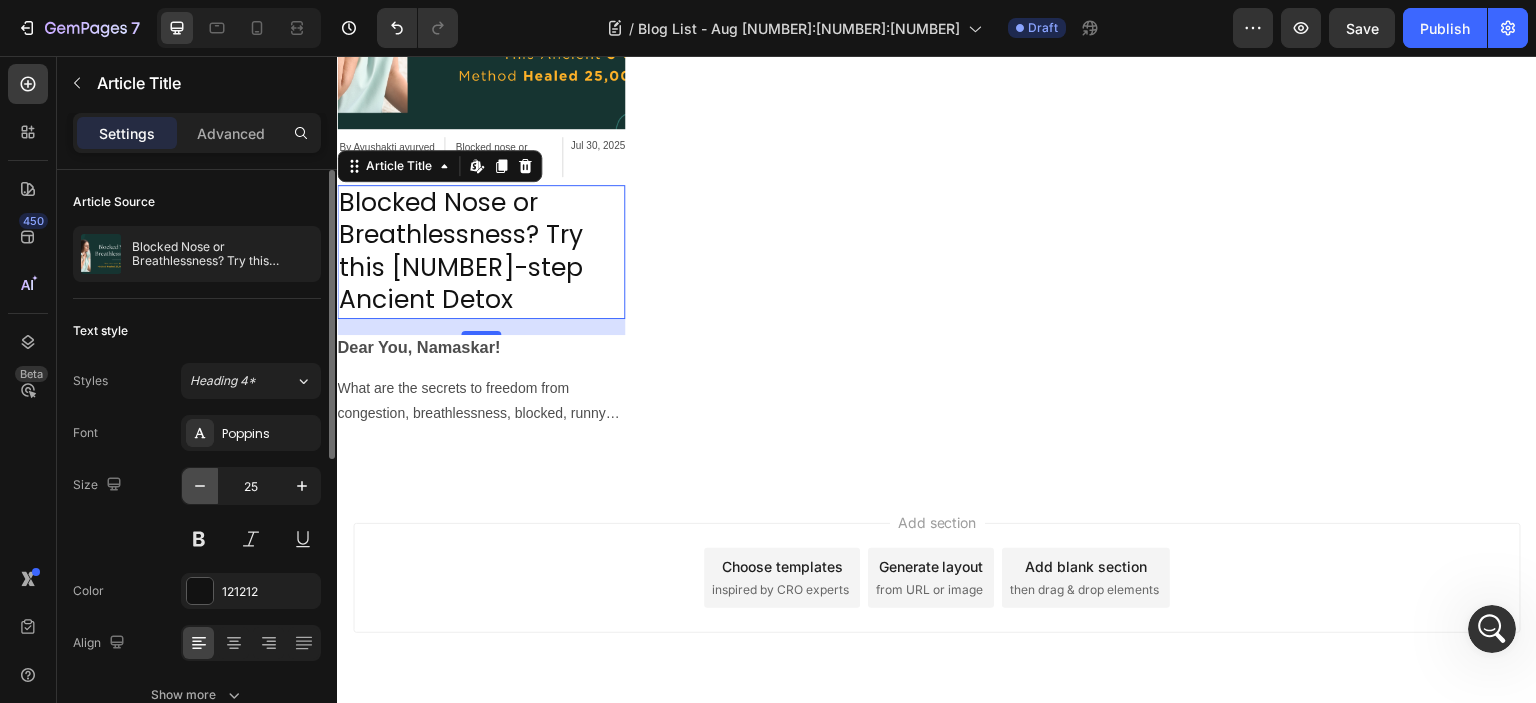click 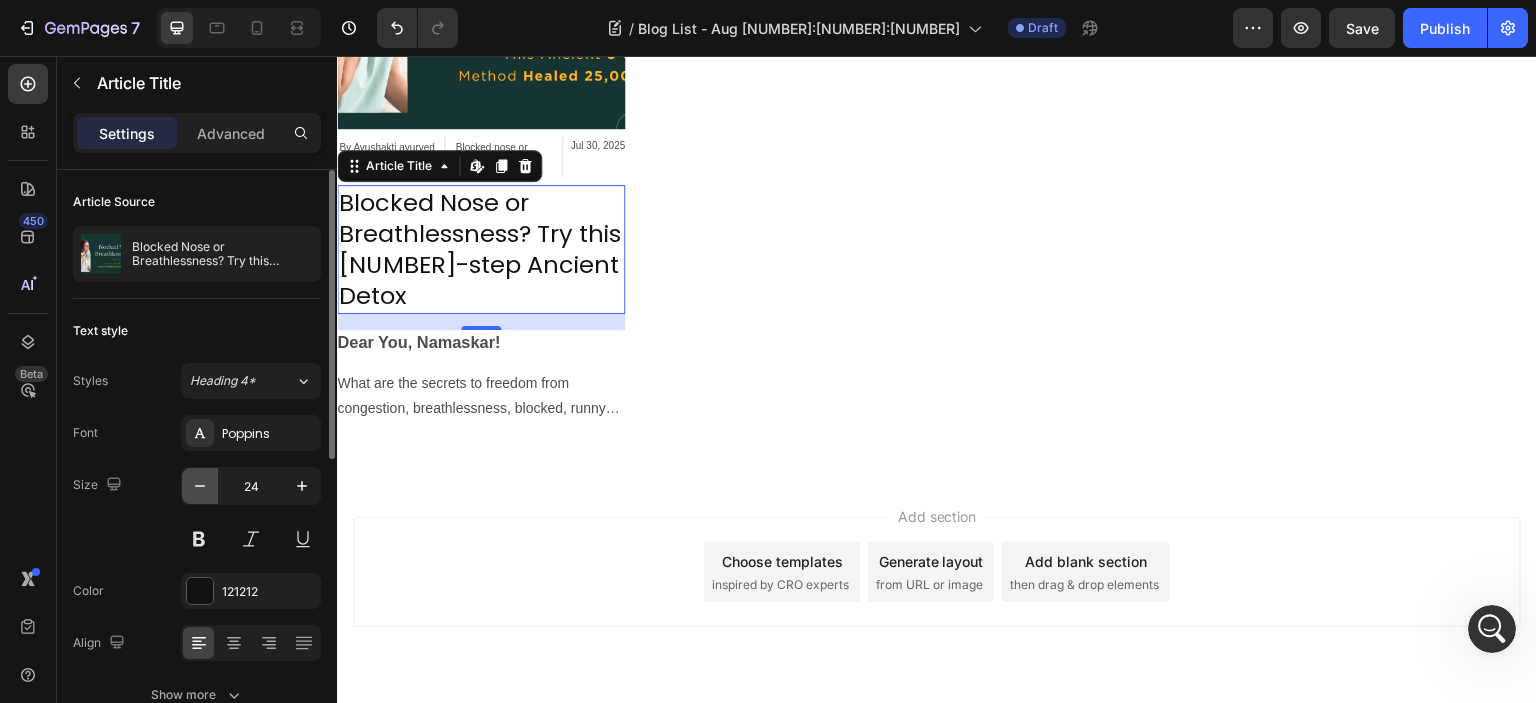 click 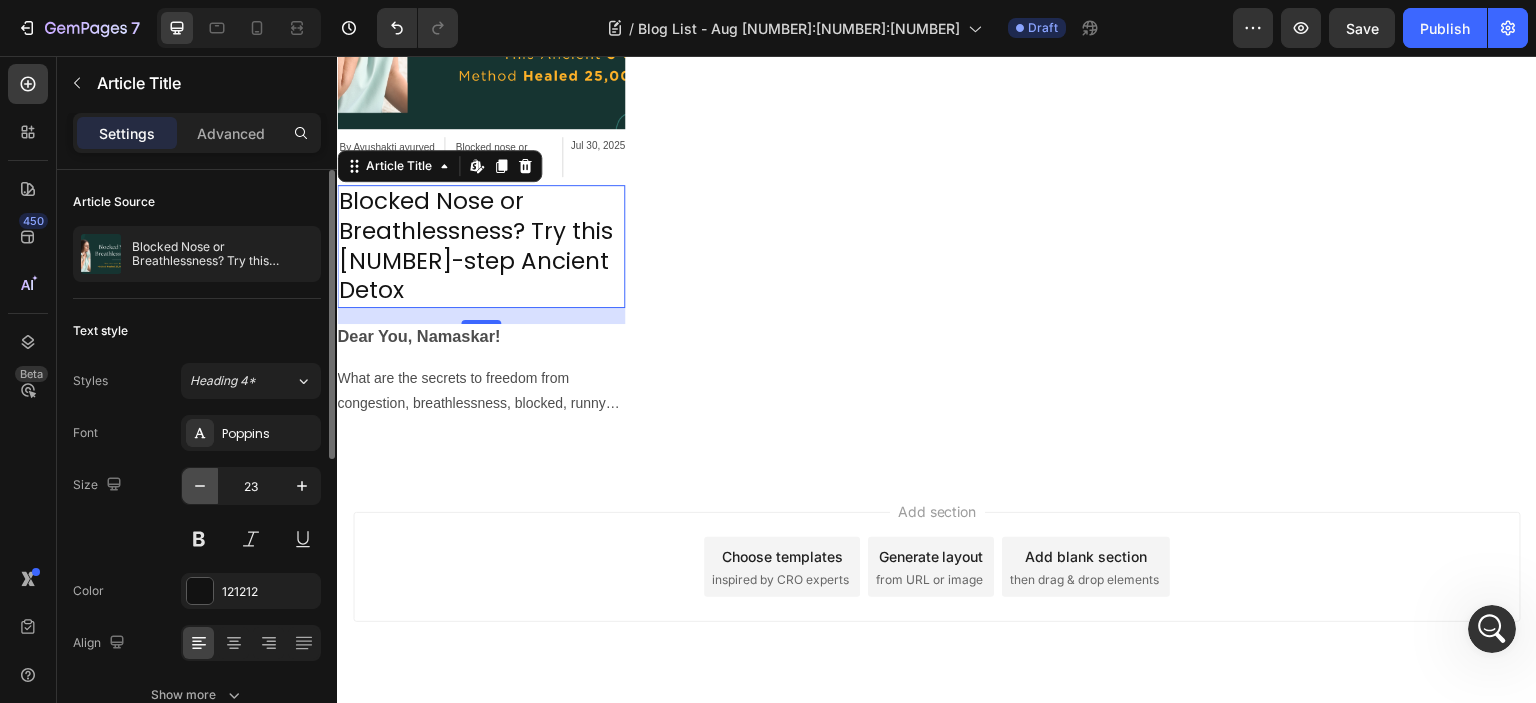 click 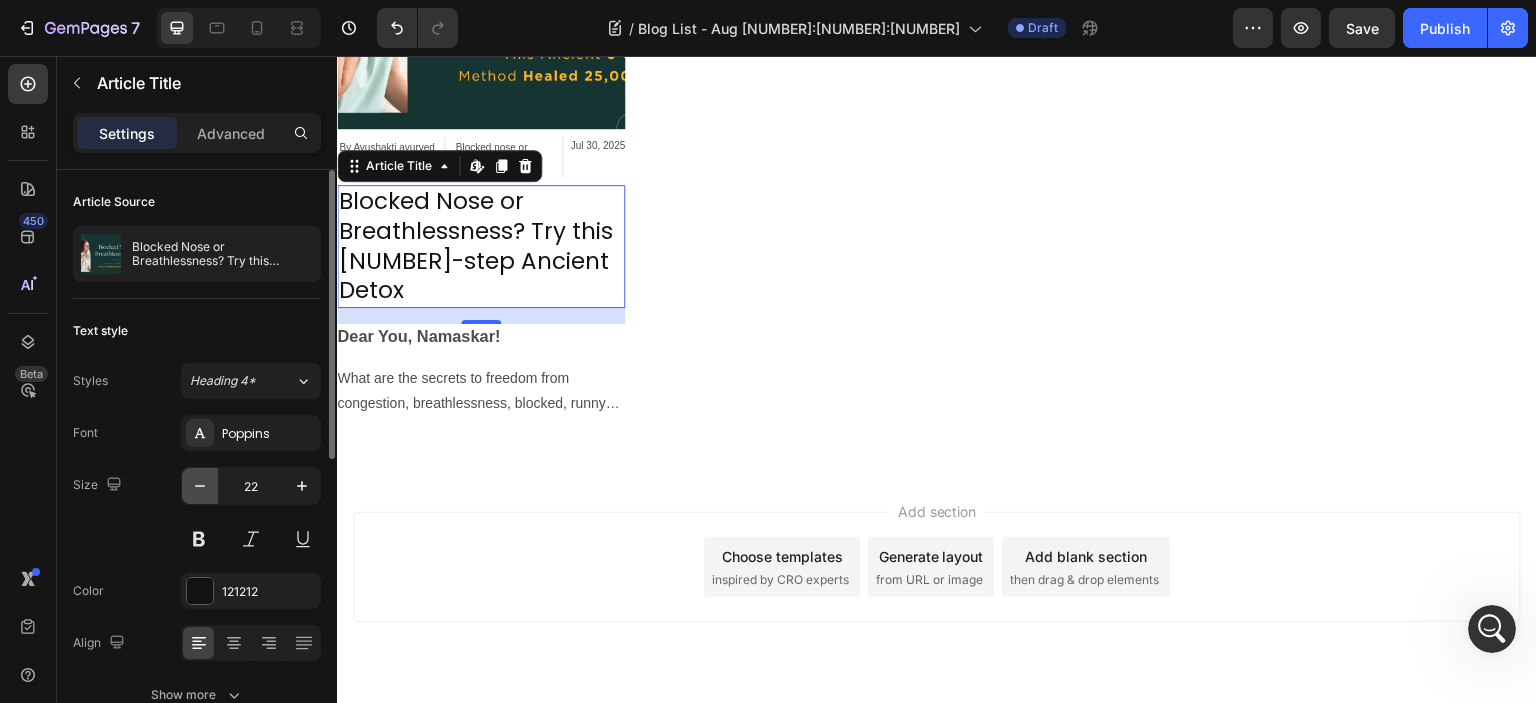 click 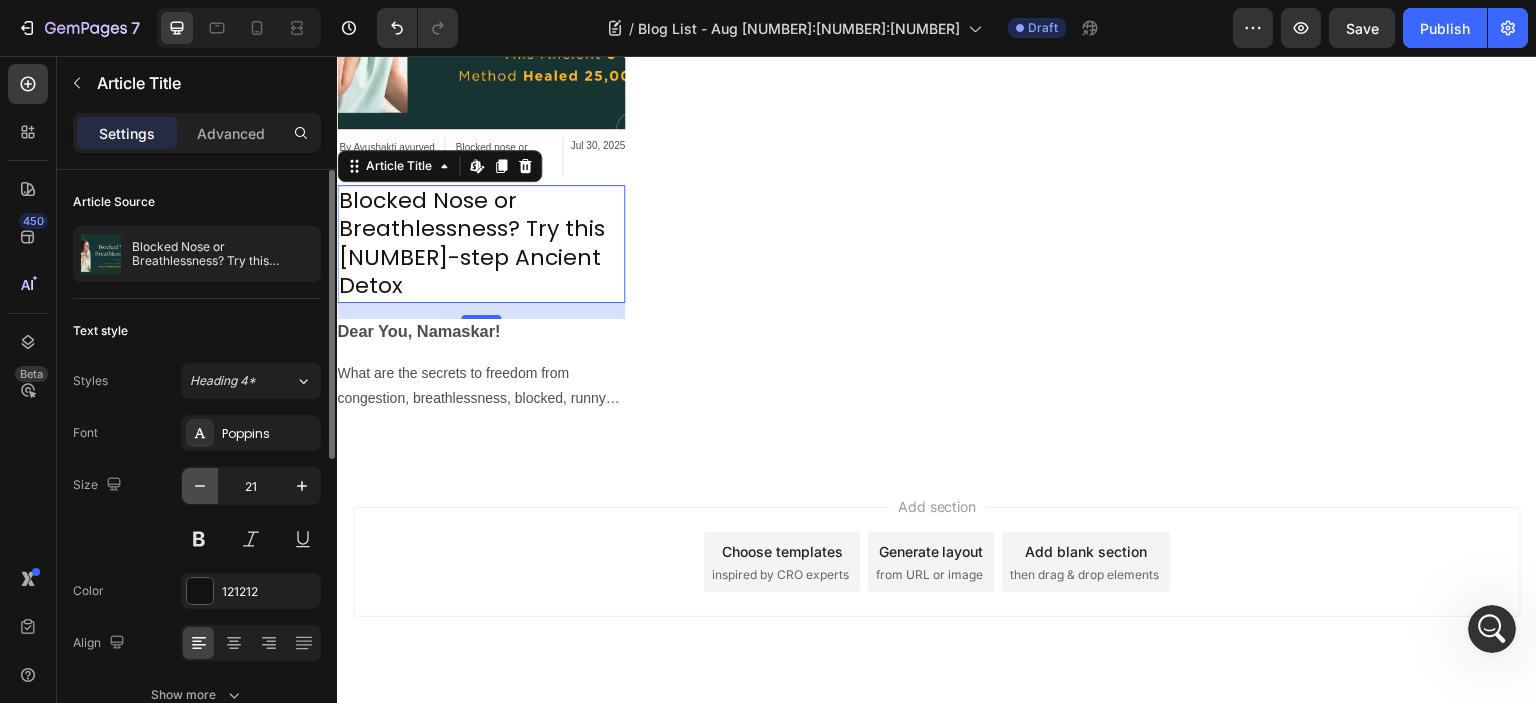 click 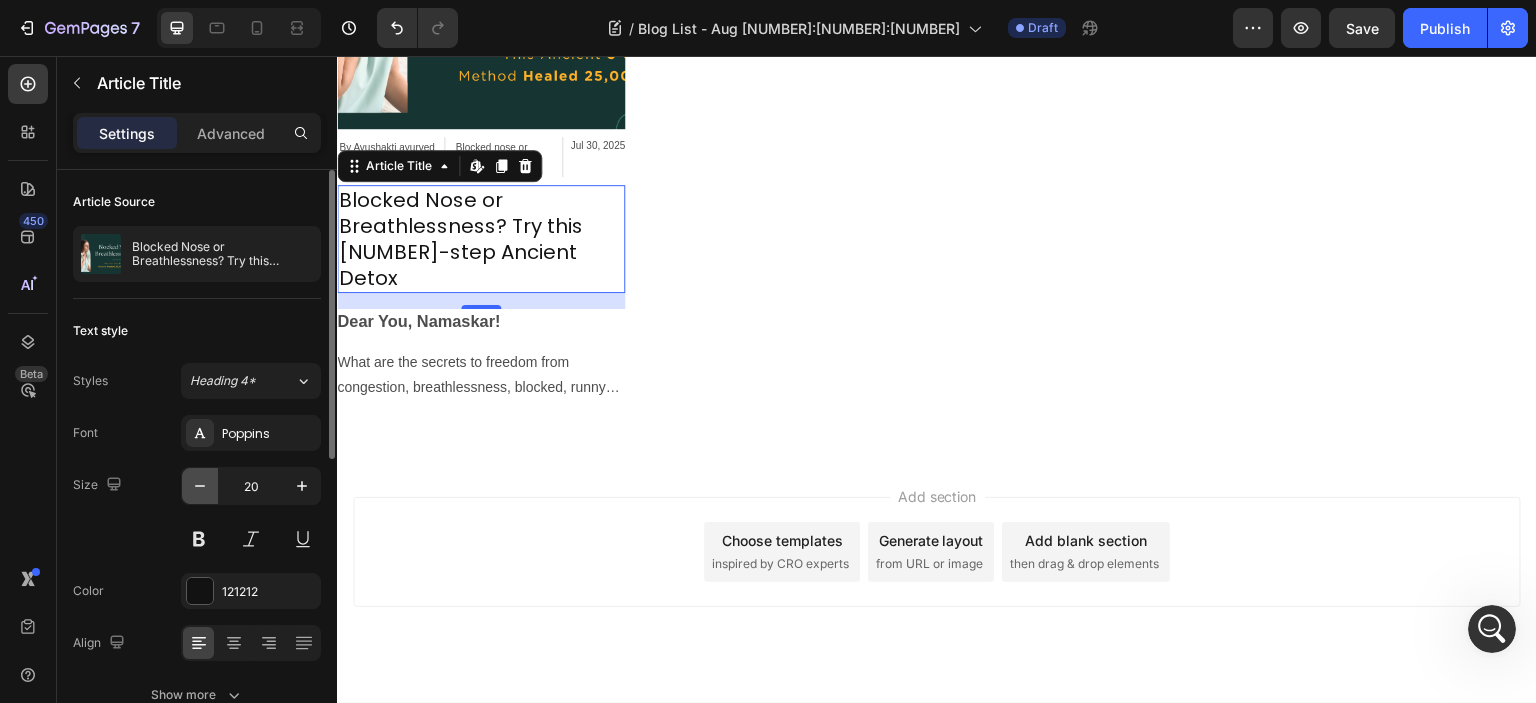 click 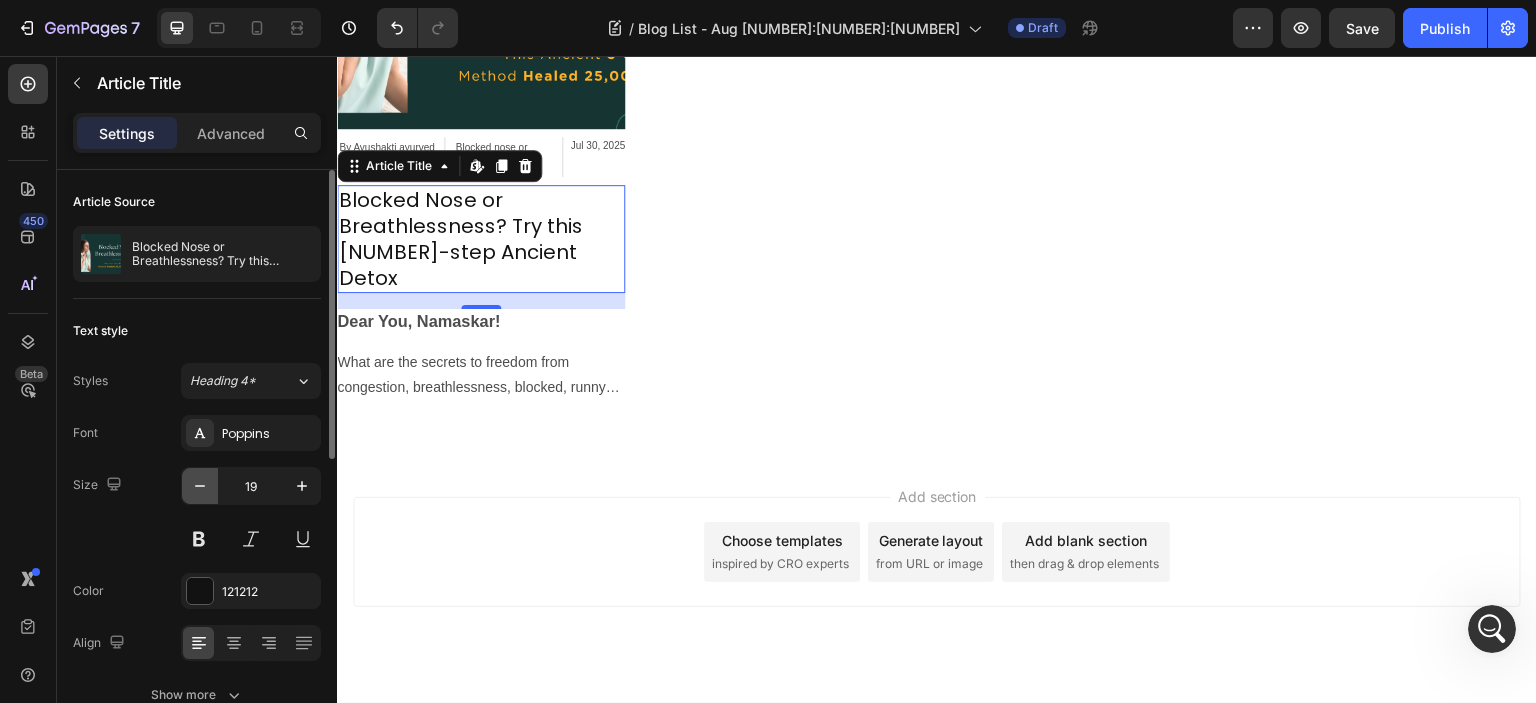 click 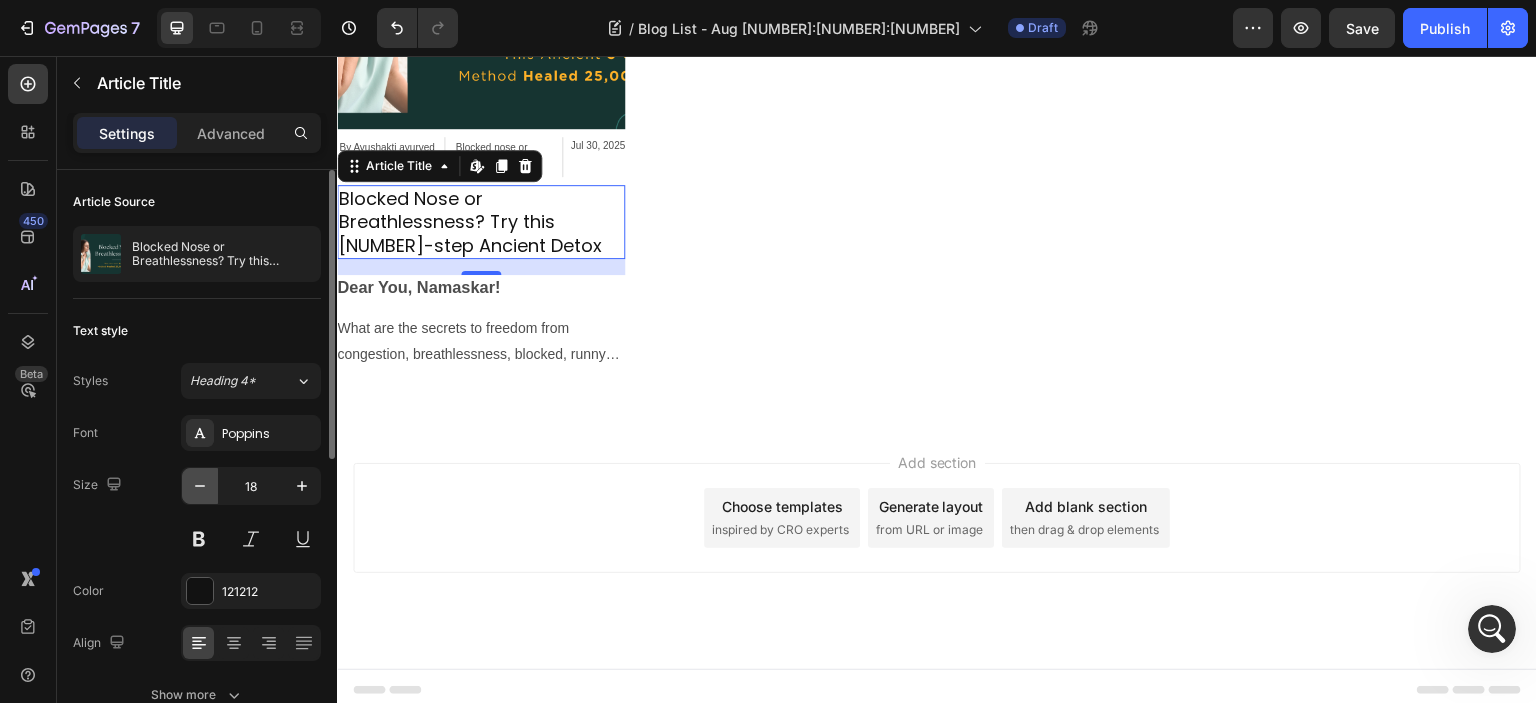 click 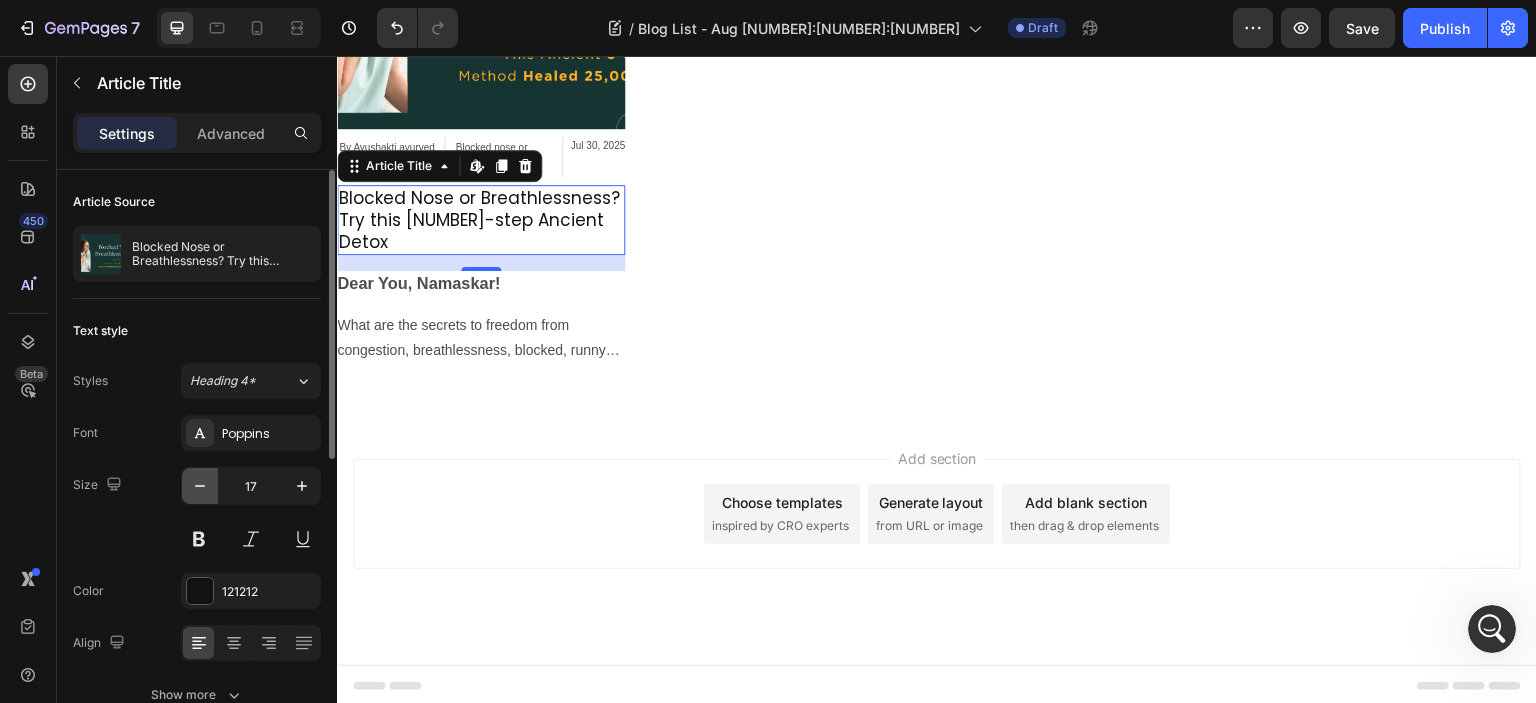 scroll, scrollTop: 477, scrollLeft: 0, axis: vertical 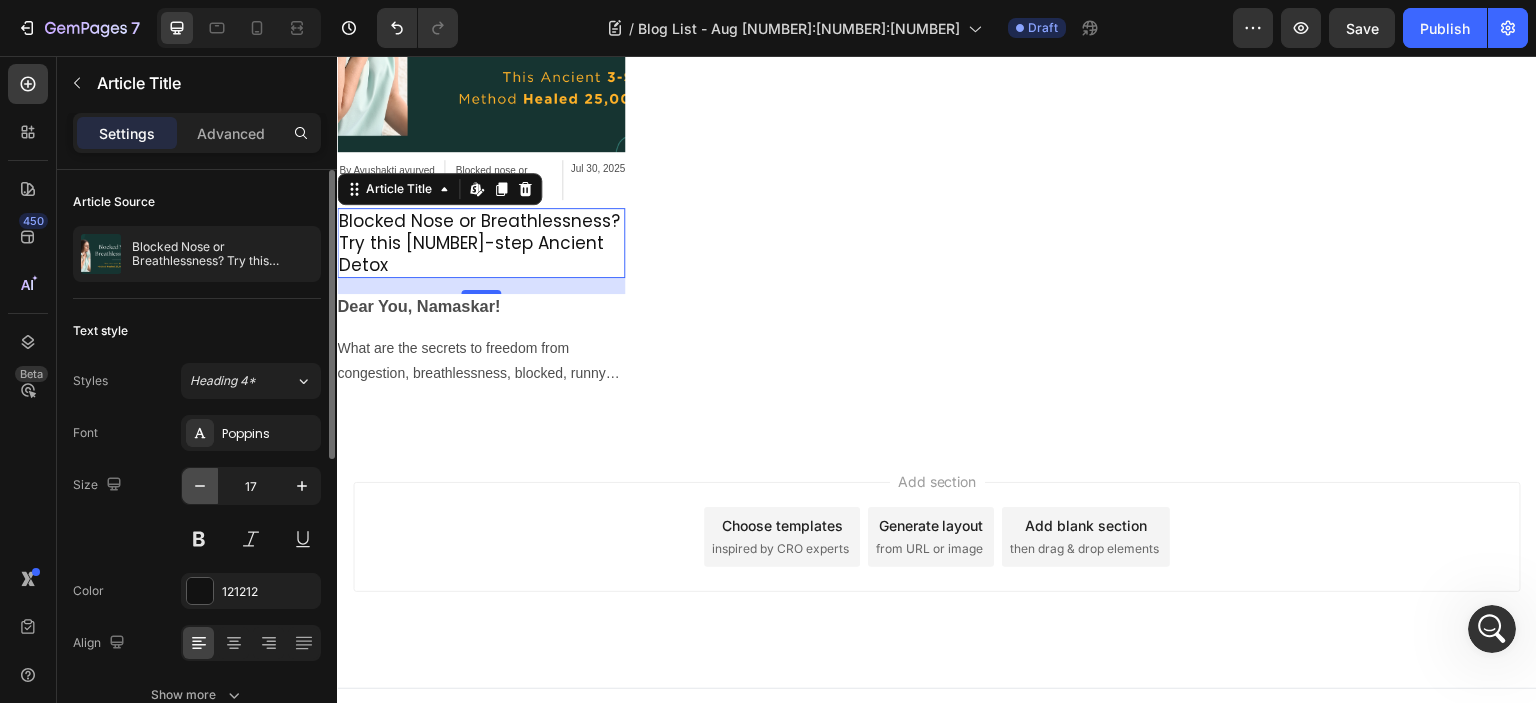 click 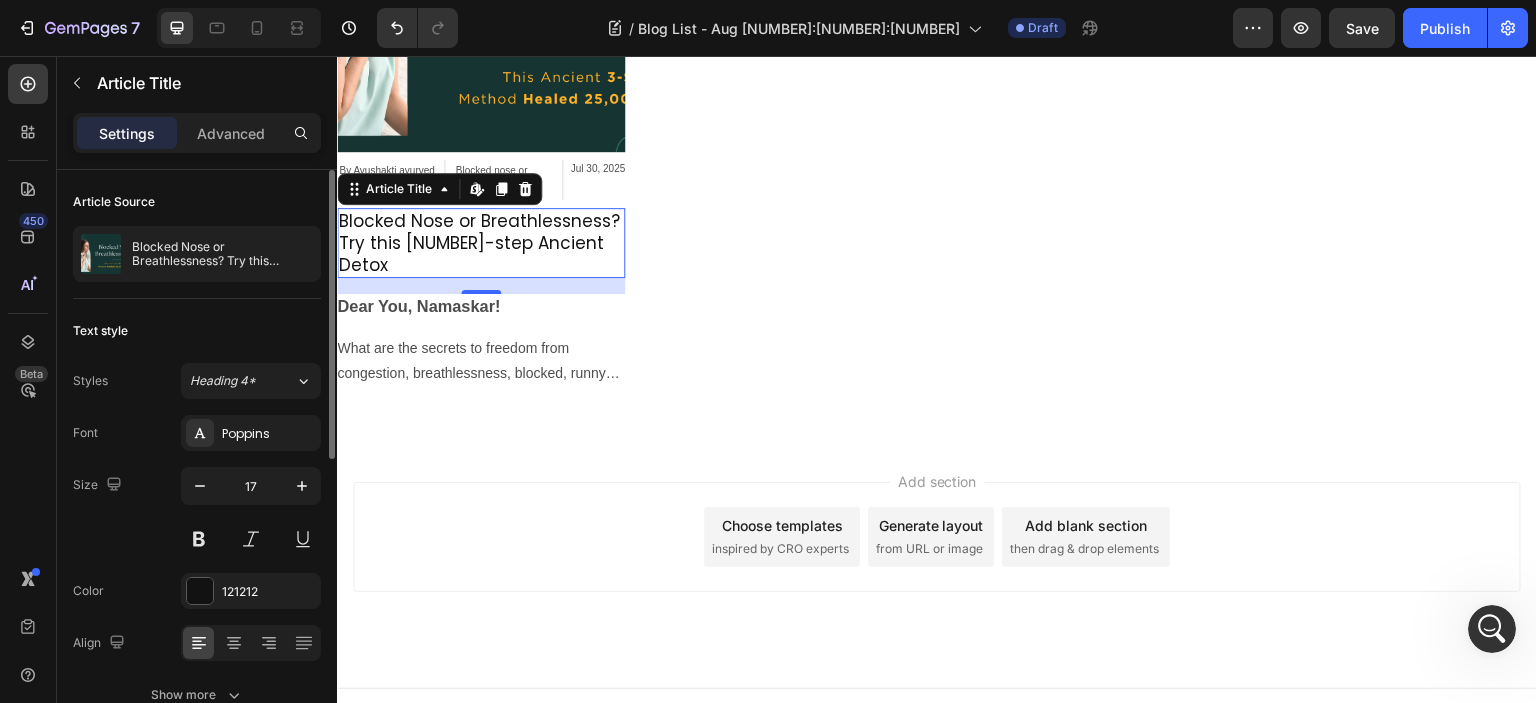 type on "16" 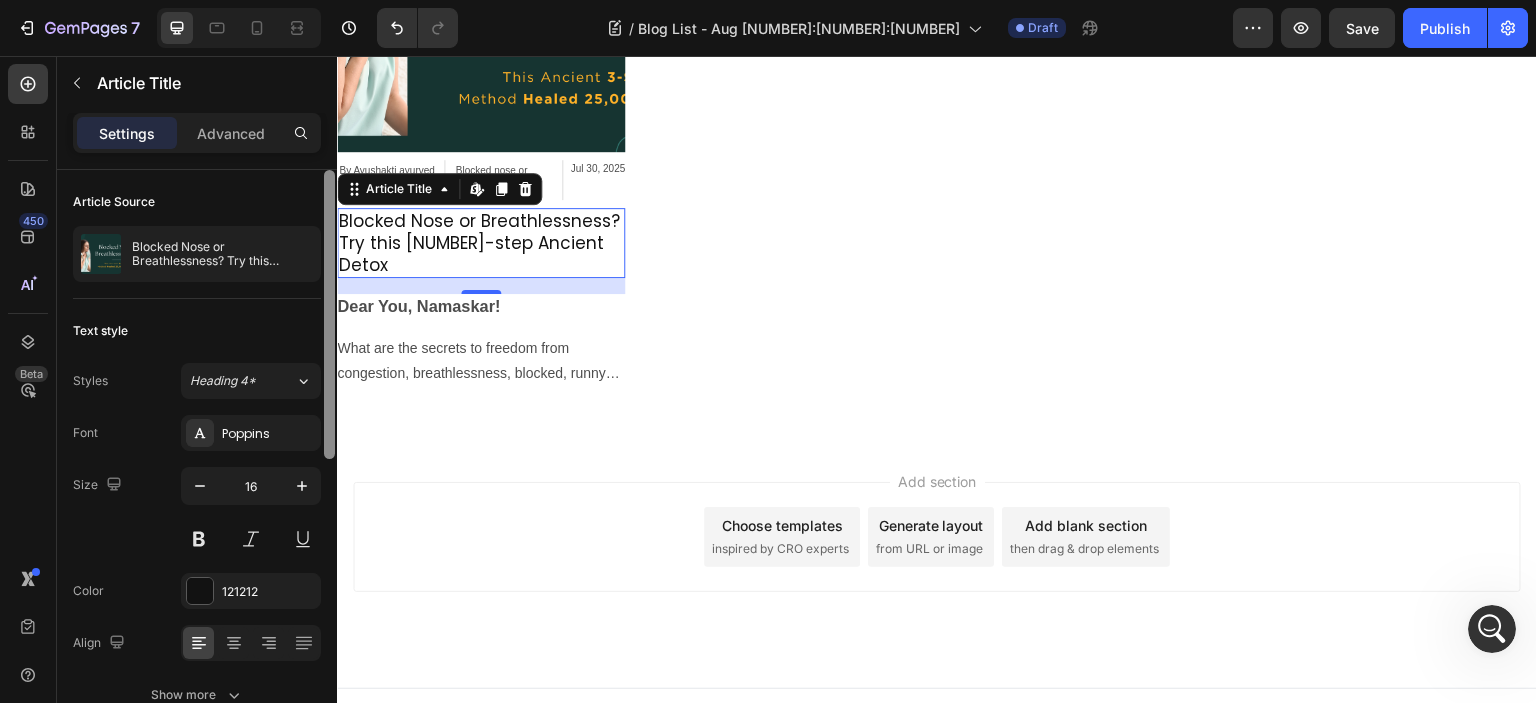 scroll, scrollTop: 475, scrollLeft: 0, axis: vertical 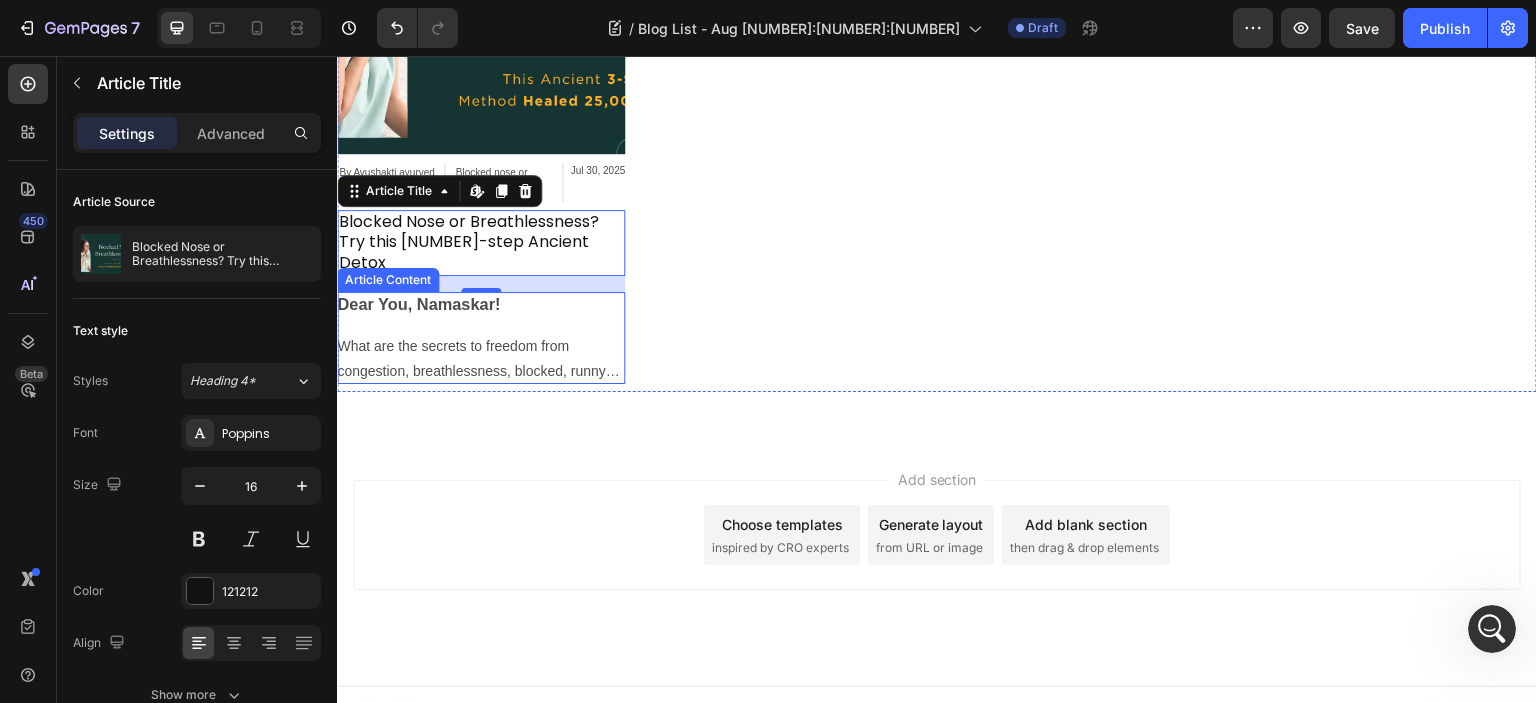 click on "What are the secrets to freedom from congestion, breathlessness, blocked, runny nose. You will discover now Ancient methods which have helped thousands to be free from inhaler pumps and breathe more easily." at bounding box center (481, 359) 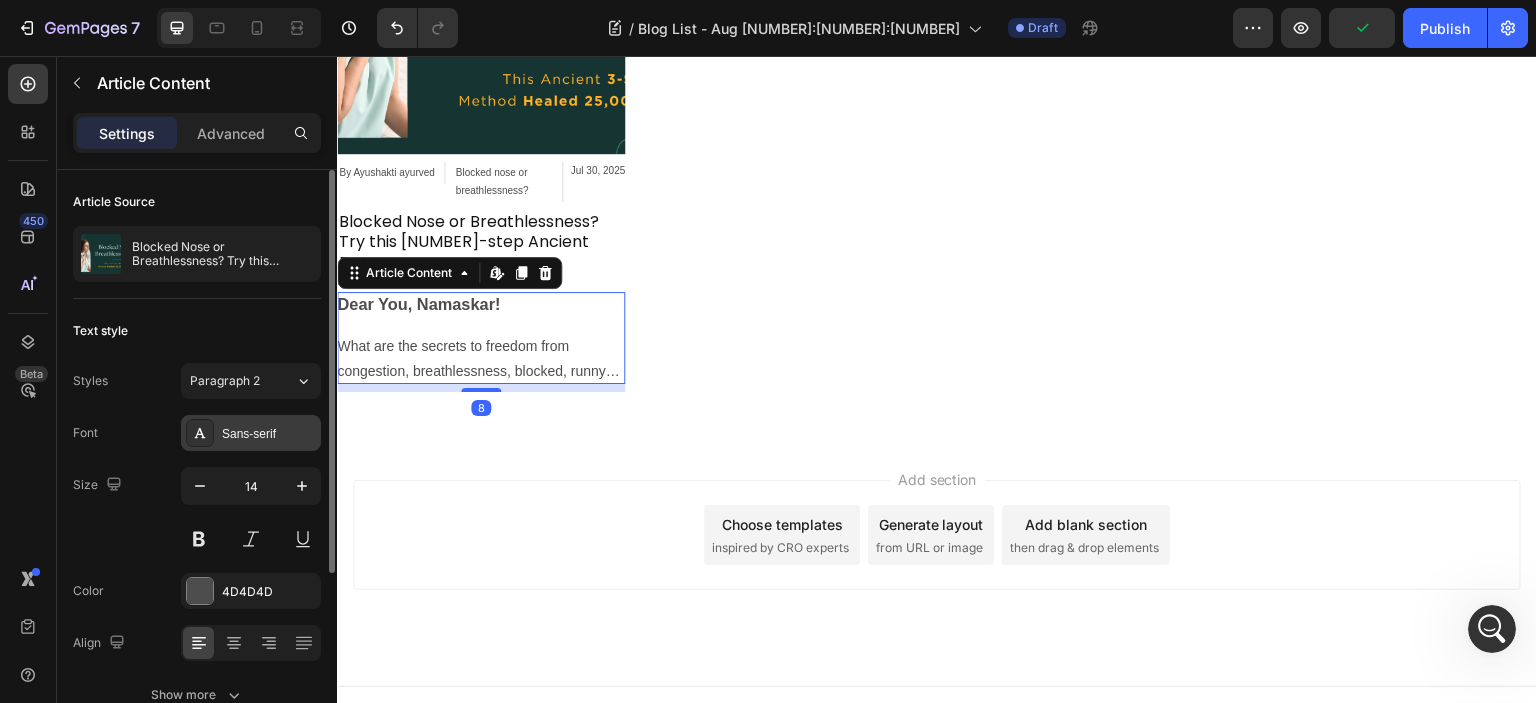 click on "Sans-serif" at bounding box center [269, 434] 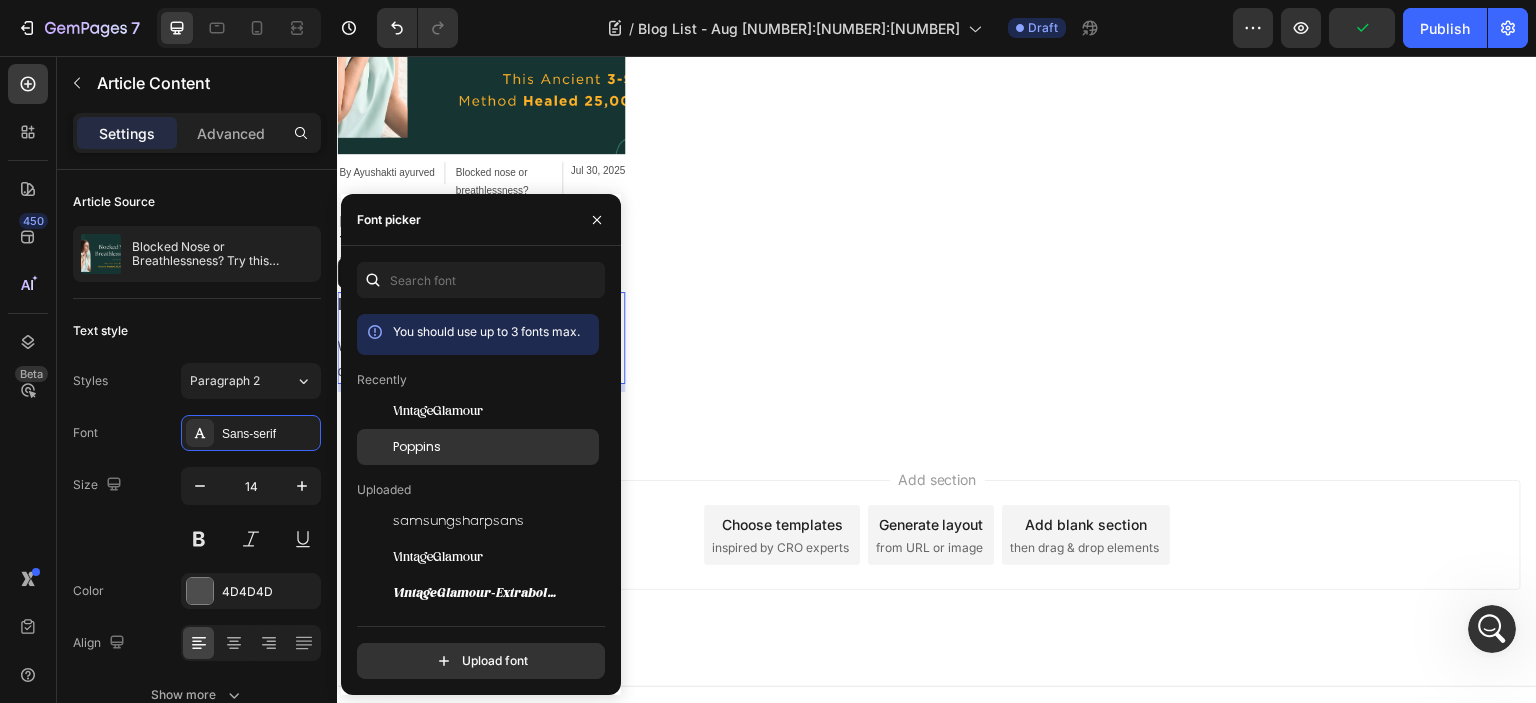 click on "Poppins" at bounding box center (417, 447) 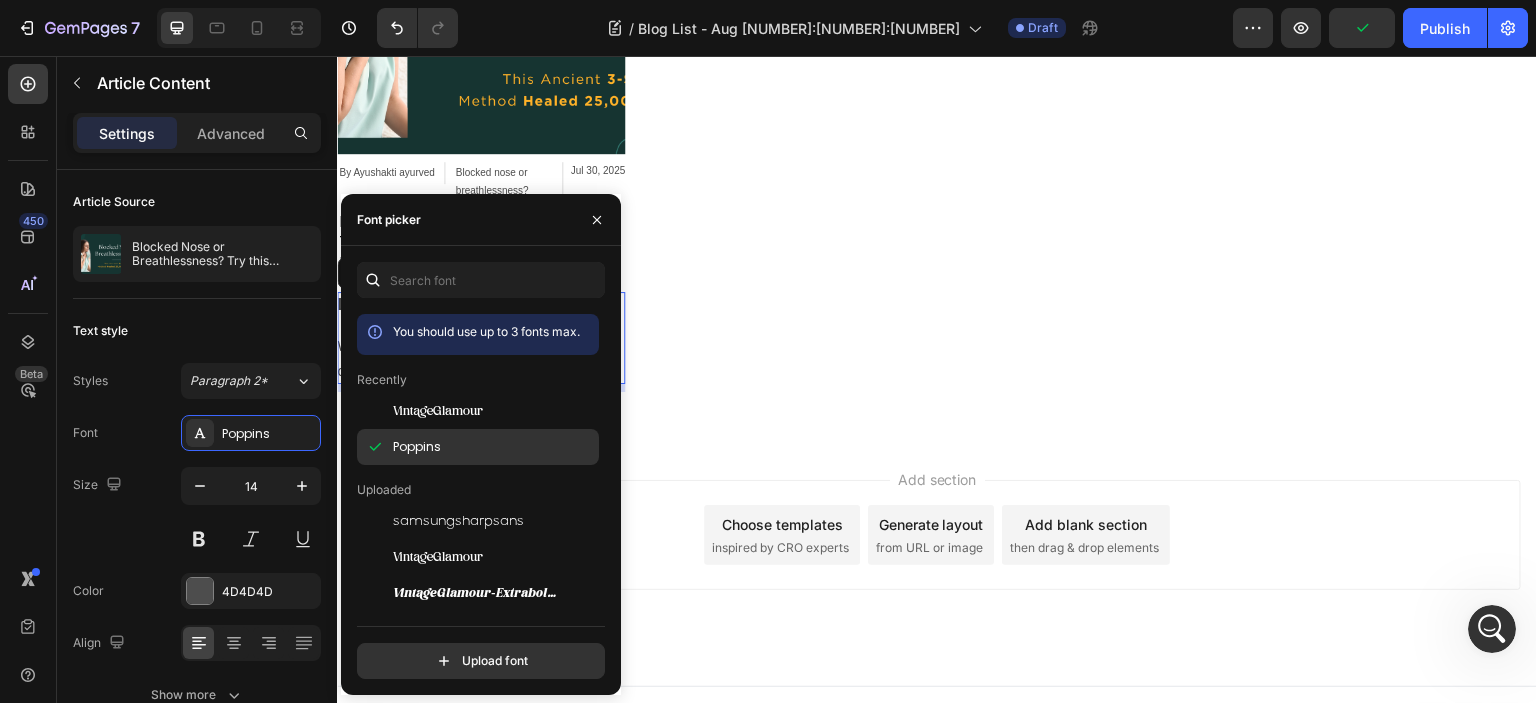 scroll, scrollTop: 474, scrollLeft: 0, axis: vertical 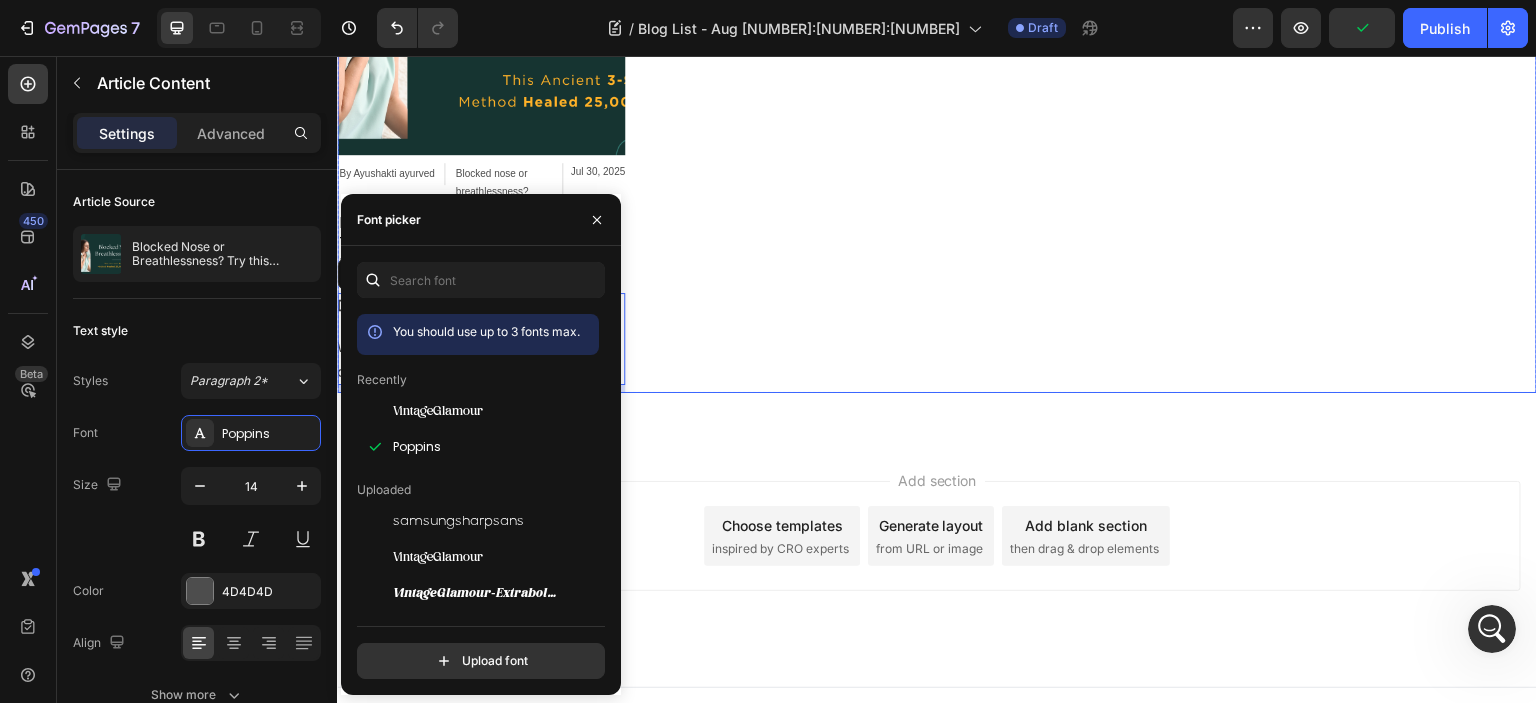click on "Article Image   Edit content in Shopify [NUMBER] By Ayushakti ayurved Article Author Blocked nose or breathlessness? Article Category Jul [NUMBER], [NUMBER] Article Date Row Blocked Nose or Breathlessness? Try this [NUMBER]-step Ancient Detox Article Title Dear You, Namaskar!
What are the secrets to freedom from congestion, breathlessness, blocked, runny nose. You will discover now Ancient methods which have helped thousands to be free from inhaler pumps and breathe more easily.
FACTS-
[NUMBER] Million people suffered from Asthma in [NUMBER] as per WHO
Out of which [NUMBER] lost their Lives as per WHO
HEALING NEWS OF HOPE-
More than [NUMBER] people suffering from Asthma have been helped by the Ancient       Secrets in the last [NUMBER] years
[NUMBER]% people Experienced complete relief
When I was just [NUMBER] years old, at night my mom observed that I suddenly stopped breathing.
My hands and feet started to become cold.
This was near to hell for her.
Mammi was extremely worried. And in panic.
Mammi searched the scriptures thoroughly." at bounding box center (937, 130) 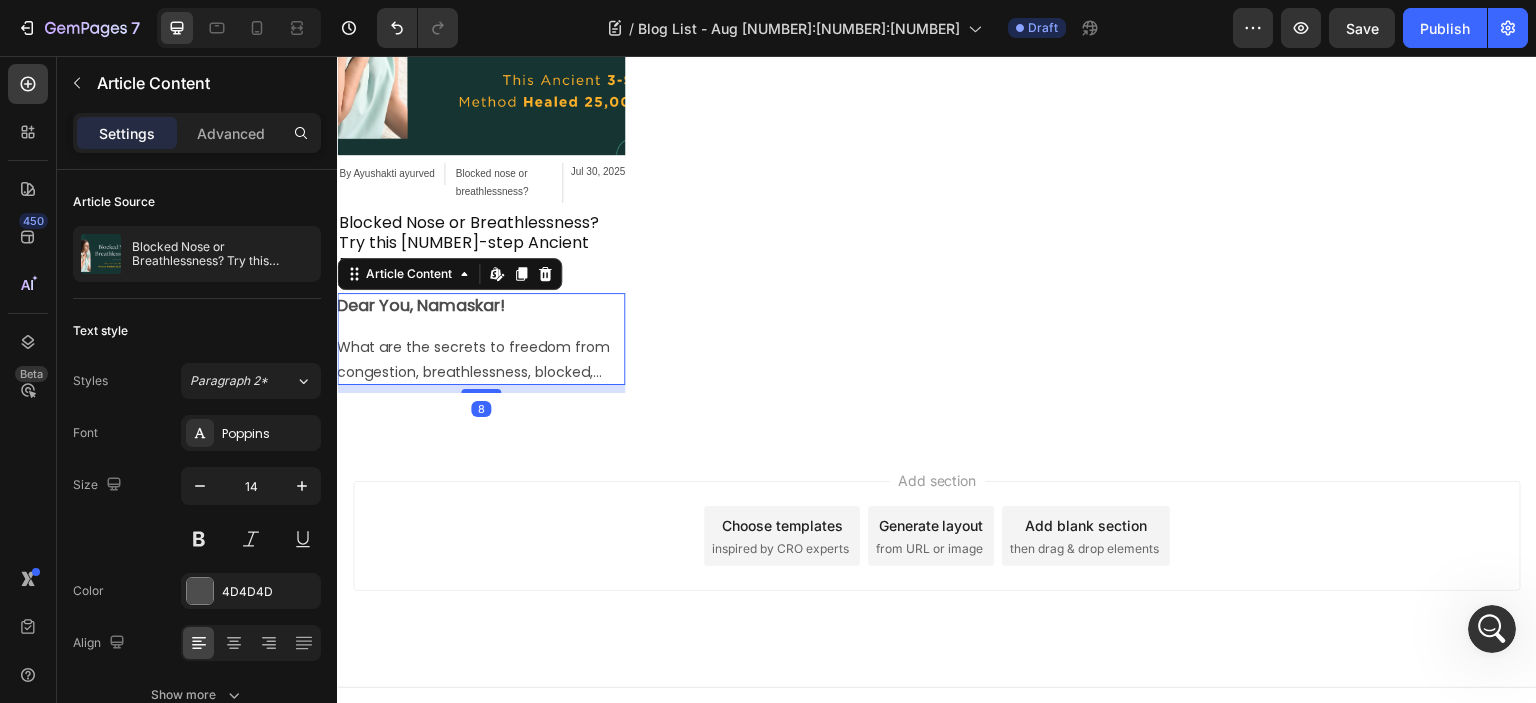 click on "Dear You, Namaskar!
What are the secrets to freedom from congestion, breathlessness, blocked, runny nose. You will discover now Ancient methods which have helped thousands to be free from inhaler pumps and breathe more easily.
FACTS-
[NUMBER] Million people suffered from Asthma in [NUMBER] as per WHO
Out of which [NUMBER] lost their Lives as per WHO
HEALING NEWS OF HOPE-
More than [NUMBER] people suffering from Asthma have been helped by the Ancient       Secrets in the last [NUMBER] years
[NUMBER]% people Experienced complete relief
When I was just [NUMBER] years old, at night my mom observed that I suddenly stopped breathing.
My hands and feet started to become cold.
This was near to hell for her.
Mammi was extremely worried. And in panic.
Despite having helped thousands of people. She suddenly forgot the methods she and pappa learnt from their master Baba Ramdas.
They also said- He wont be able to do much sports. And may be quite weak.
Mammi searched the scriptures thoroughly." at bounding box center (481, 339) 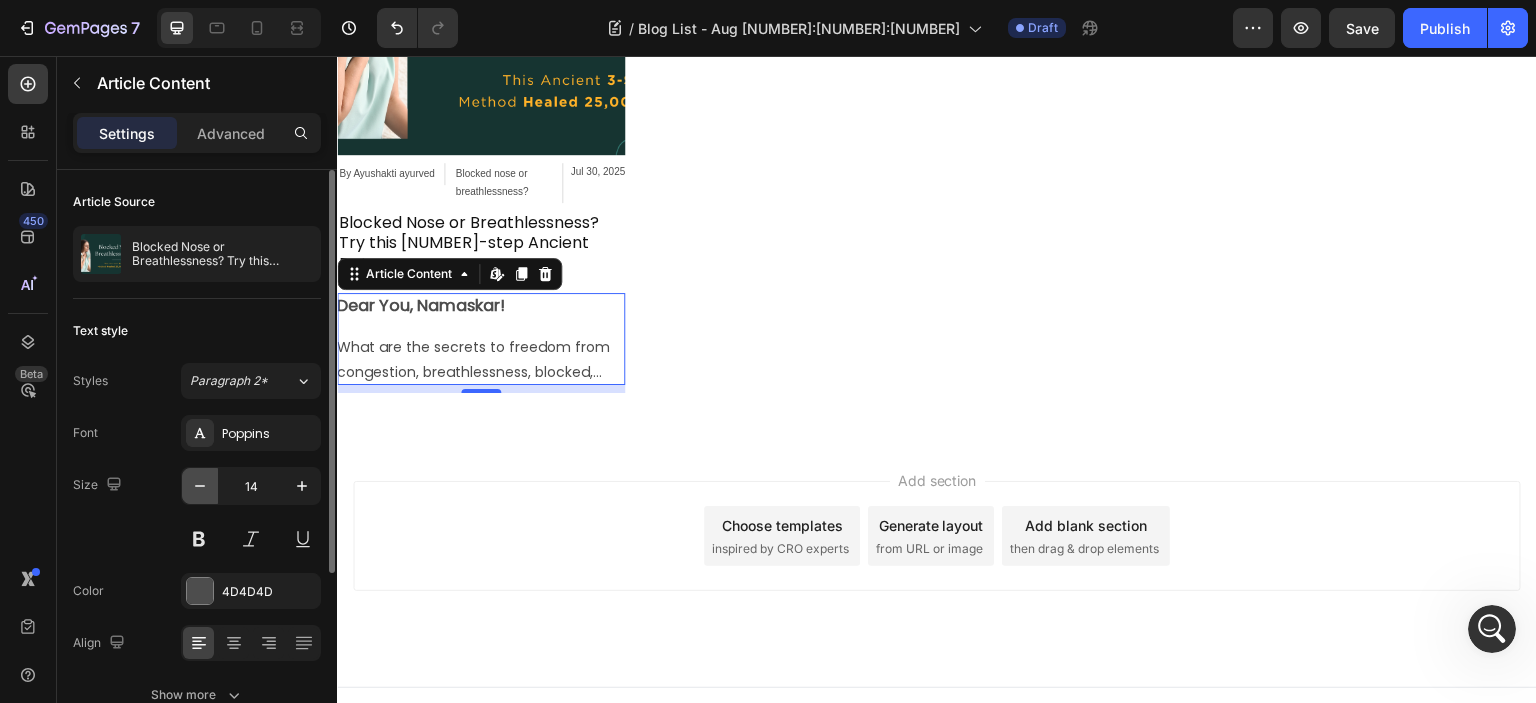click 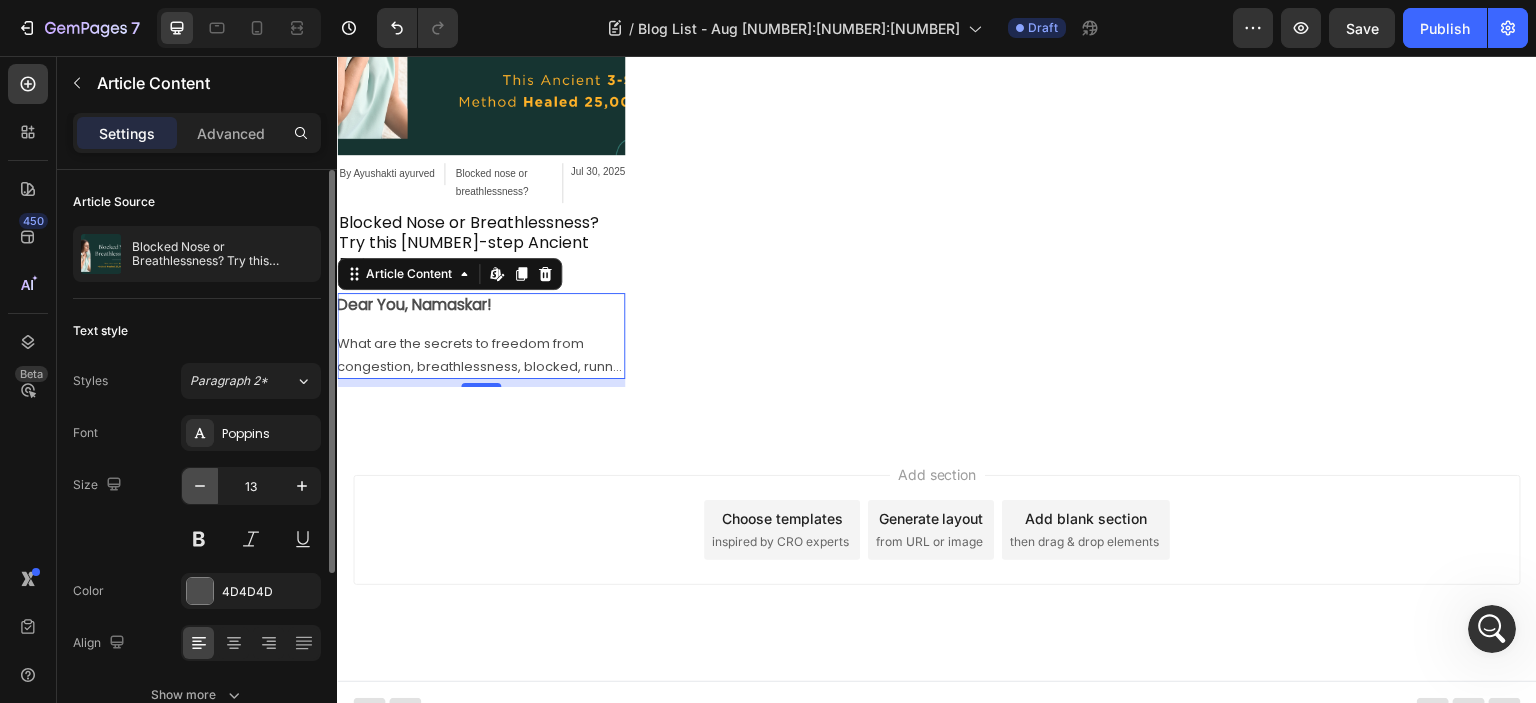click 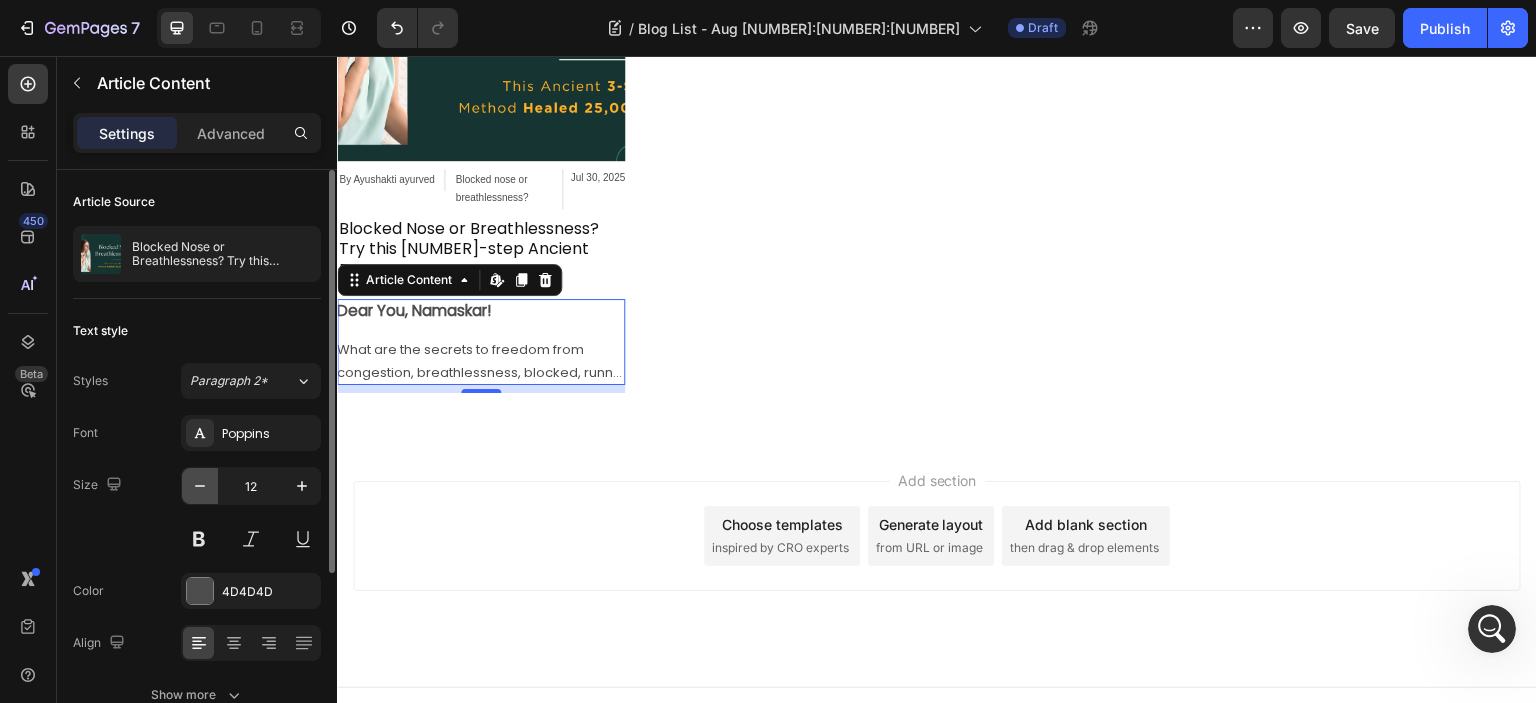 click 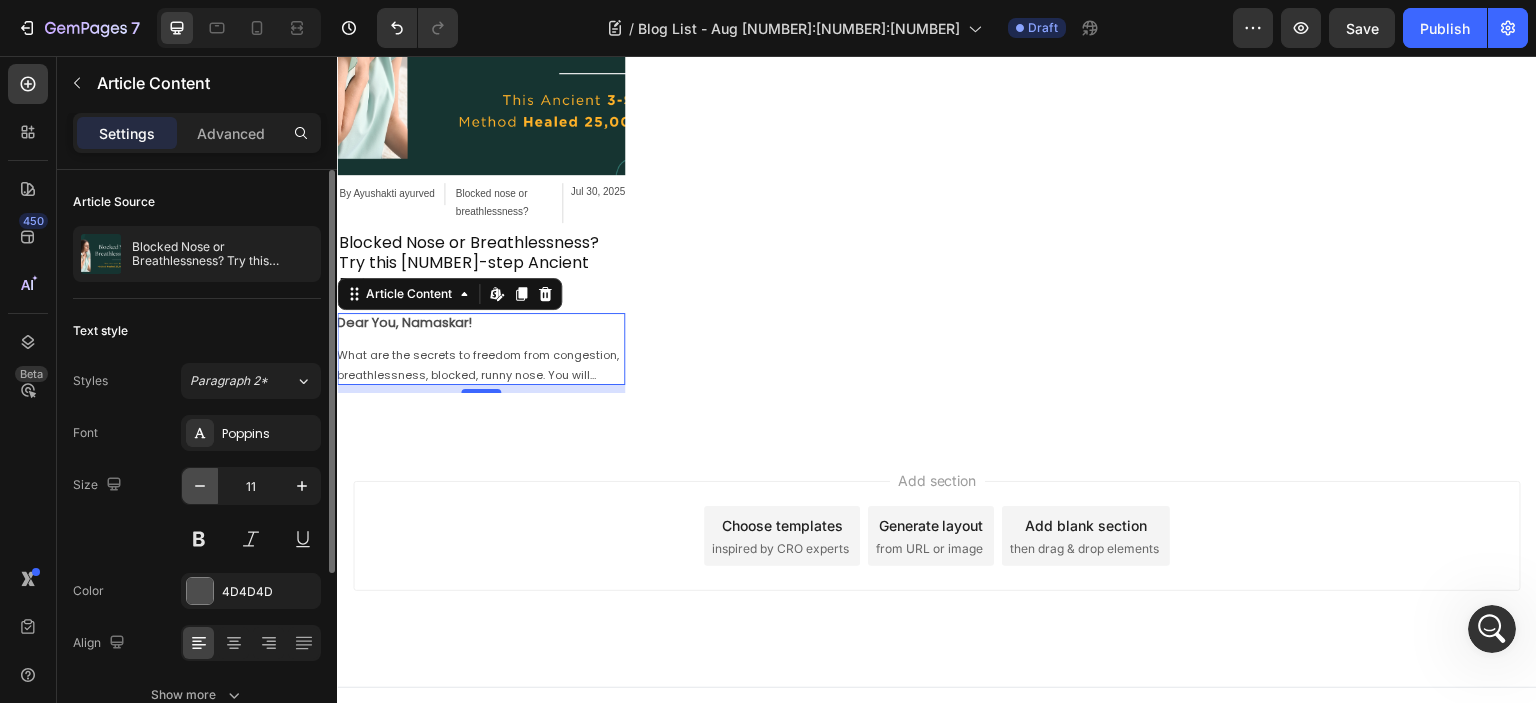 click 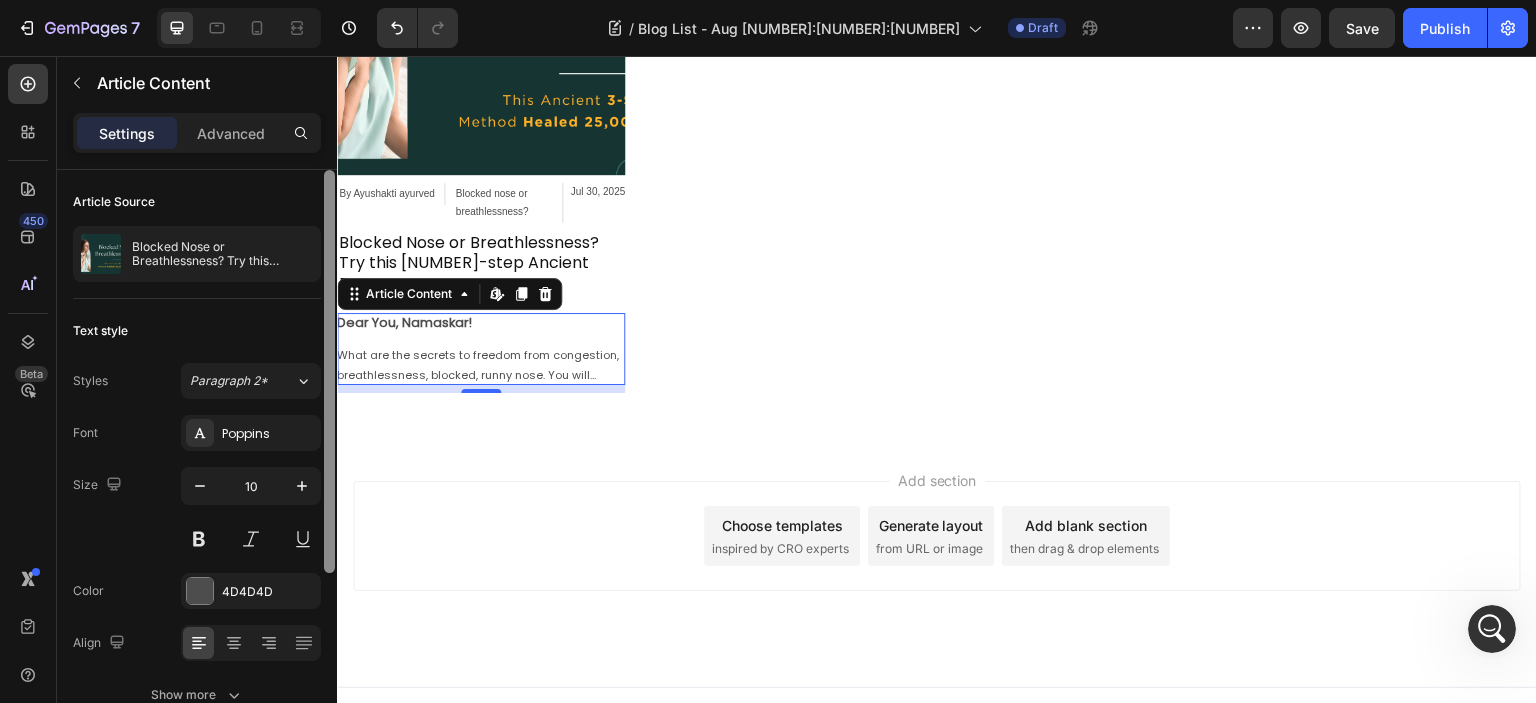 scroll, scrollTop: 448, scrollLeft: 0, axis: vertical 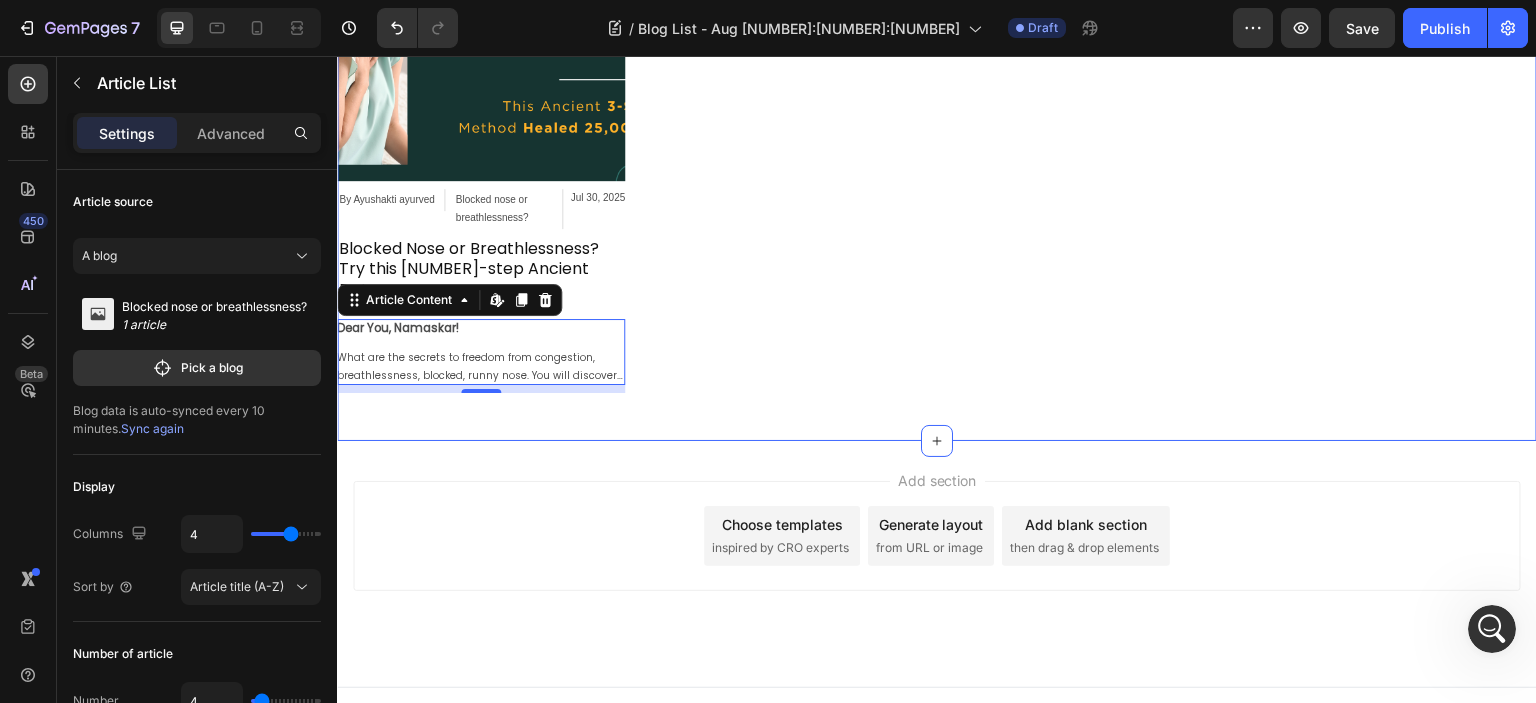 click on "Article Image   Edit content in Shopify [NUMBER] By Ayushakti ayurved Article Author Blocked nose or breathlessness? Article Category Jul [NUMBER], [NUMBER] Article Date Row Blocked Nose or Breathlessness? Try this [NUMBER]-step Ancient Detox Article Title Dear You, Namaskar!
What are the secrets to freedom from congestion, breathlessness, blocked, runny nose. You will discover now Ancient methods which have helped thousands to be free from inhaler pumps and breathe more easily.
FACTS-
[NUMBER] Million people suffered from Asthma in [NUMBER] as per WHO
Out of which [NUMBER] lost their Lives as per WHO
HEALING NEWS OF HOPE-
More than [NUMBER] people suffering from Asthma have been helped by the Ancient       Secrets in the last [NUMBER] years
[NUMBER]% people Experienced complete relief
When I was just [NUMBER] years old, at night my mom observed that I suddenly stopped breathing.
My hands and feet started to become cold.
This was near to hell for her.
Mammi was extremely worried. And in panic.
Mammi searched the scriptures thoroughly." at bounding box center (937, 143) 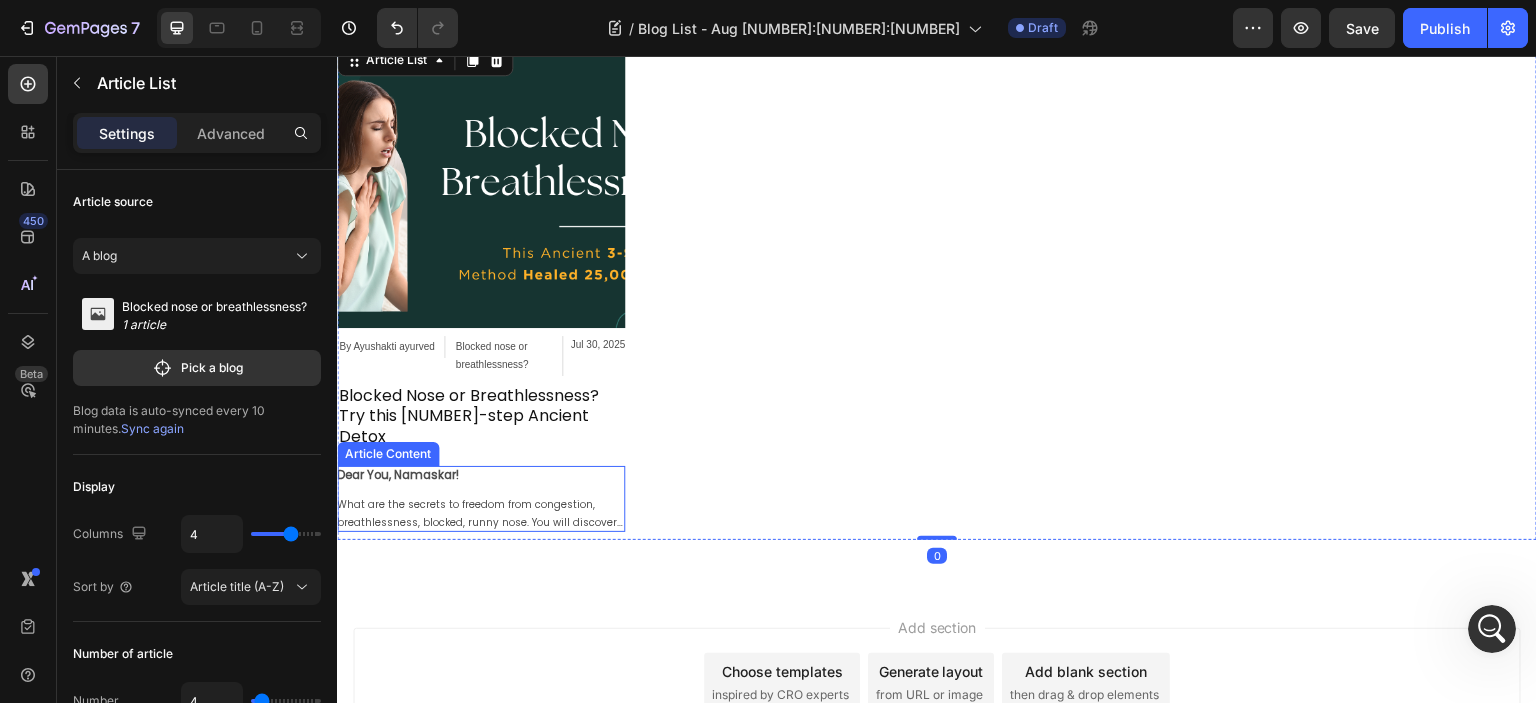 scroll, scrollTop: 248, scrollLeft: 0, axis: vertical 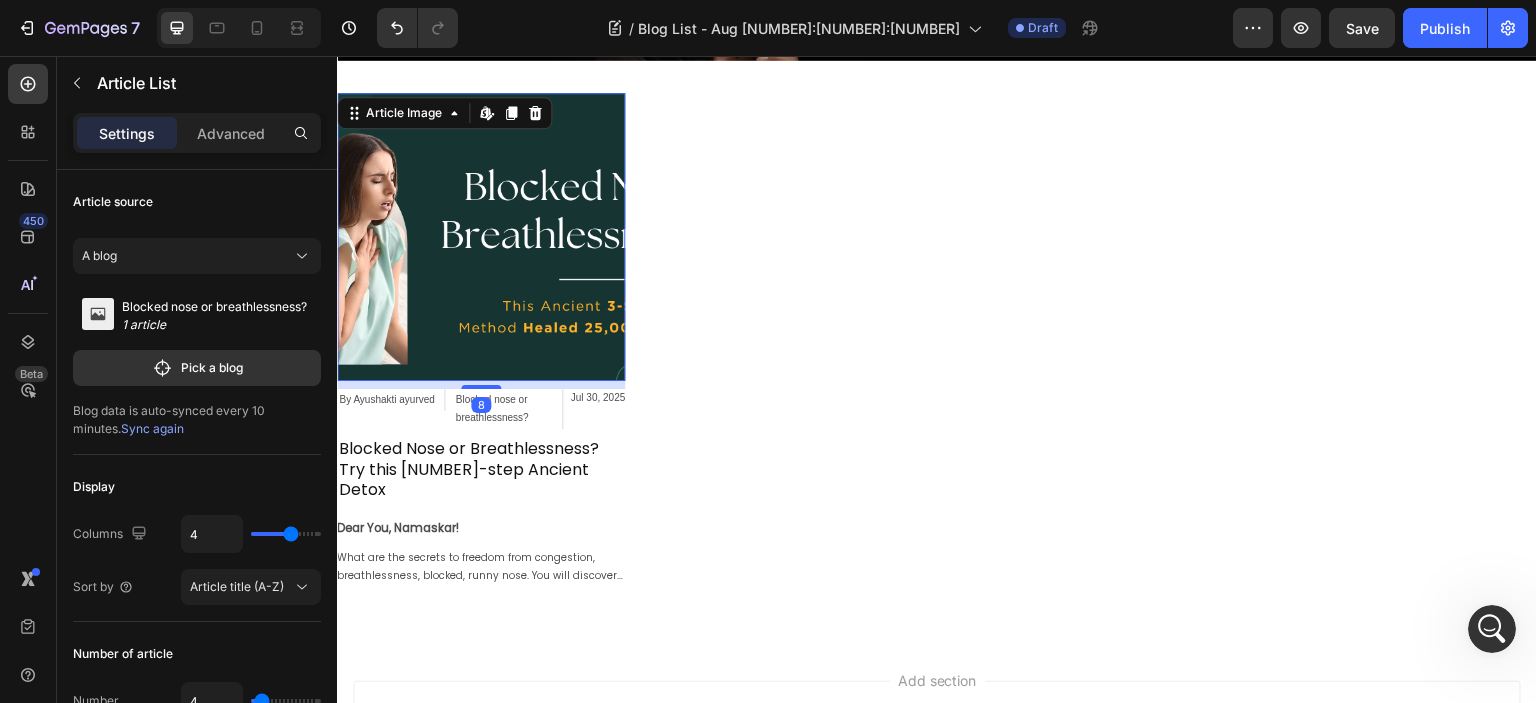 click at bounding box center [481, 237] 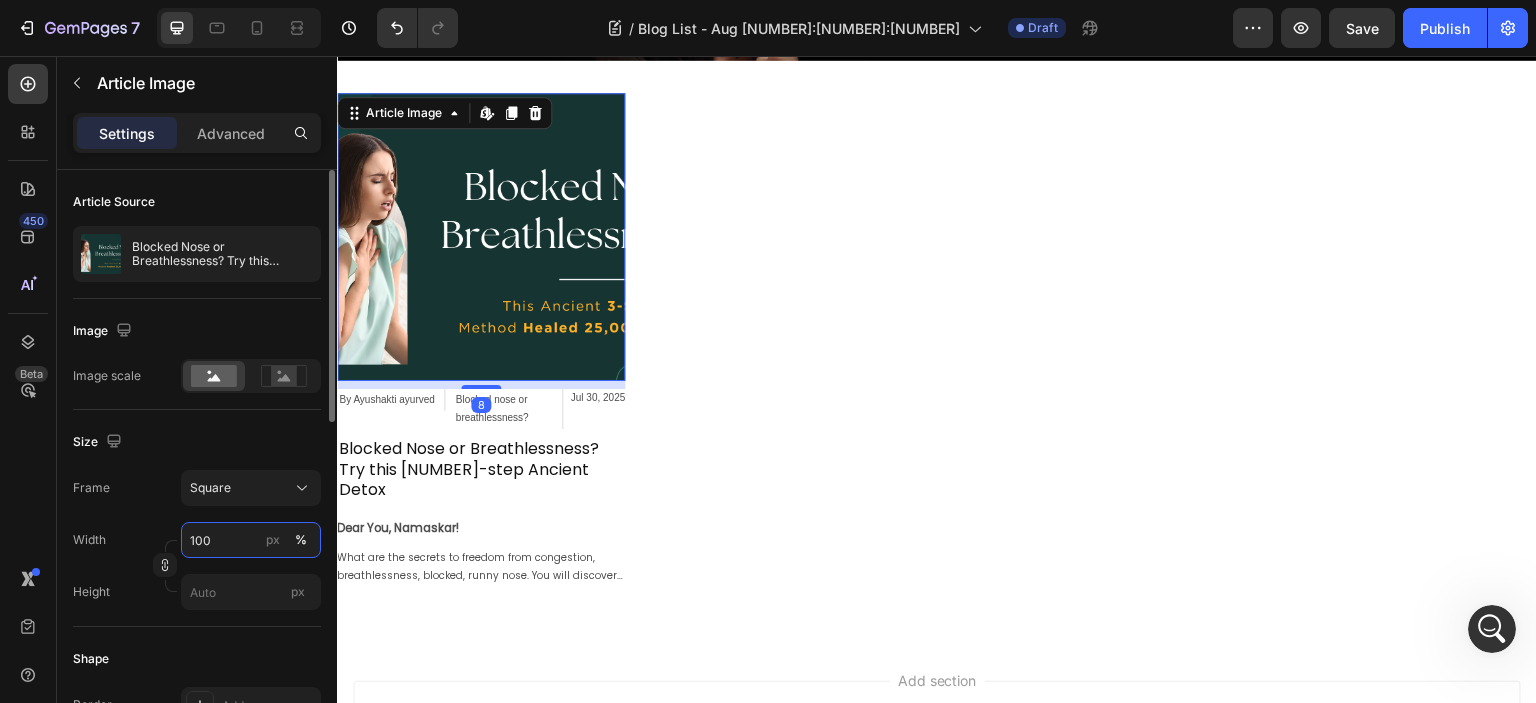 click on "100" at bounding box center [251, 540] 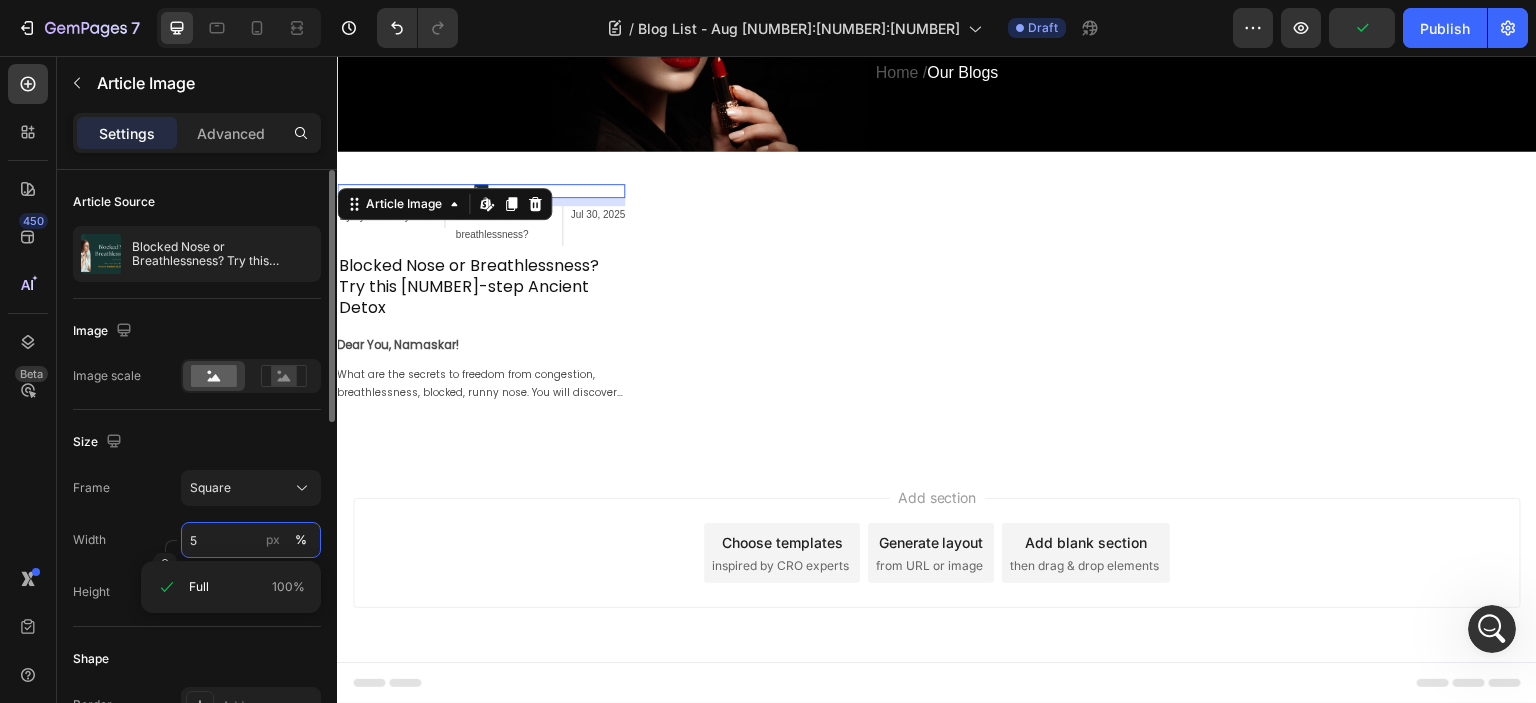 scroll, scrollTop: 136, scrollLeft: 0, axis: vertical 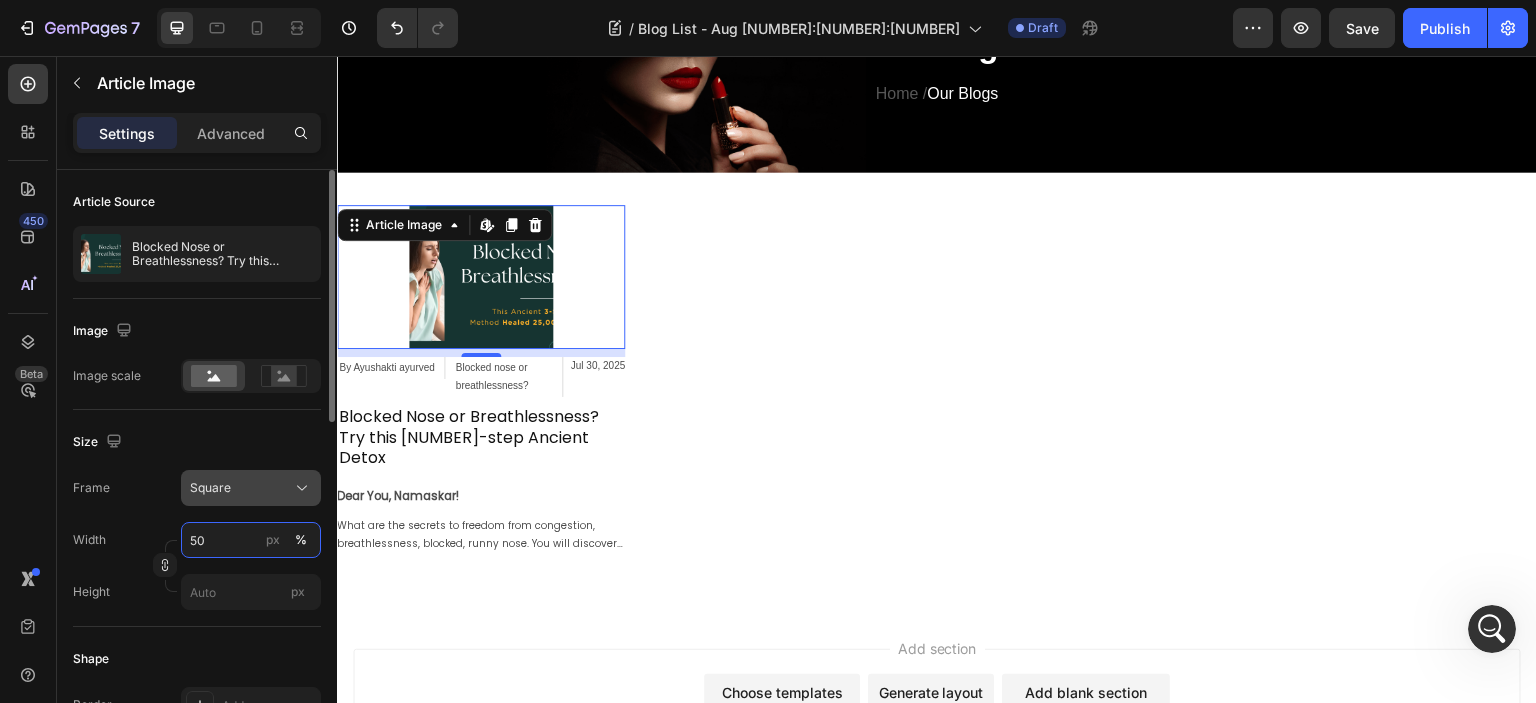 type on "50" 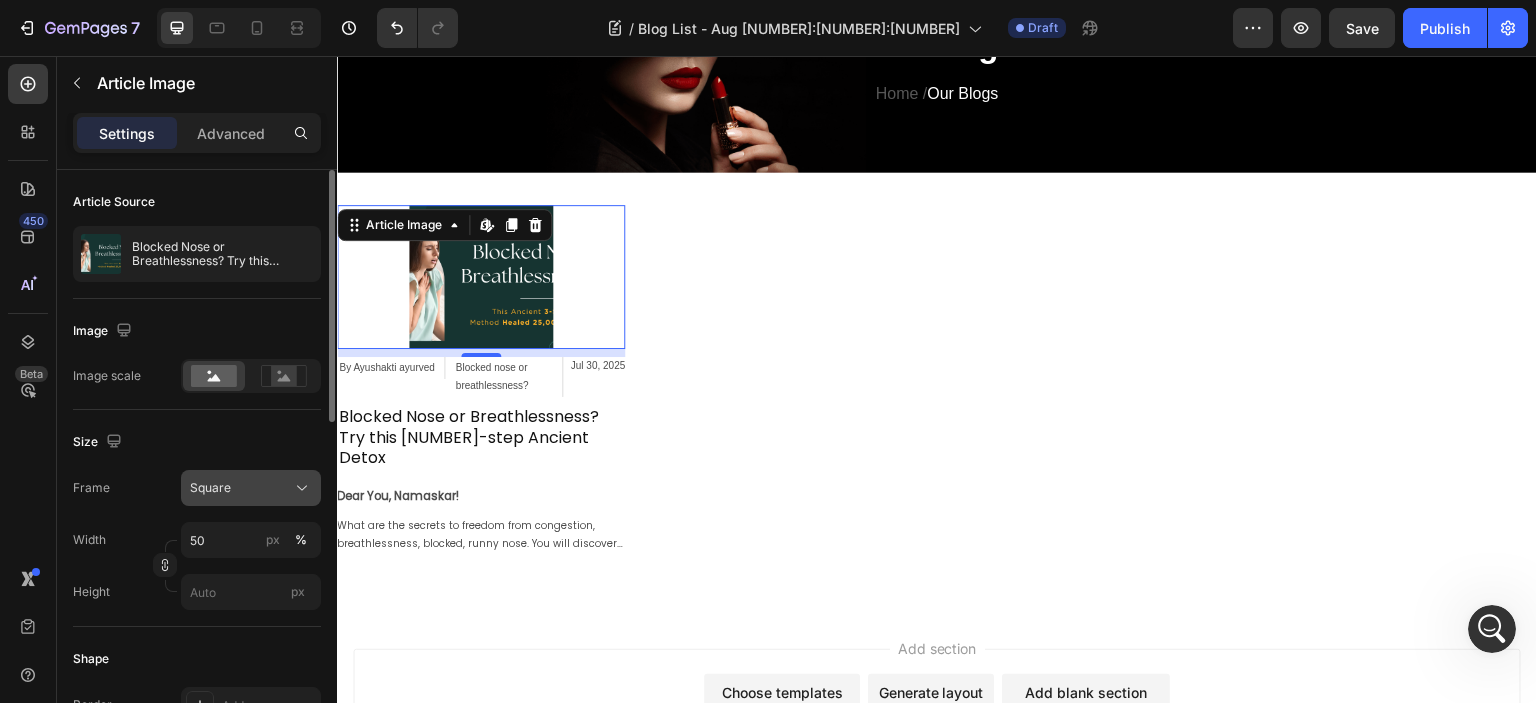 click on "Square" at bounding box center [210, 488] 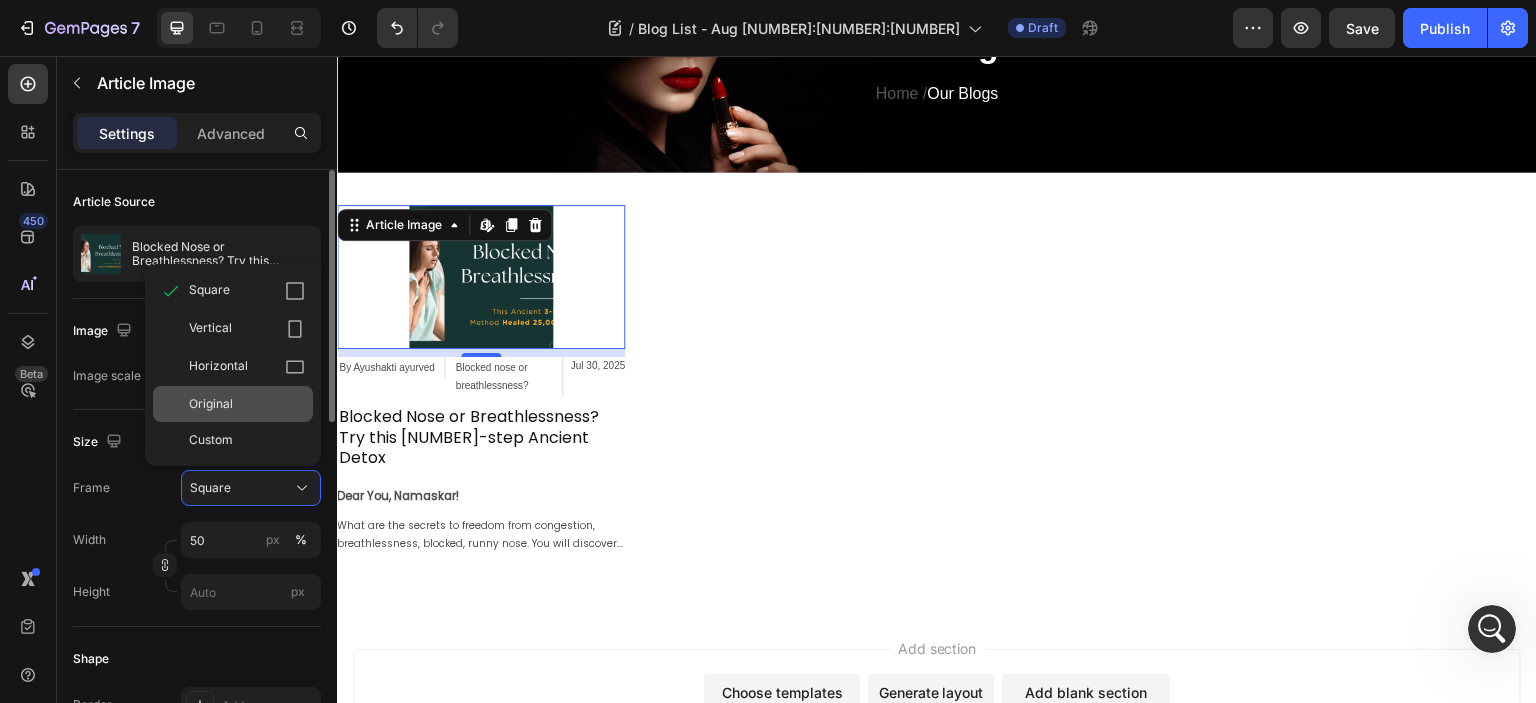 click on "Original" 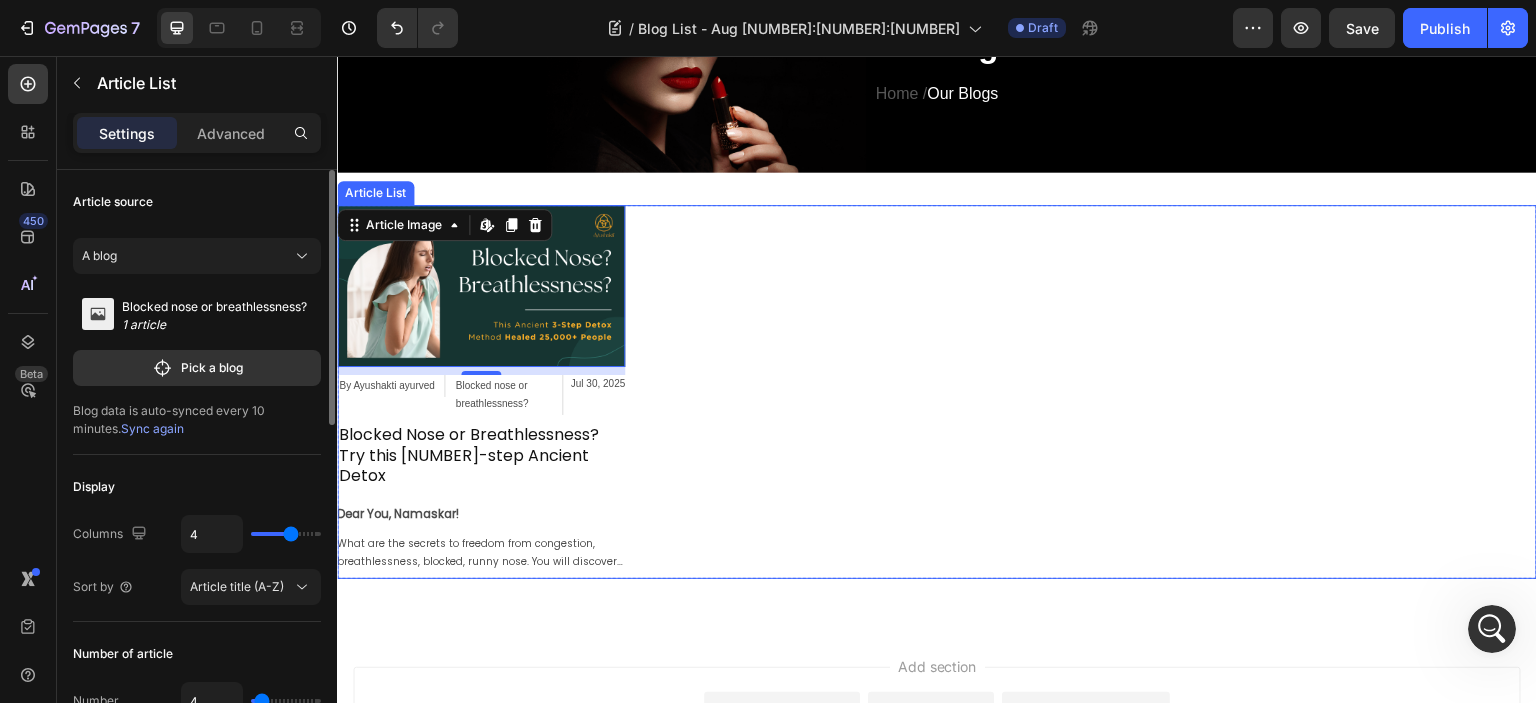 click on "Article Image   Edit content in Shopify [NUMBER] By Ayushakti ayurved Article Author Blocked nose or breathlessness? Article Category Jul [NUMBER], [NUMBER] Article Date Row Blocked Nose or Breathlessness? Try this [NUMBER]-step Ancient Detox Article Title Dear You, Namaskar!
What are the secrets to freedom from congestion, breathlessness, blocked, runny nose. You will discover now Ancient methods which have helped thousands to be free from inhaler pumps and breathe more easily.
FACTS-
[NUMBER] Million people suffered from Asthma in [NUMBER] as per WHO
Out of which [NUMBER] lost their Lives as per WHO
HEALING NEWS OF HOPE-
More than [NUMBER] people suffering from Asthma have been helped by the Ancient       Secrets in the last [NUMBER] years
[NUMBER]% people Experienced complete relief
When I was just [NUMBER] years old, at night my mom observed that I suddenly stopped breathing.
My hands and feet started to become cold.
This was near to hell for her.
Mammi was extremely worried. And in panic.
it is-" at bounding box center (937, 392) 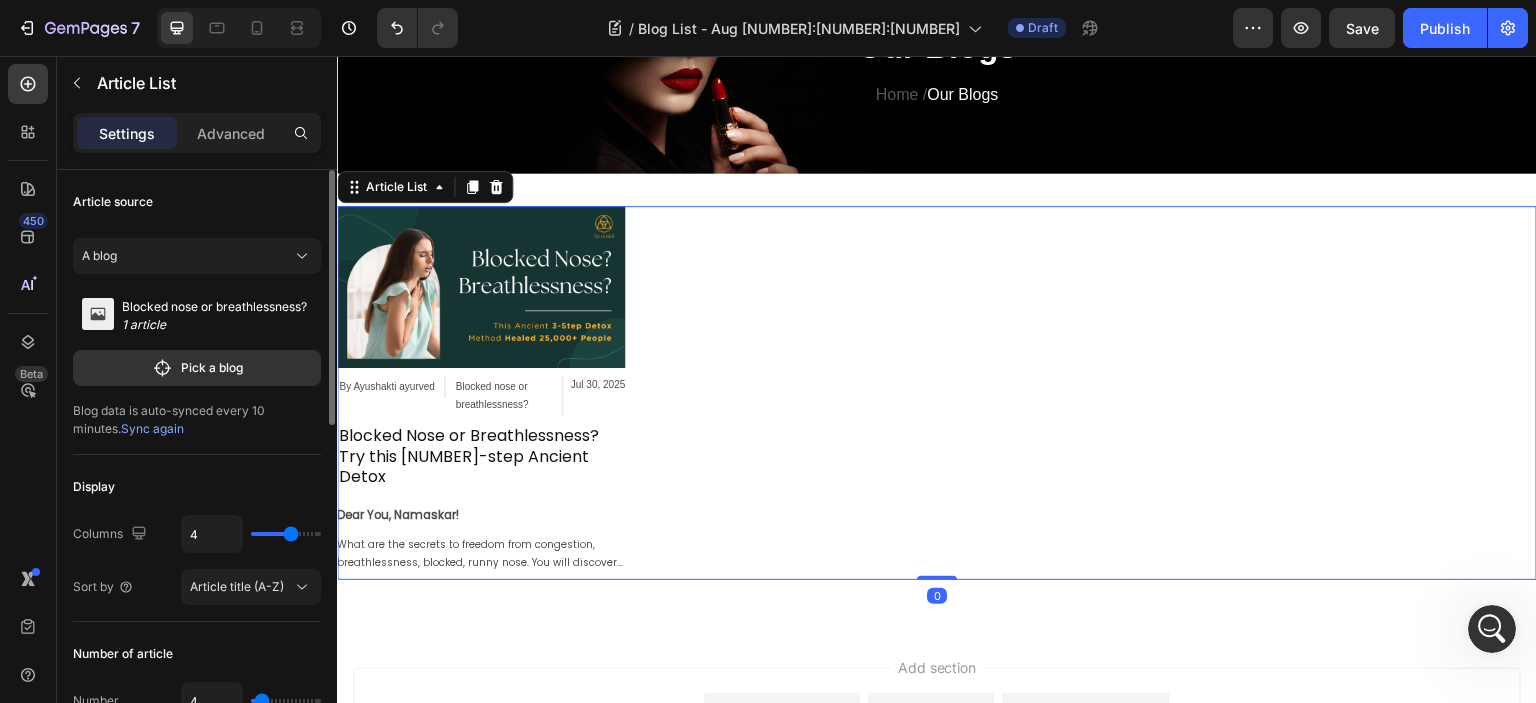scroll, scrollTop: 136, scrollLeft: 0, axis: vertical 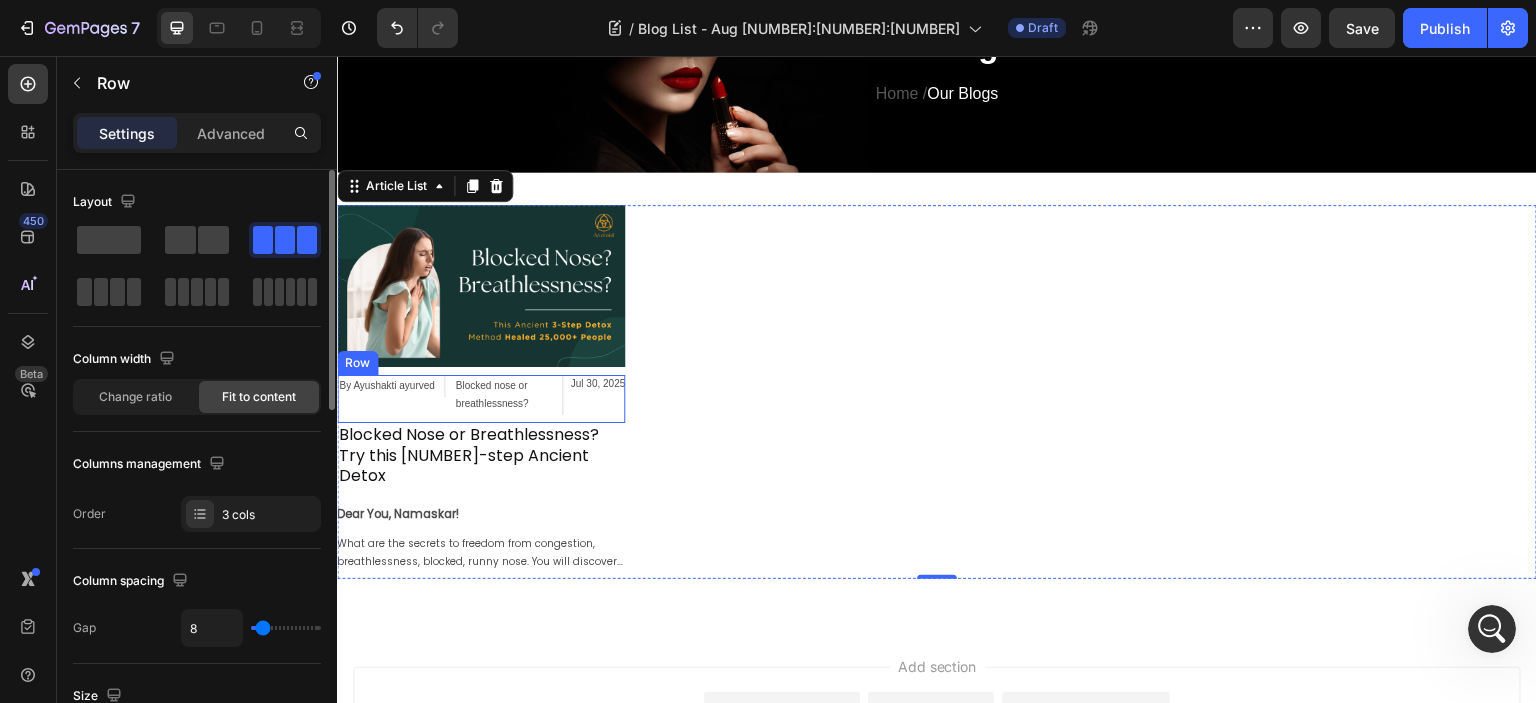 click on "By Ayushakti ayurved Article Author Blocked nose or breathlessness? Article Category Jul [NUMBER], [NUMBER] Article Date Row" at bounding box center [481, 399] 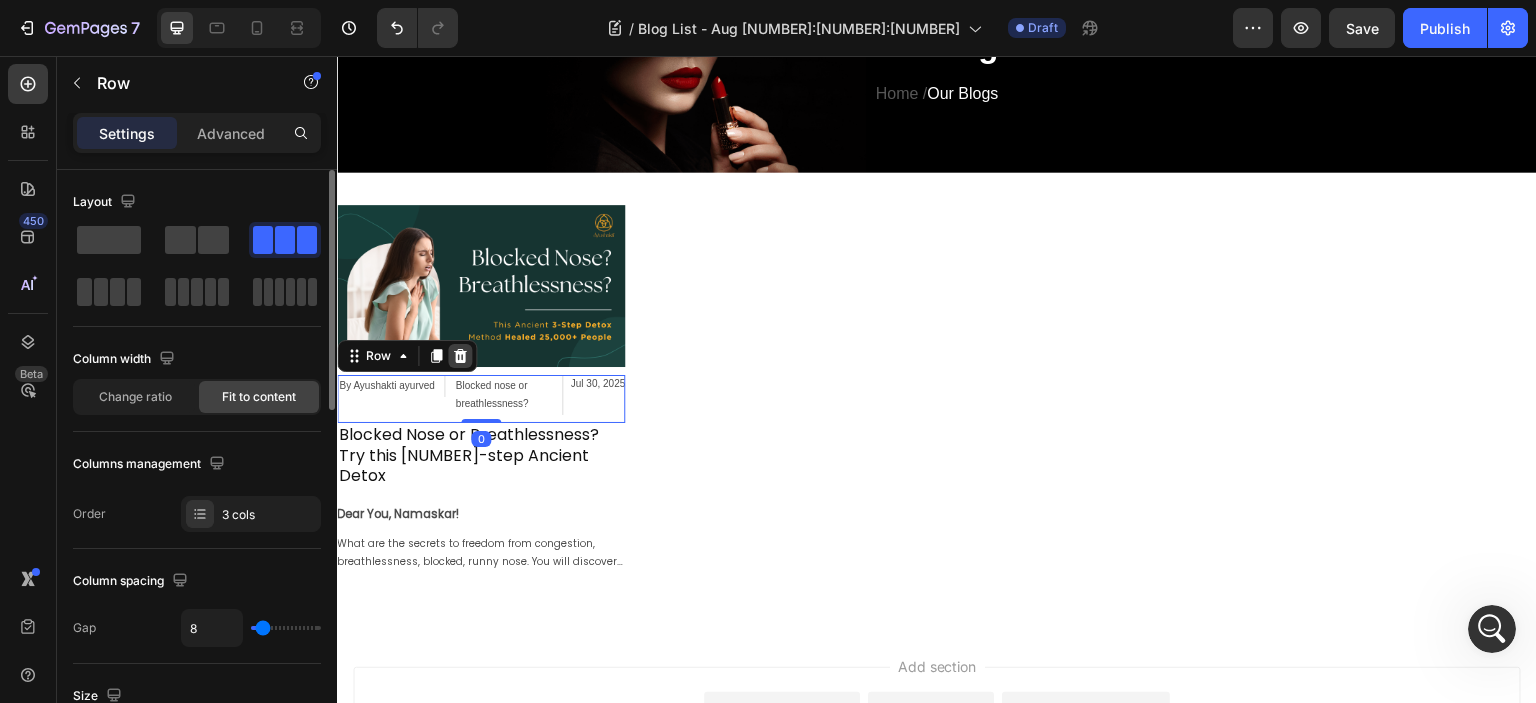 click 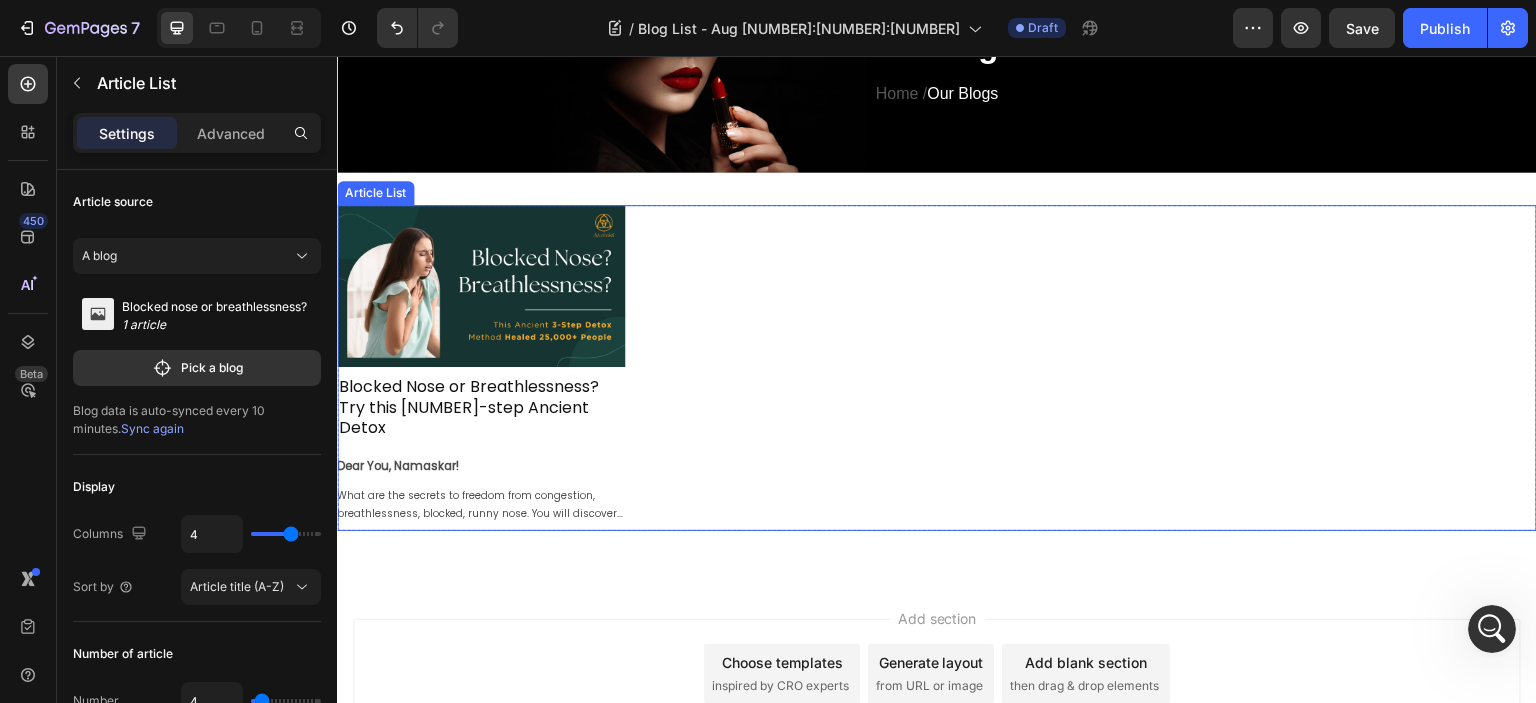 click on "Article Image Blocked Nose or Breathlessness? Try this [NUMBER]-step Ancient Detox Article Title Dear You, Namaskar!
What are the secrets to freedom from congestion, breathlessness, blocked, runny nose. You will discover now Ancient methods which have helped thousands to be free from inhaler pumps and breathe more easily.
FACTS-
[NUMBER] Million people suffered from Asthma in [NUMBER] as per WHO
Out of which [NUMBER] lost their Lives as per WHO
HEALING NEWS OF HOPE-
More than [NUMBER] people suffering from Asthma have been helped by the Ancient       Secrets in the last [NUMBER] years
[NUMBER]% people Experienced complete relief
When I was just [NUMBER] years old, at night my mom observed that I suddenly stopped breathing.
My hands and feet started to become cold.
This was near to hell for her.
Mammi was extremely worried. And in panic.
Despite having helped thousands of people. She suddenly forgot the methods she and pappa learnt from their master Baba Ramdas." at bounding box center (937, 368) 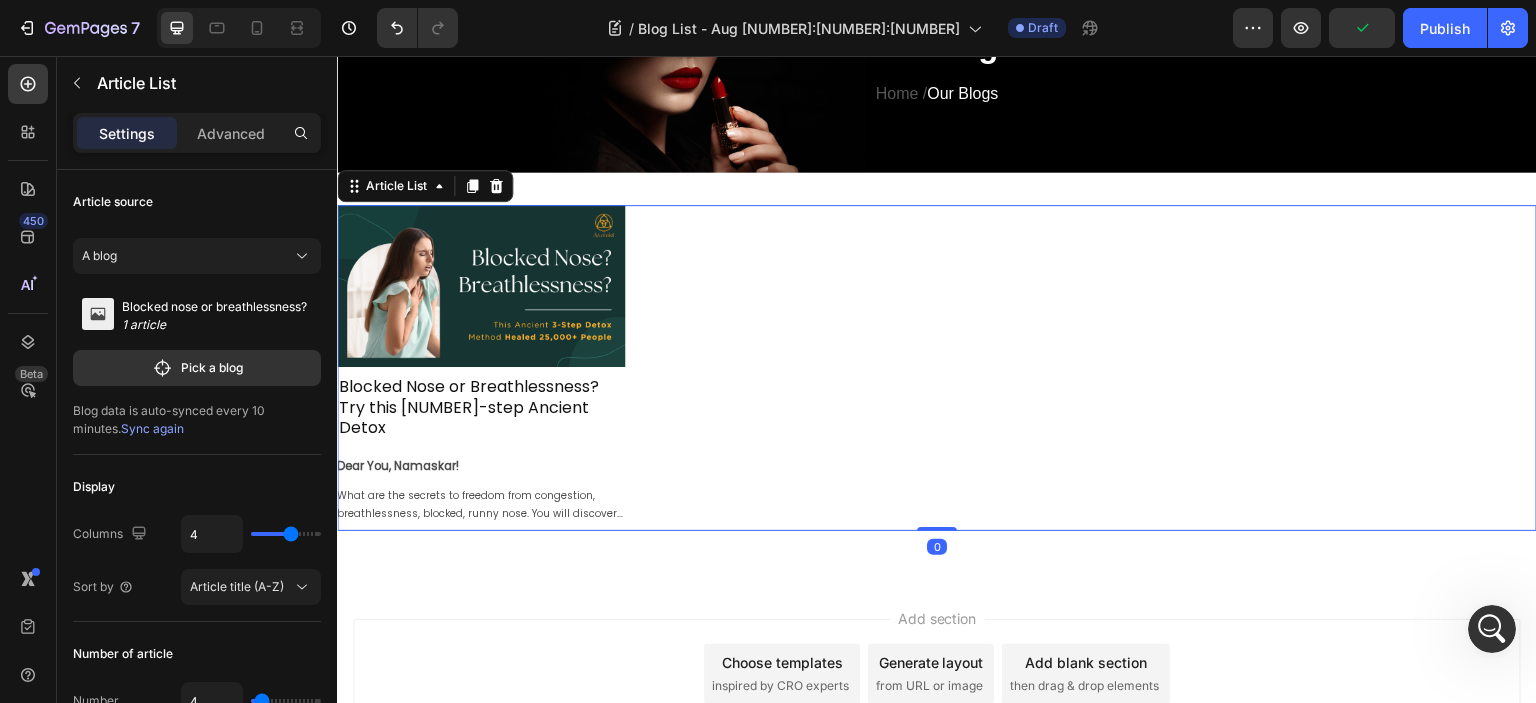 click on "Article Image Blocked Nose or Breathlessness? Try this [NUMBER]-step Ancient Detox Article Title Dear You, Namaskar!
What are the secrets to freedom from congestion, breathlessness, blocked, runny nose. You will discover now Ancient methods which have helped thousands to be free from inhaler pumps and breathe more easily.
FACTS-
[NUMBER] Million people suffered from Asthma in [NUMBER] as per WHO
Out of which [NUMBER] lost their Lives as per WHO
HEALING NEWS OF HOPE-
More than [NUMBER] people suffering from Asthma have been helped by the Ancient       Secrets in the last [NUMBER] years
[NUMBER]% people Experienced complete relief
When I was just [NUMBER] years old, at night my mom observed that I suddenly stopped breathing.
My hands and feet started to become cold.
This was near to hell for her.
Mammi was extremely worried. And in panic.
Despite having helped thousands of people. She suddenly forgot the methods she and pappa learnt from their master Baba Ramdas." at bounding box center (937, 368) 